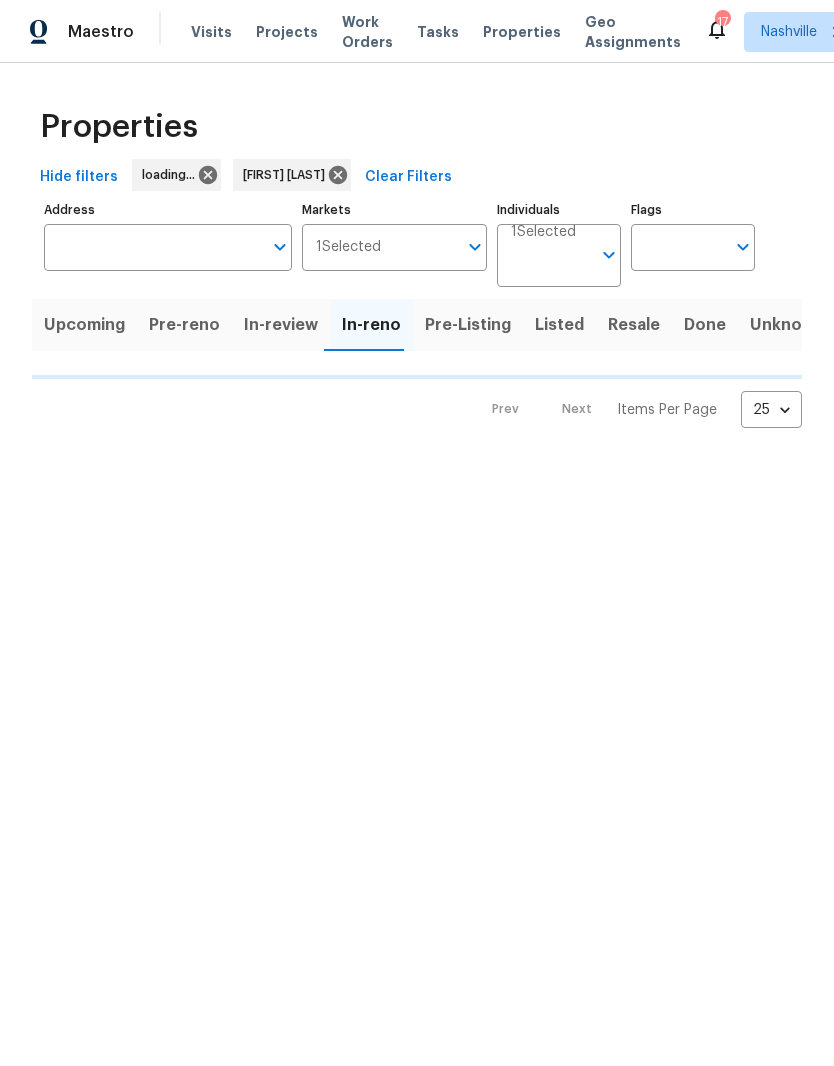 scroll, scrollTop: 0, scrollLeft: 0, axis: both 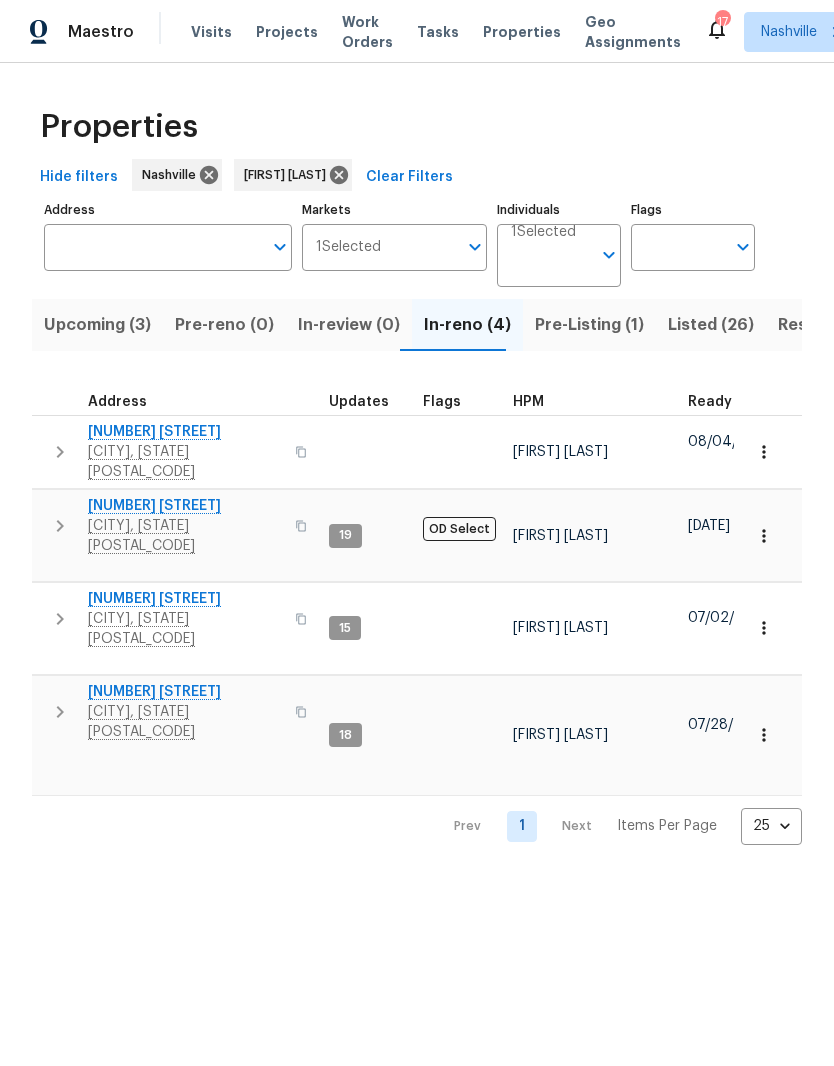 click on "[NUMBER] [STREET]" at bounding box center [185, 432] 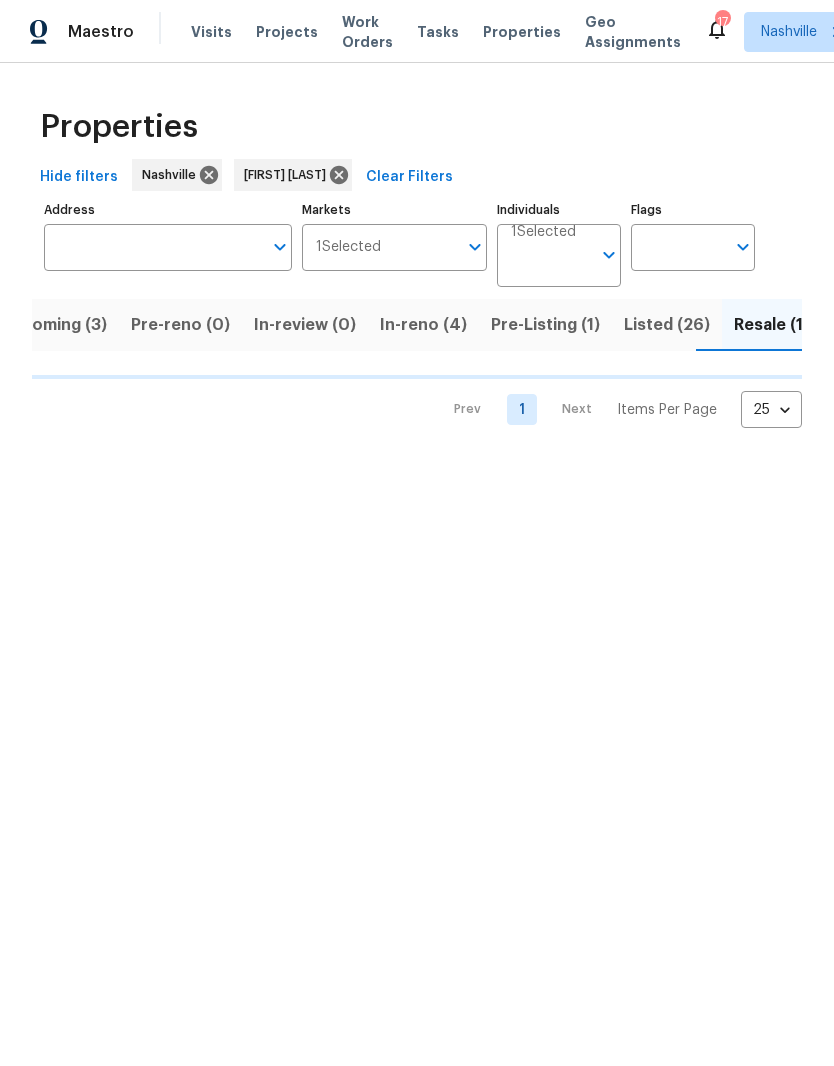 scroll, scrollTop: 0, scrollLeft: 45, axis: horizontal 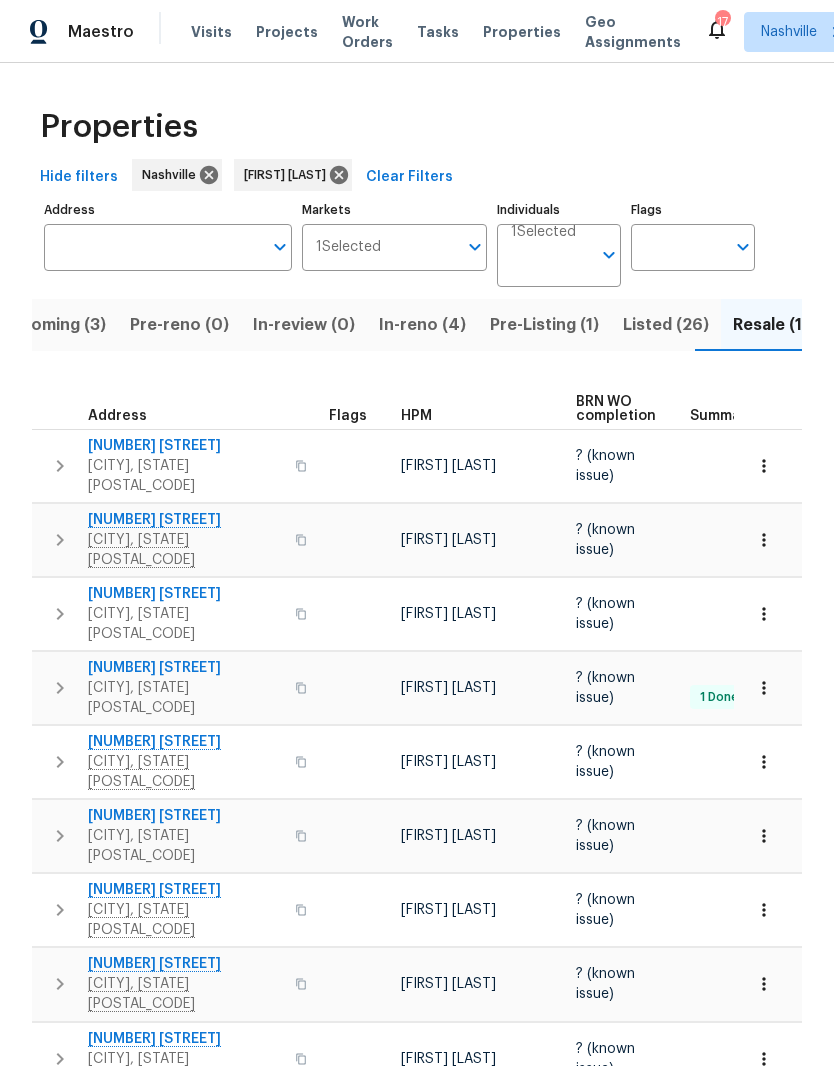 click on "[NUMBER] [STREET]" at bounding box center [185, 742] 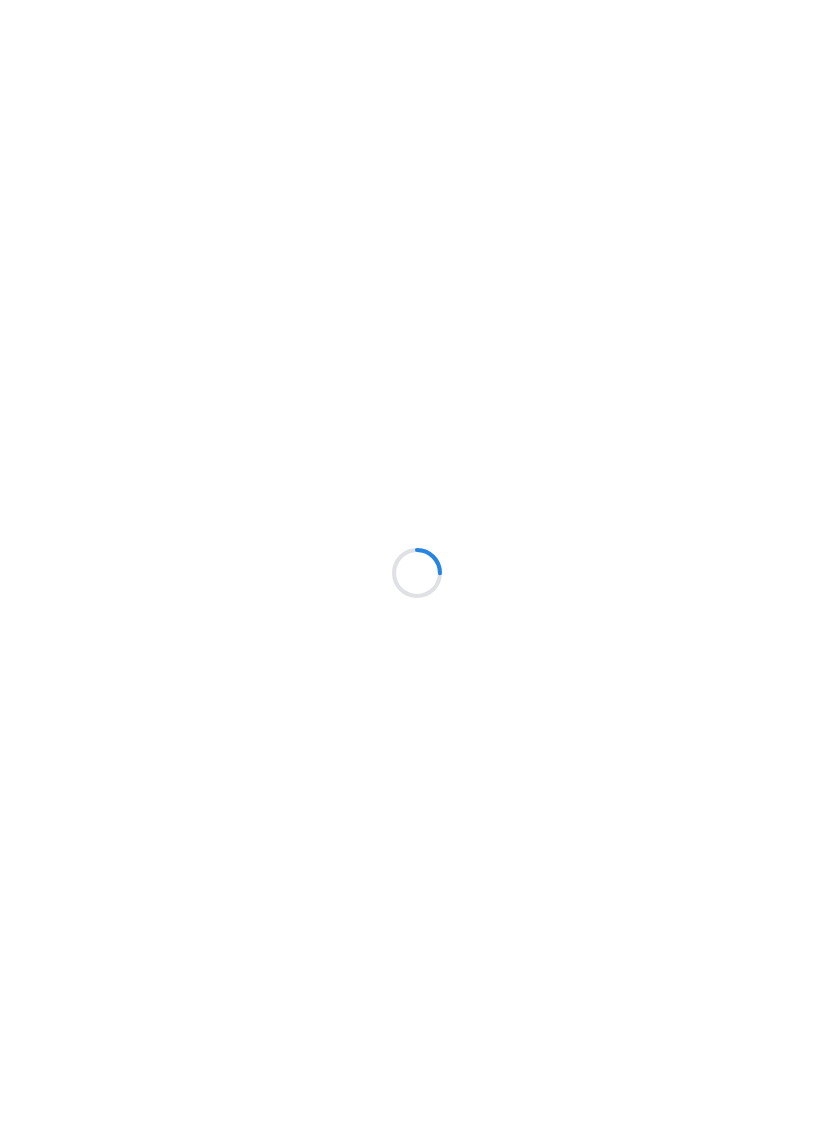 scroll, scrollTop: 0, scrollLeft: 0, axis: both 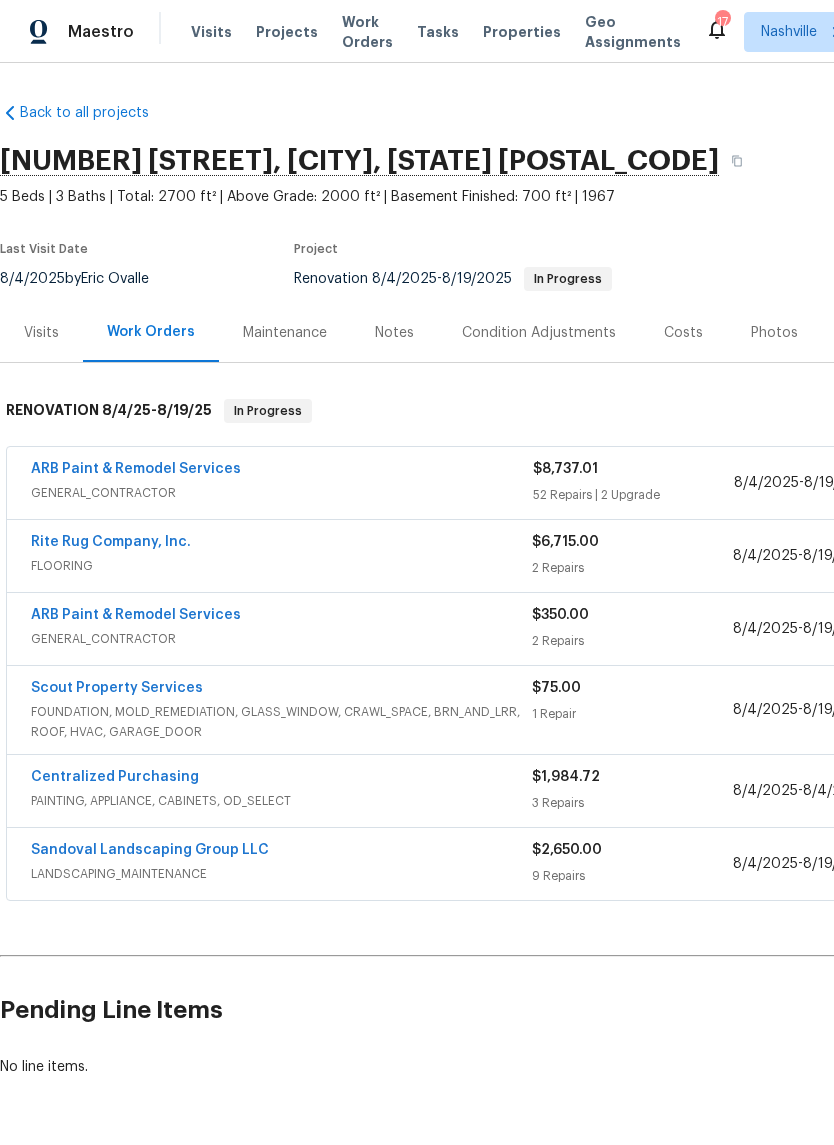 click on "Work Orders" at bounding box center (367, 32) 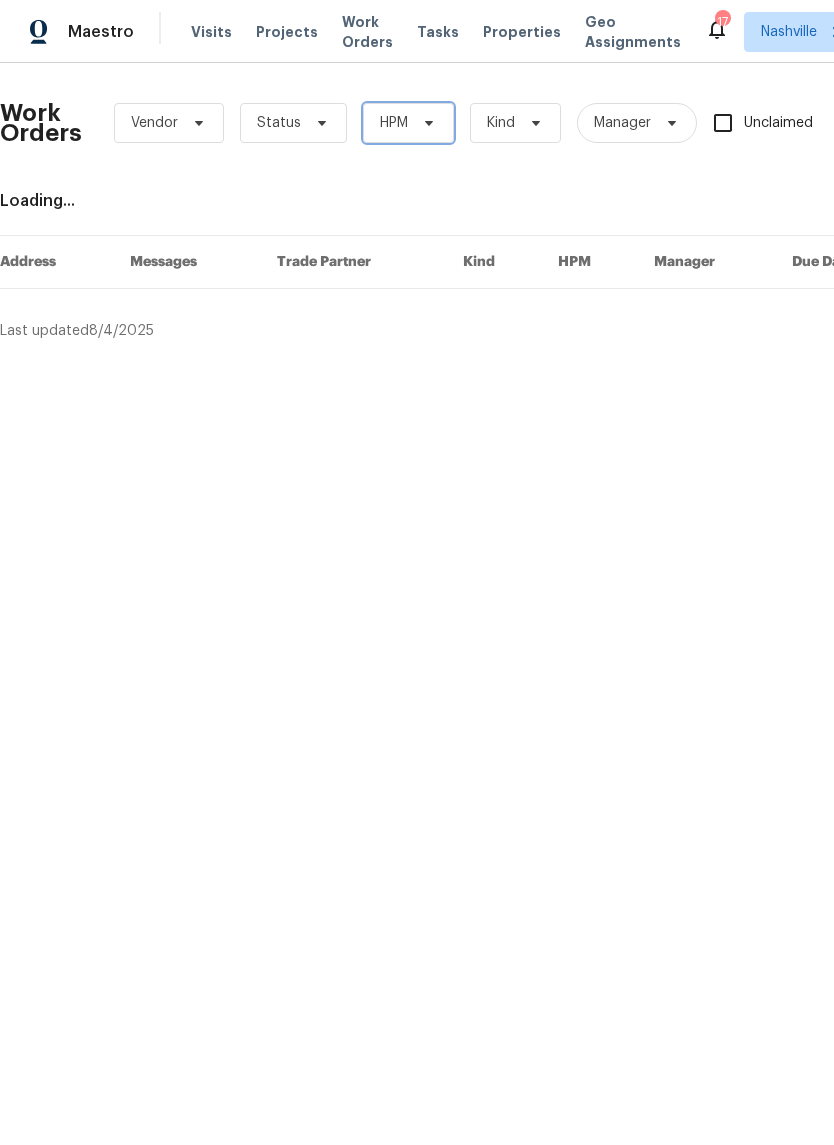 click at bounding box center (426, 123) 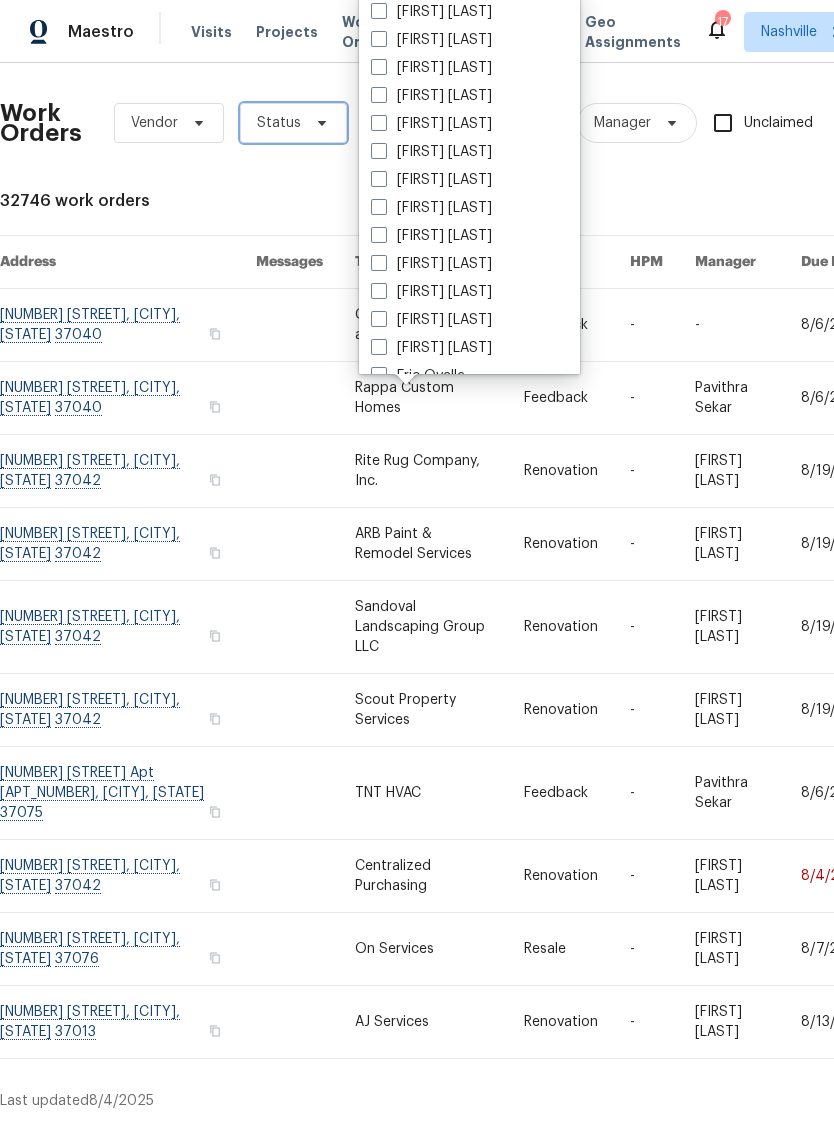 click on "Status" at bounding box center [279, 123] 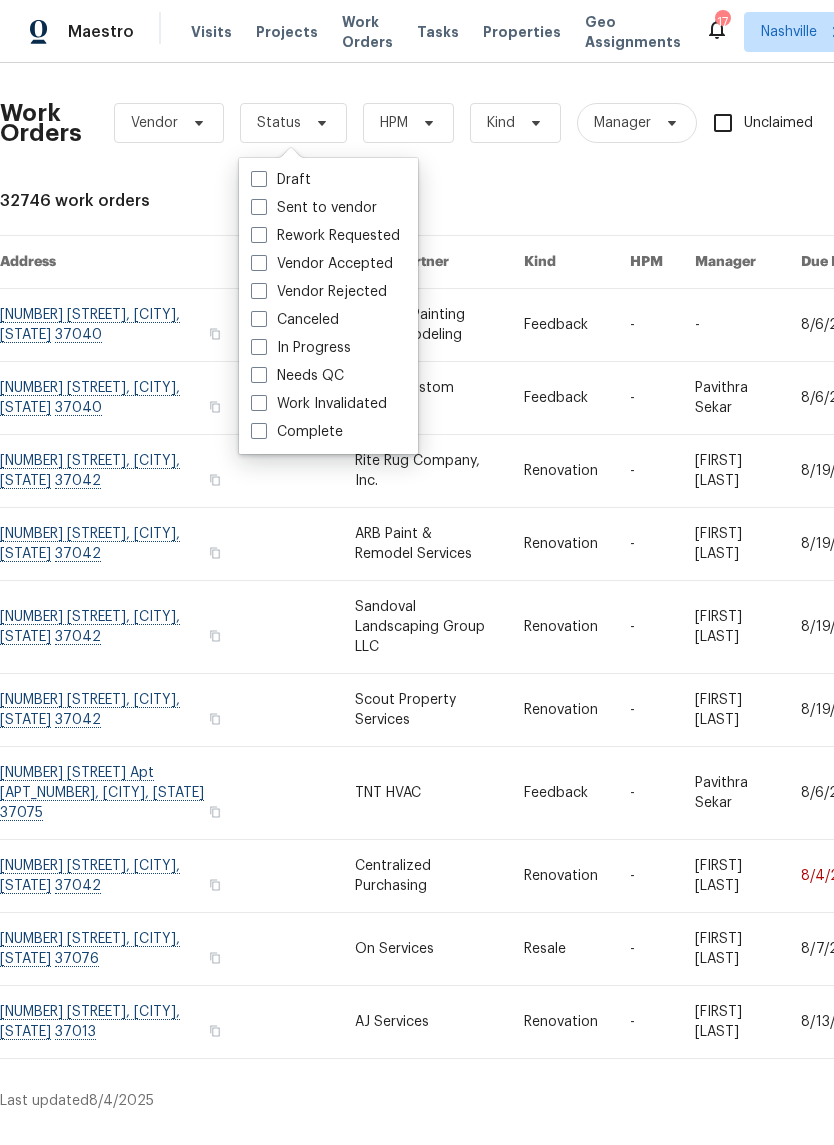 click on "Needs QC" at bounding box center [297, 376] 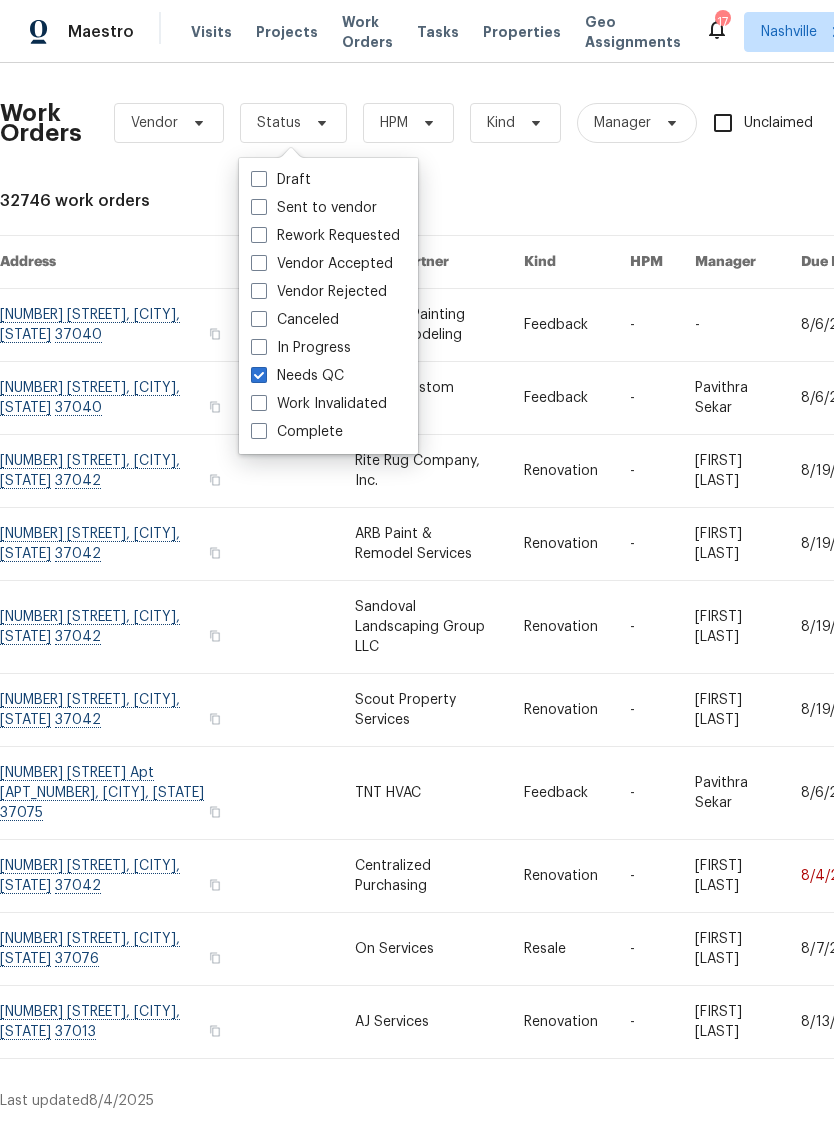 checkbox on "true" 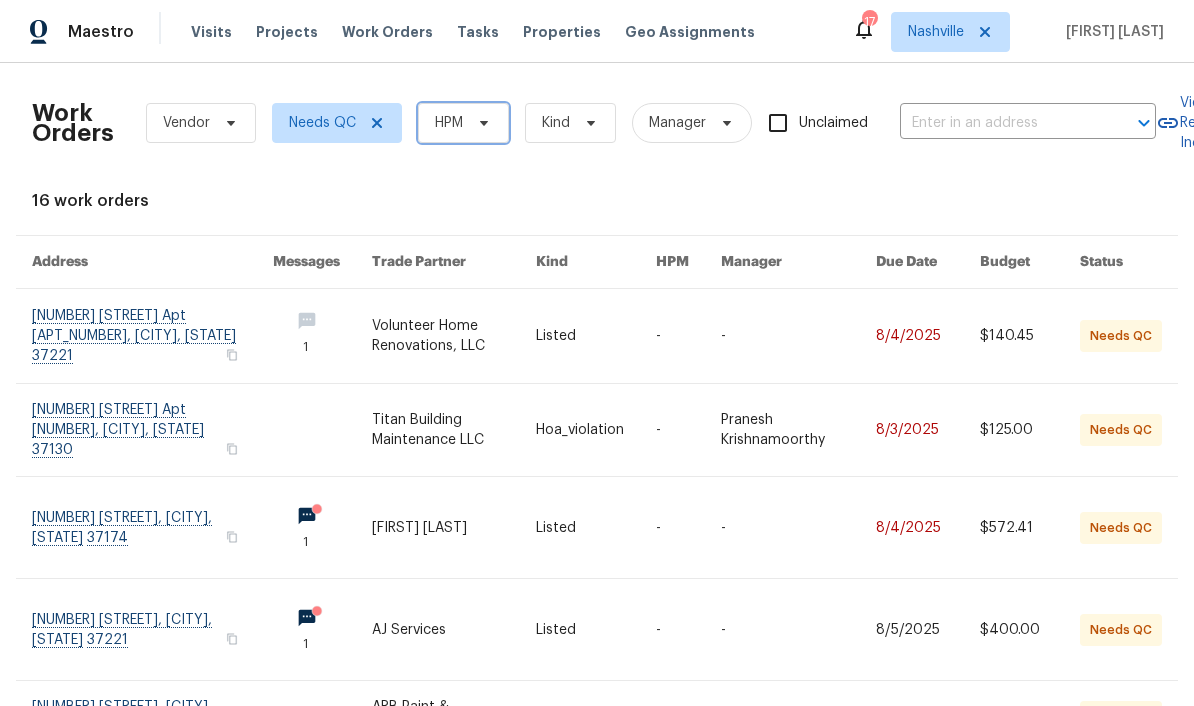 click 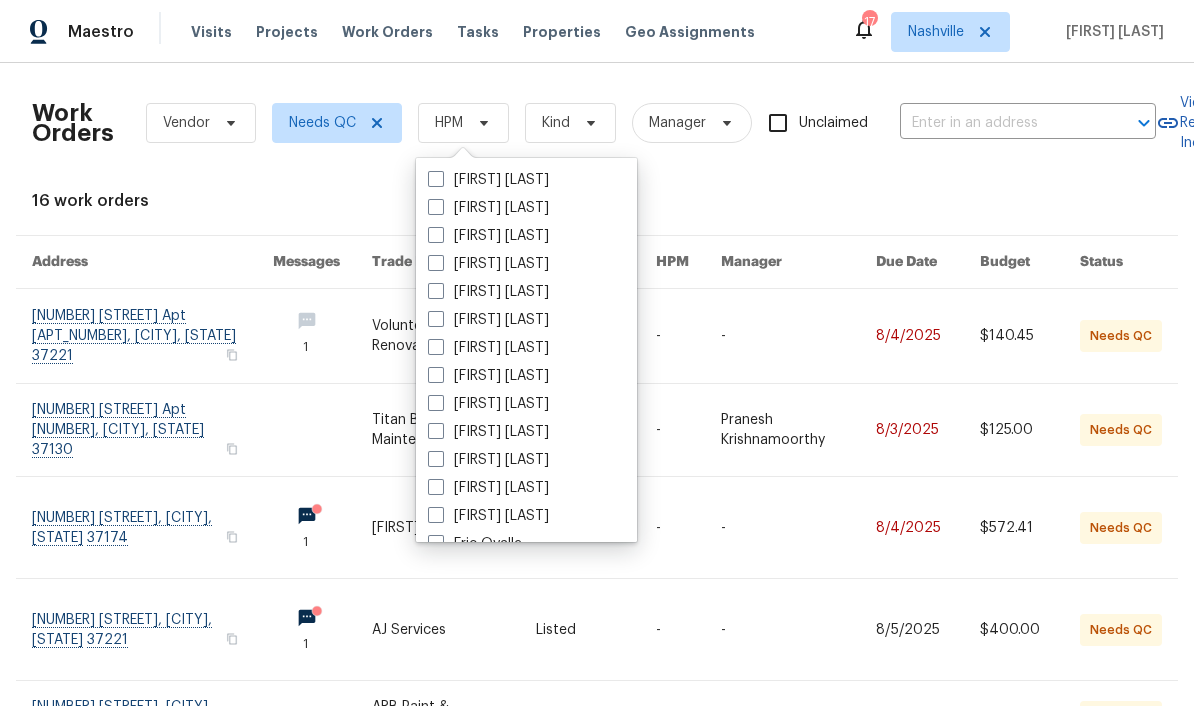 click on "[FIRST] [LAST]" at bounding box center (488, 404) 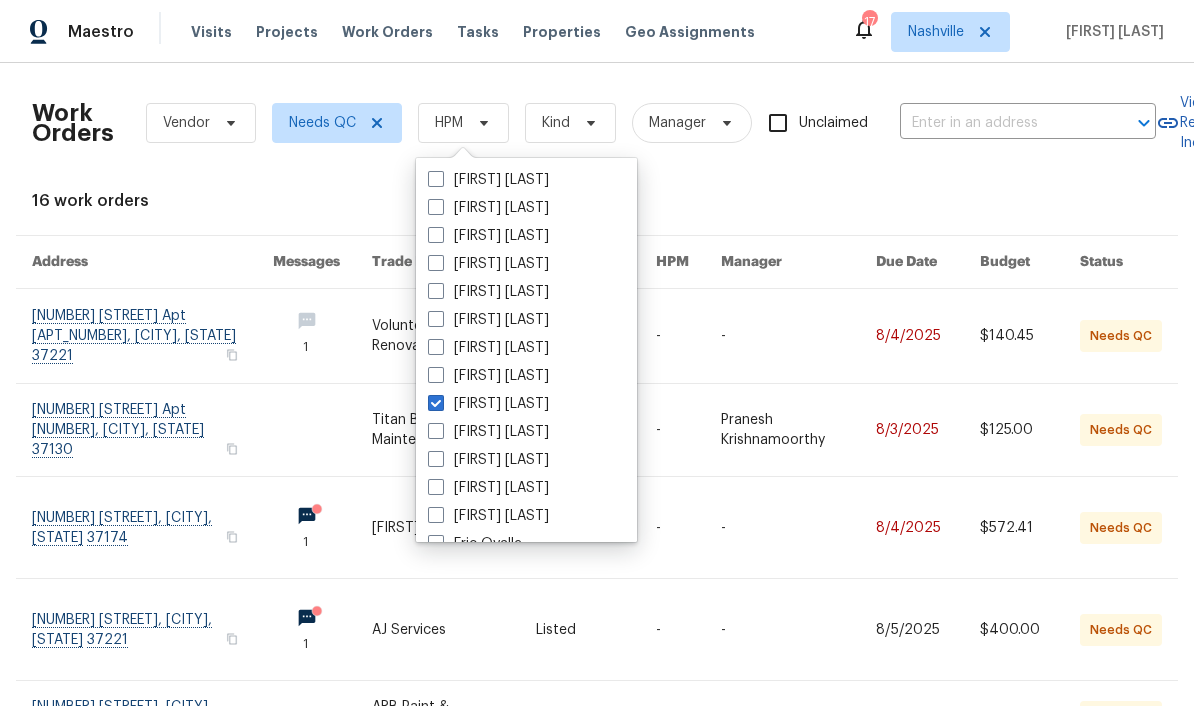 checkbox on "true" 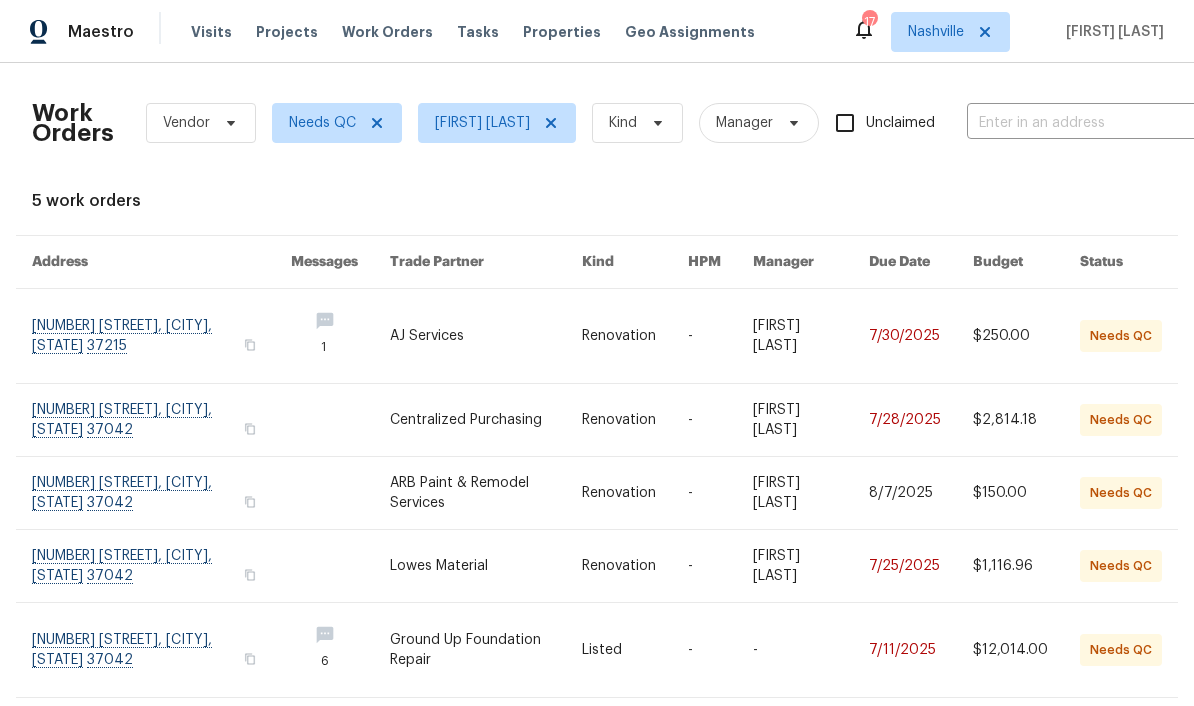 scroll, scrollTop: 60, scrollLeft: 0, axis: vertical 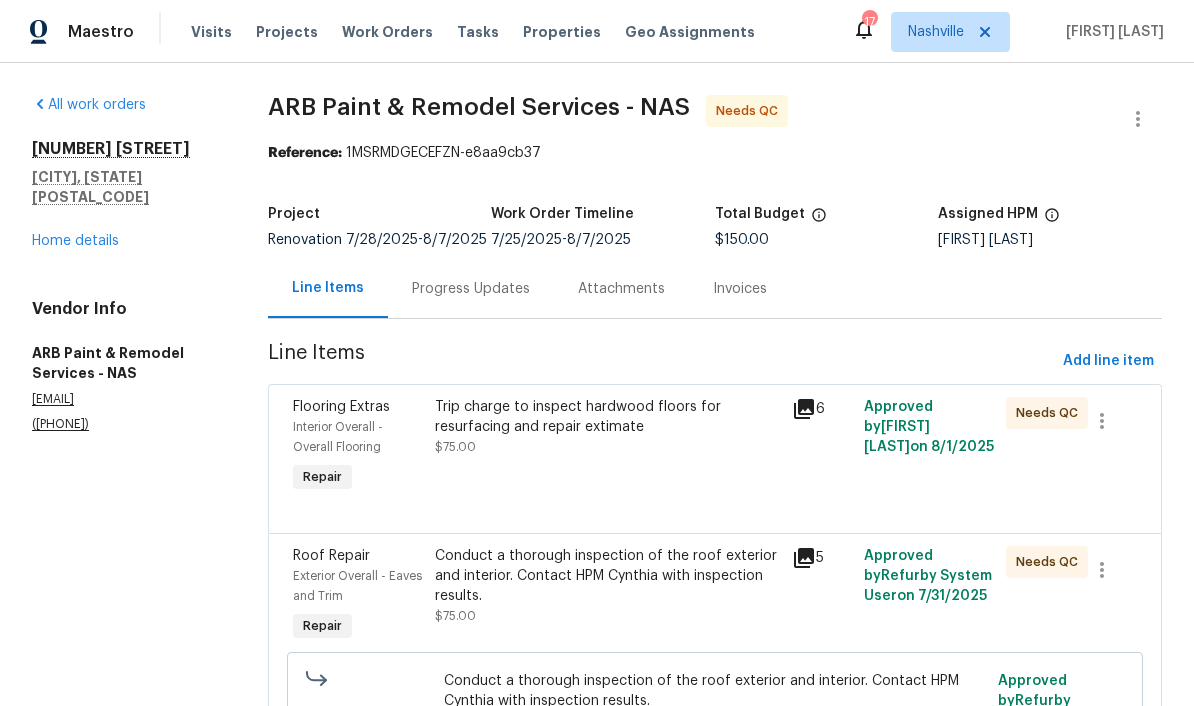 click on "Trip charge to inspect hardwood floors for resurfacing and repair extimate" at bounding box center (607, 417) 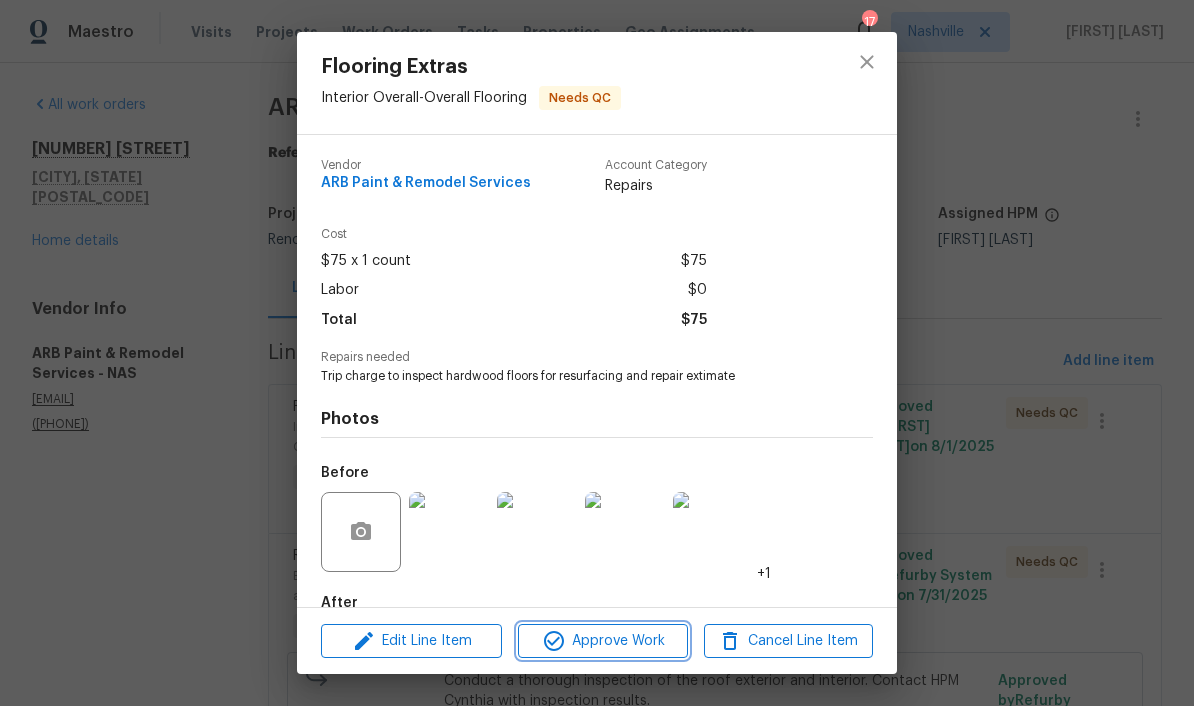 click on "Approve Work" at bounding box center (602, 641) 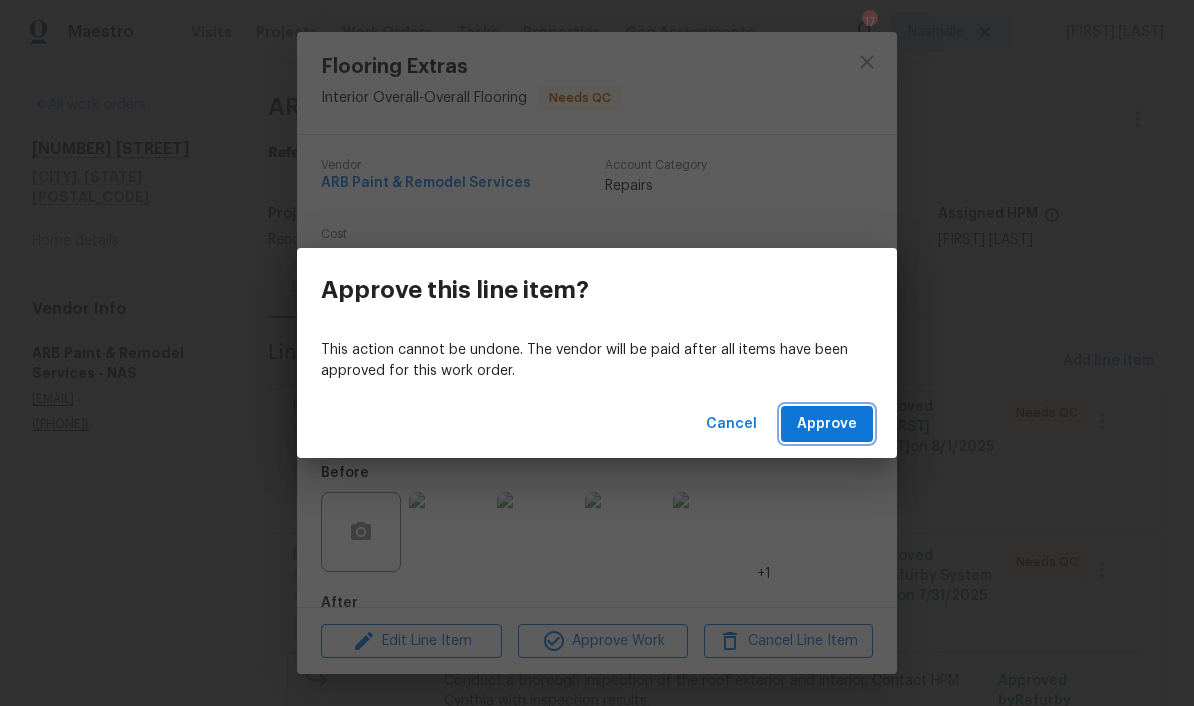 click on "Approve" at bounding box center (827, 424) 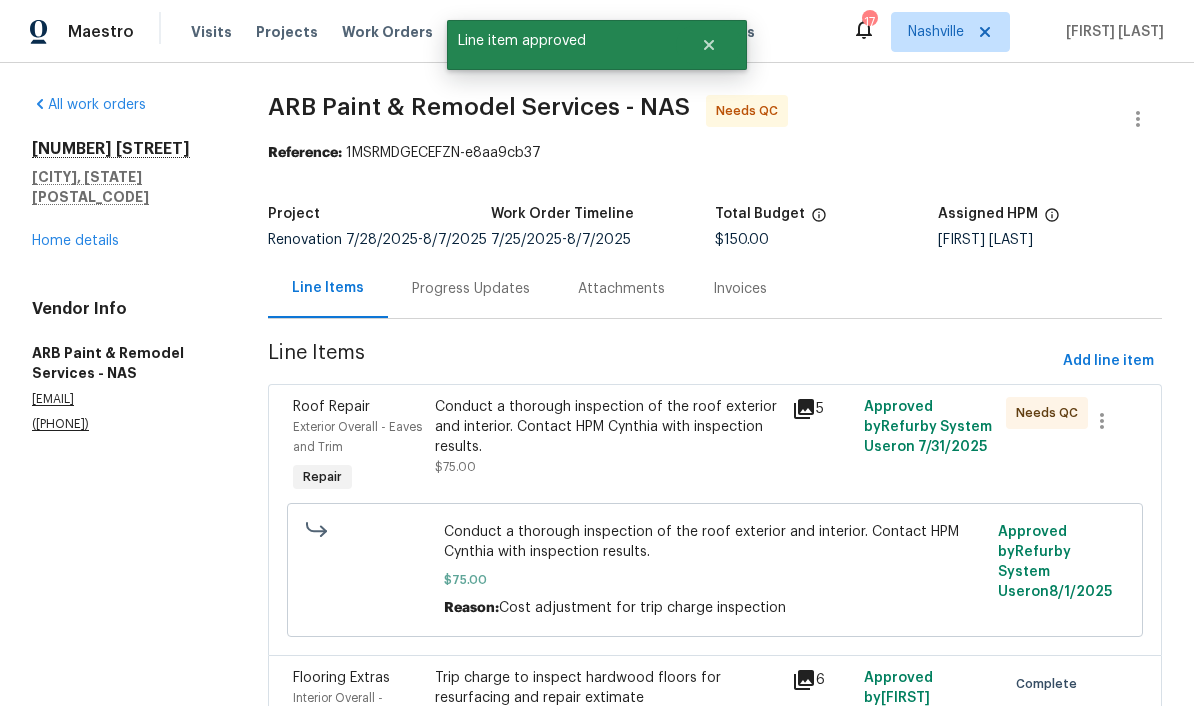 click on "Conduct a thorough inspection of the roof exterior and interior. Contact HPM Cynthia with inspection results." at bounding box center (607, 427) 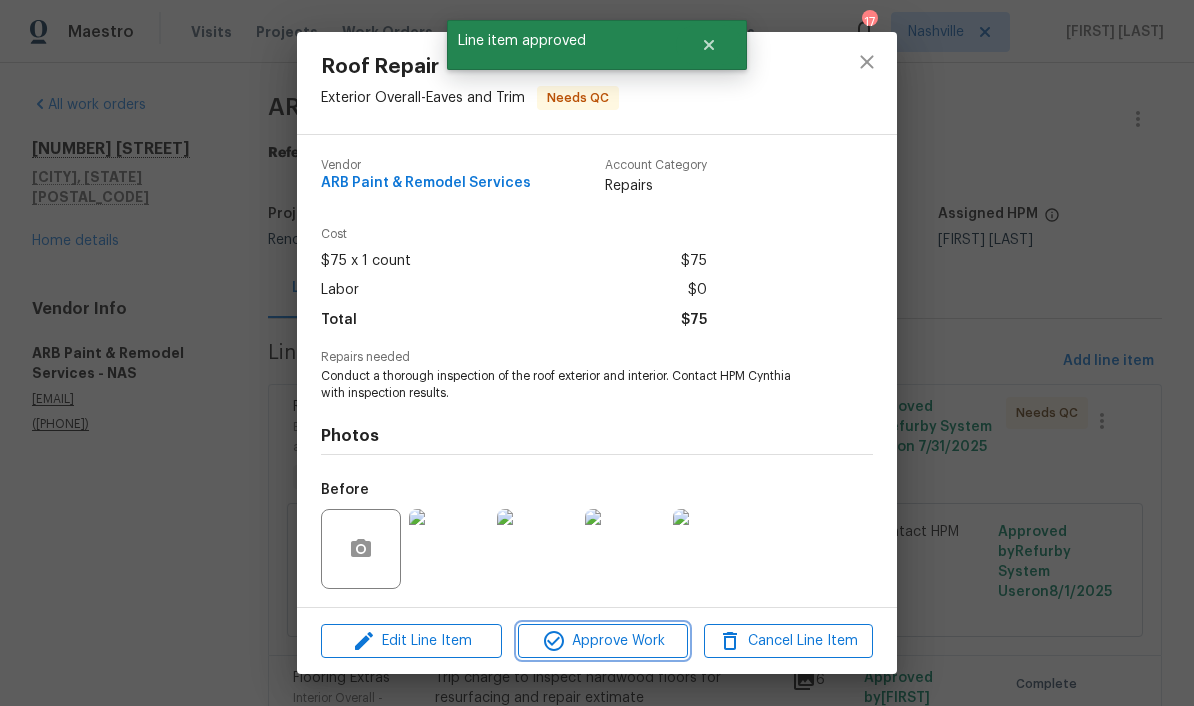 click on "Approve Work" at bounding box center (602, 641) 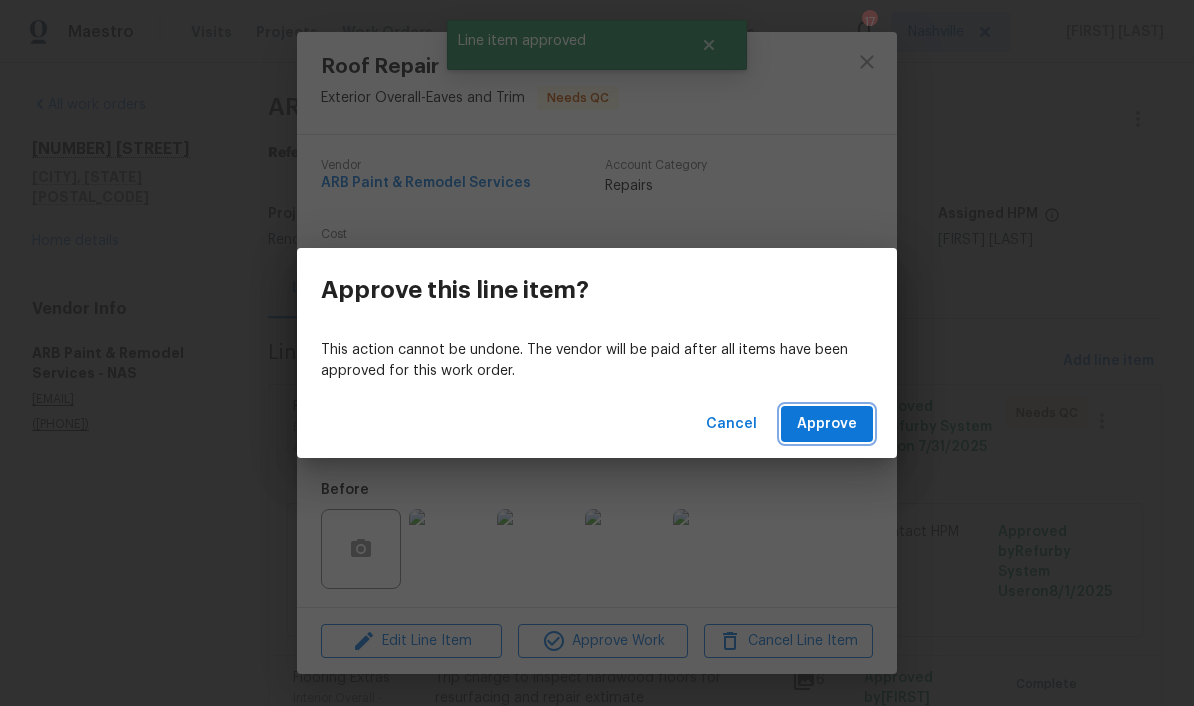 click on "Approve" at bounding box center [827, 424] 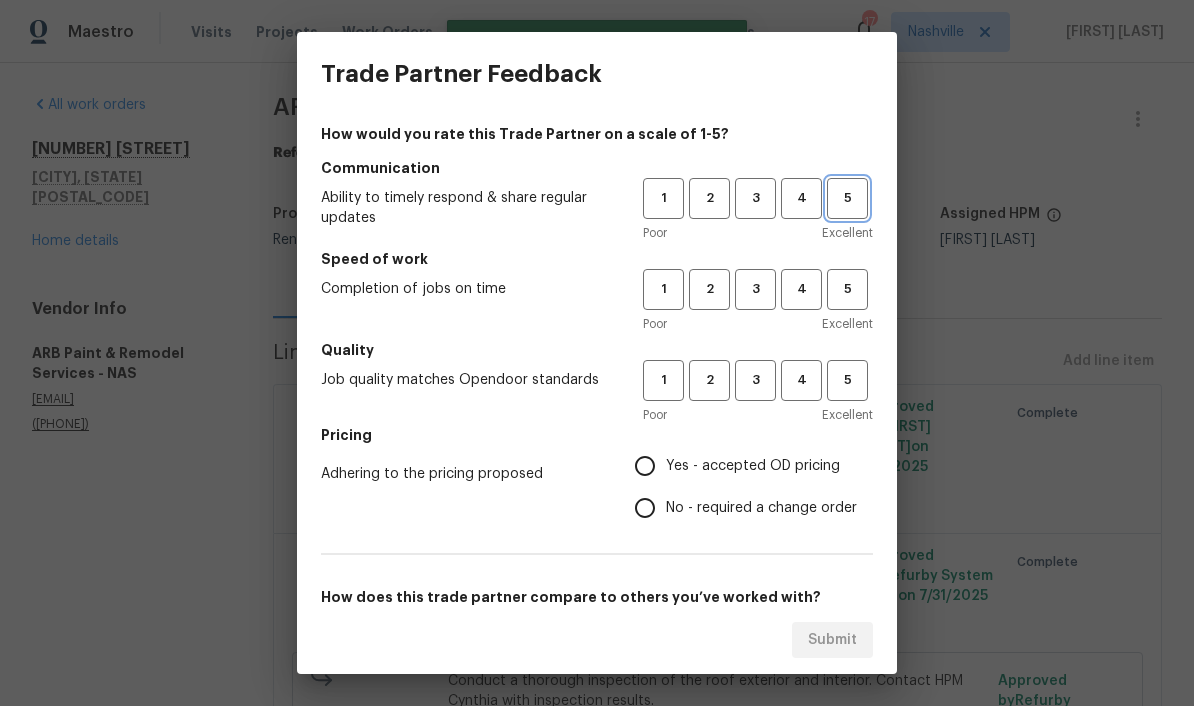 click on "5" at bounding box center [847, 198] 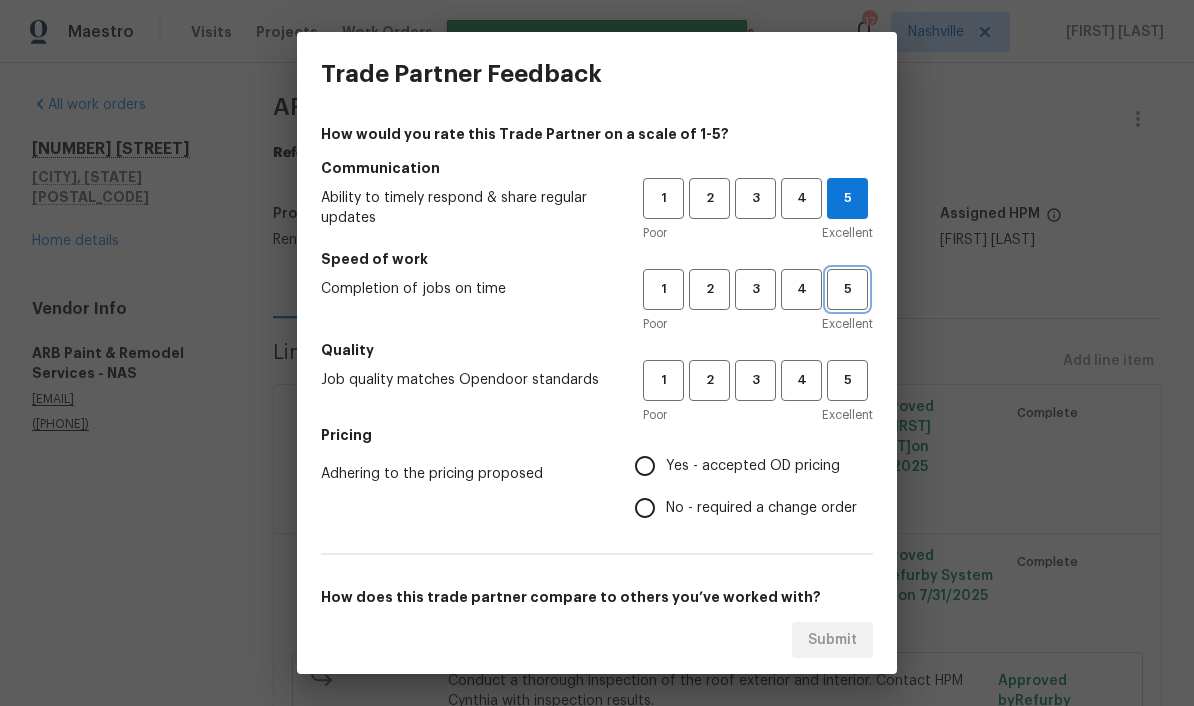 click on "5" at bounding box center (847, 289) 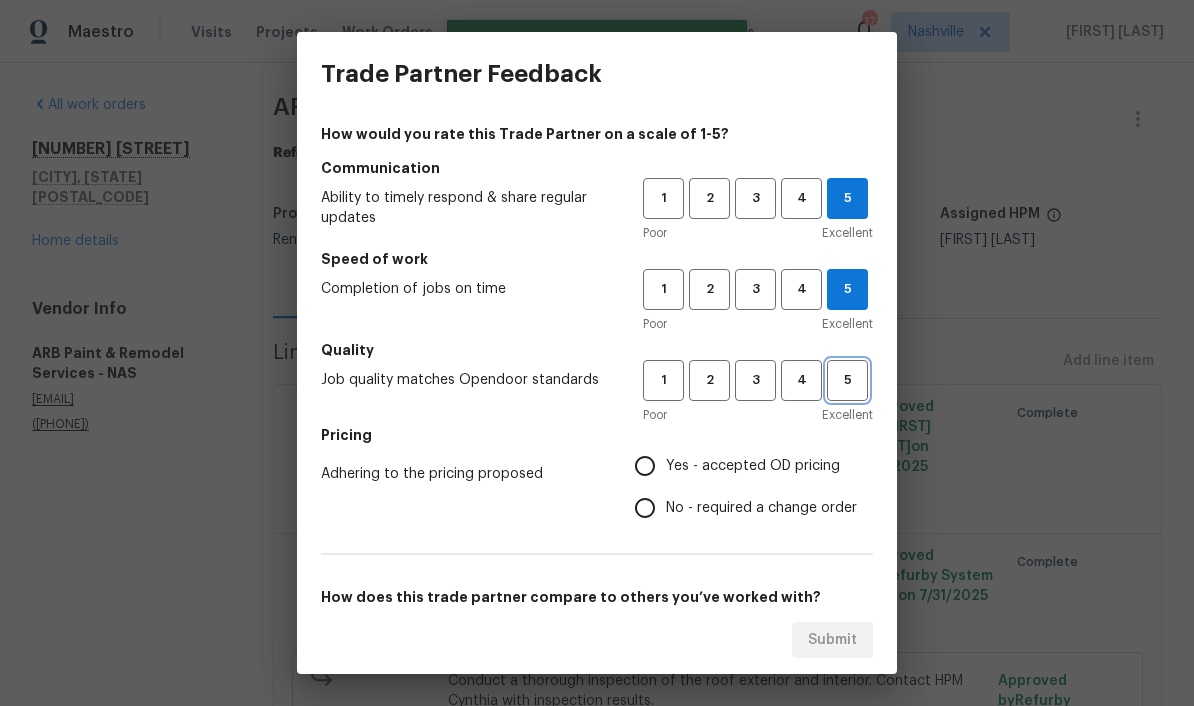 click on "5" at bounding box center (847, 380) 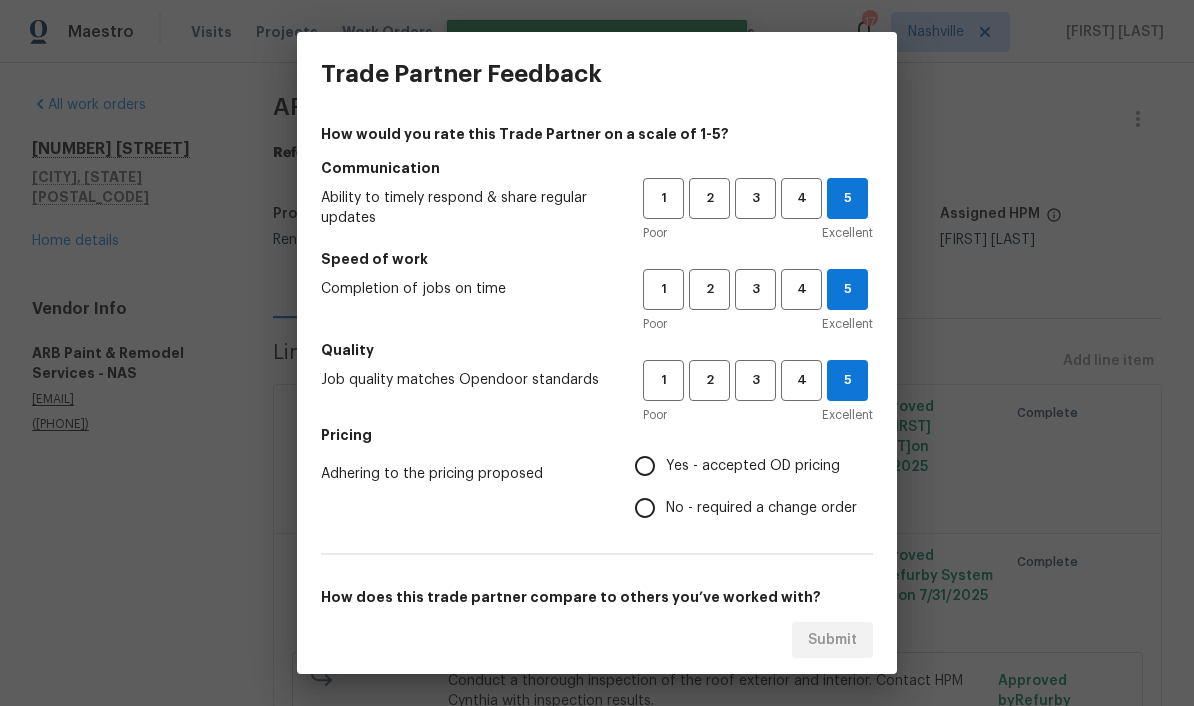 click on "Yes - accepted OD pricing" at bounding box center [645, 466] 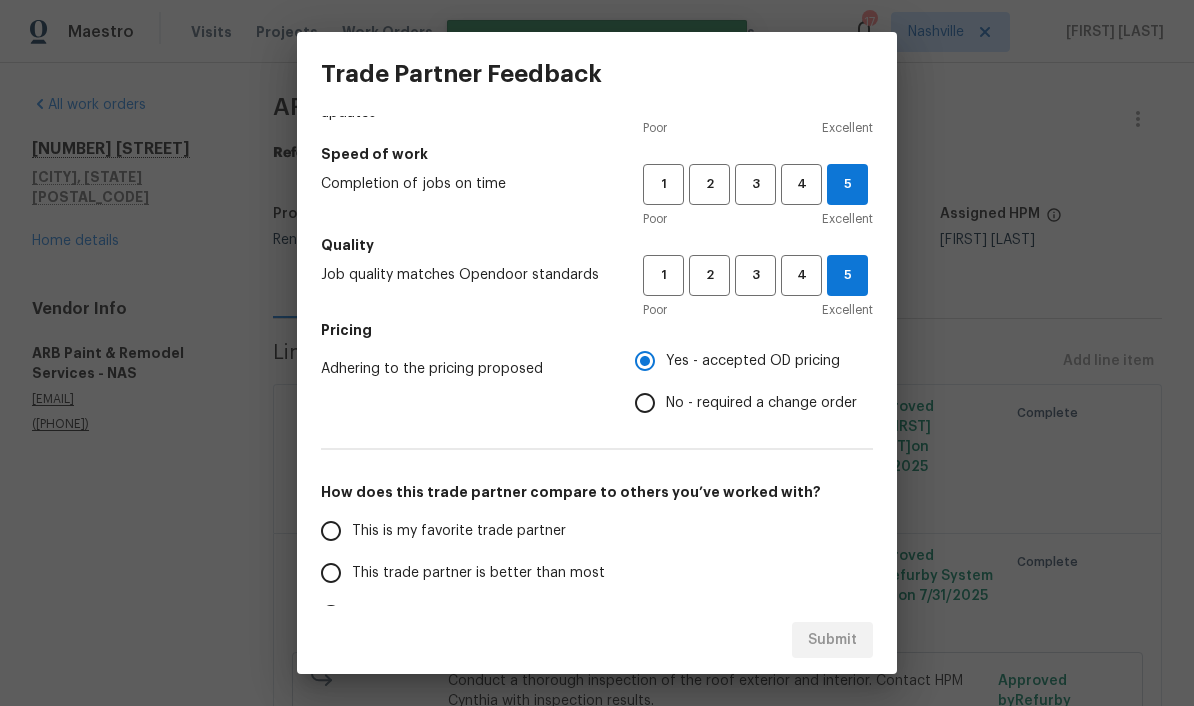 scroll, scrollTop: 129, scrollLeft: 0, axis: vertical 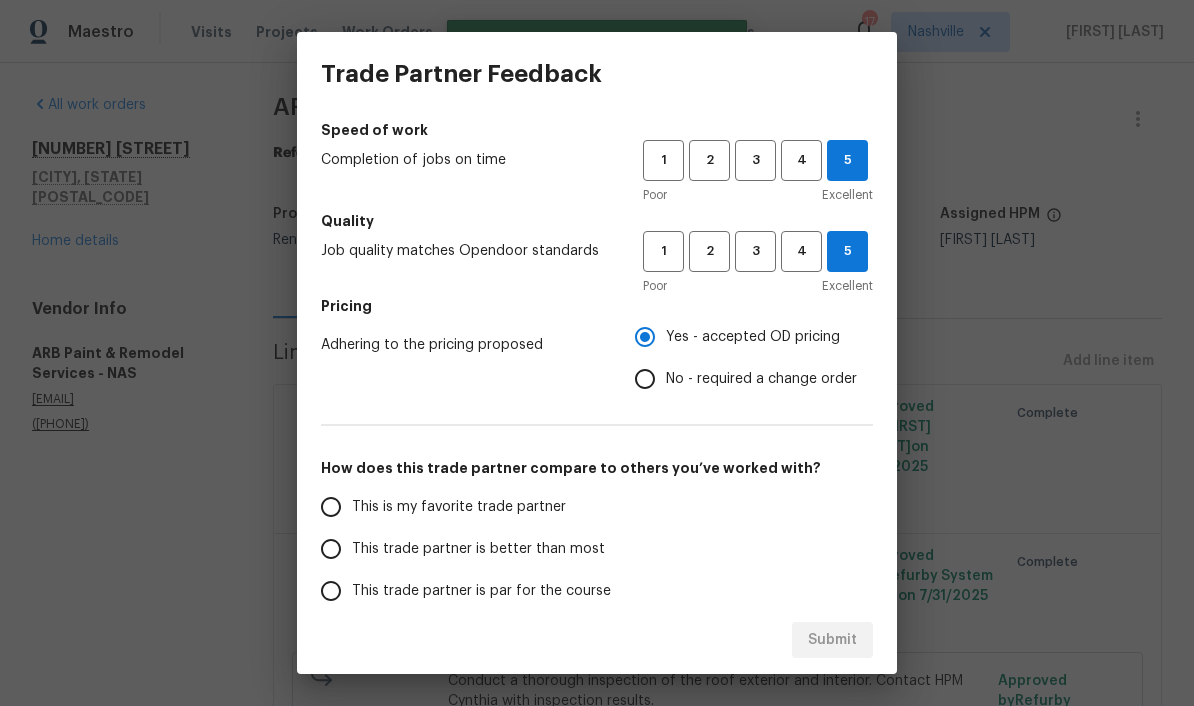 click on "This is my favorite trade partner" at bounding box center (331, 507) 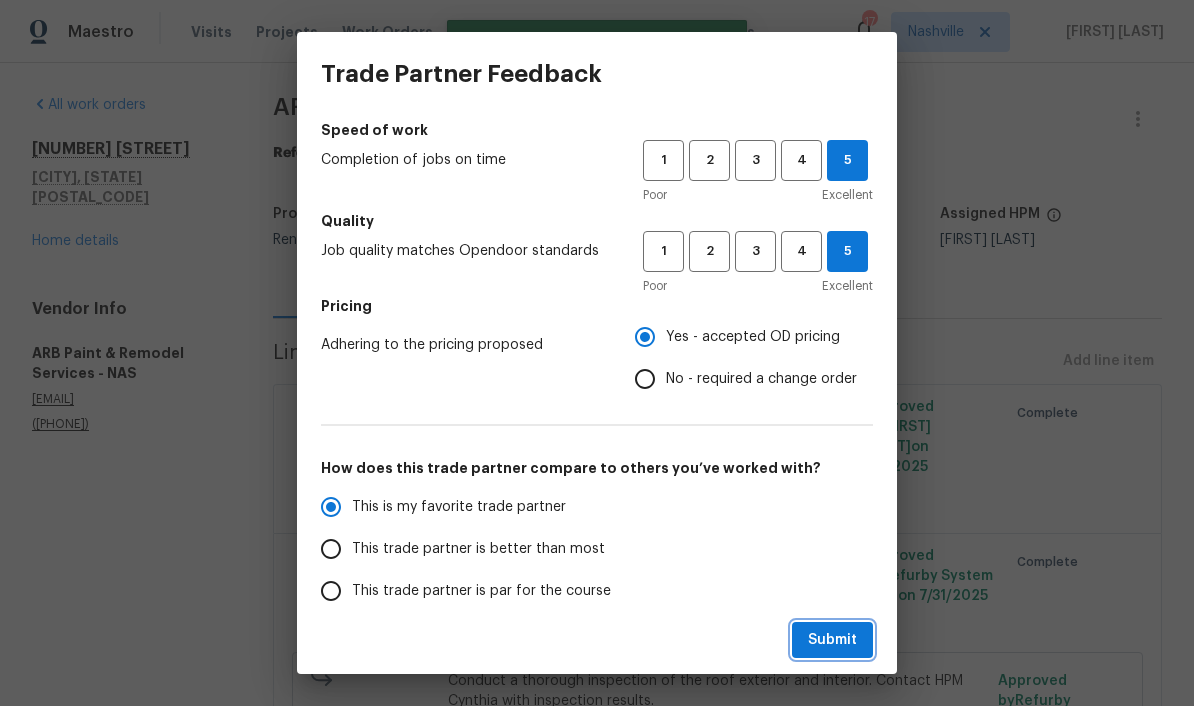 click on "Submit" at bounding box center [832, 640] 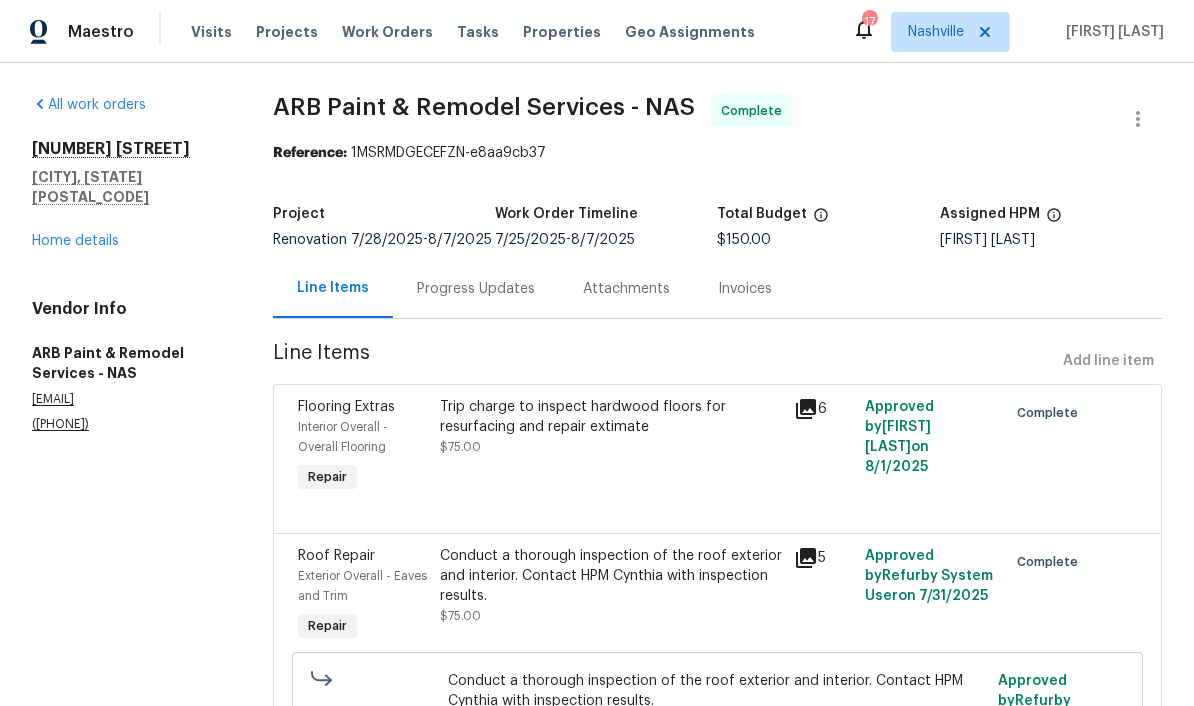 click on "Work Orders" at bounding box center (387, 32) 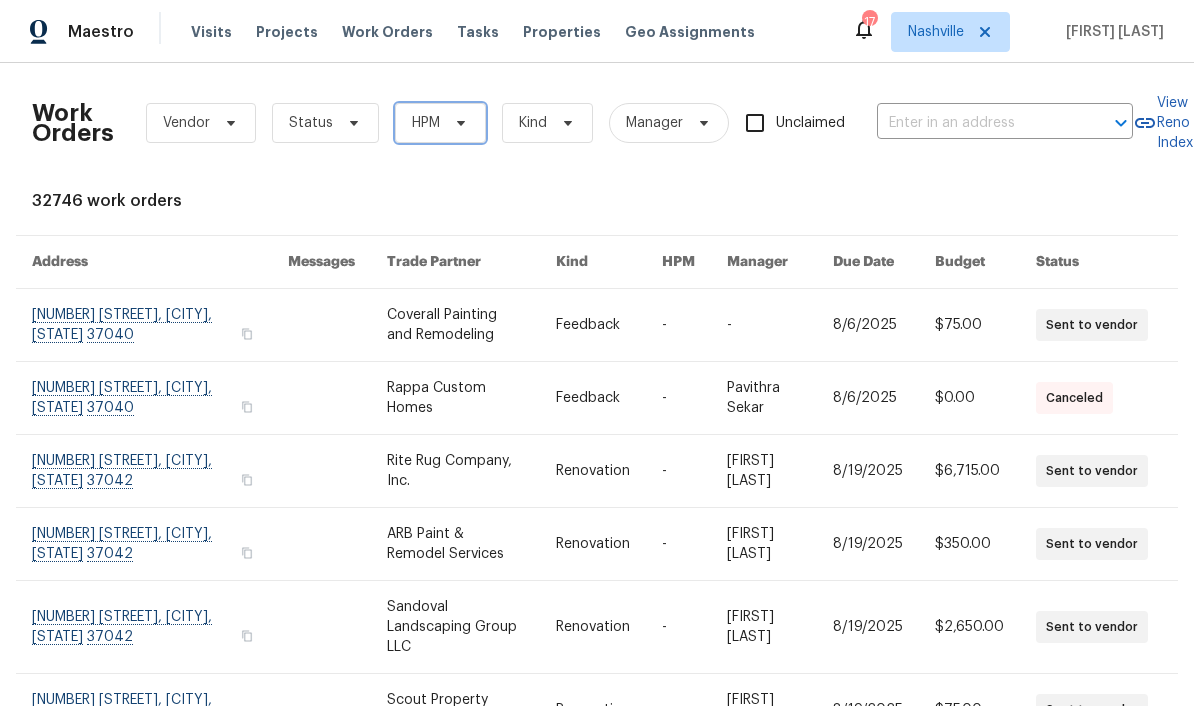 click 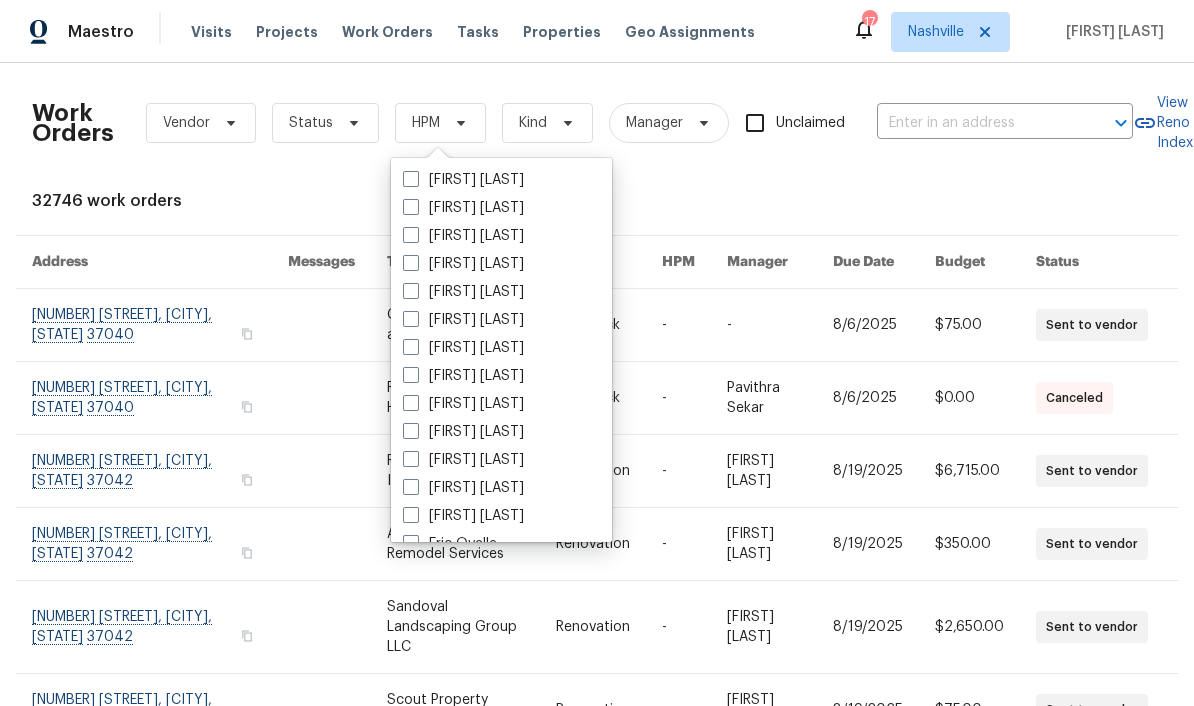 click on "[FIRST] [LAST]" at bounding box center (463, 404) 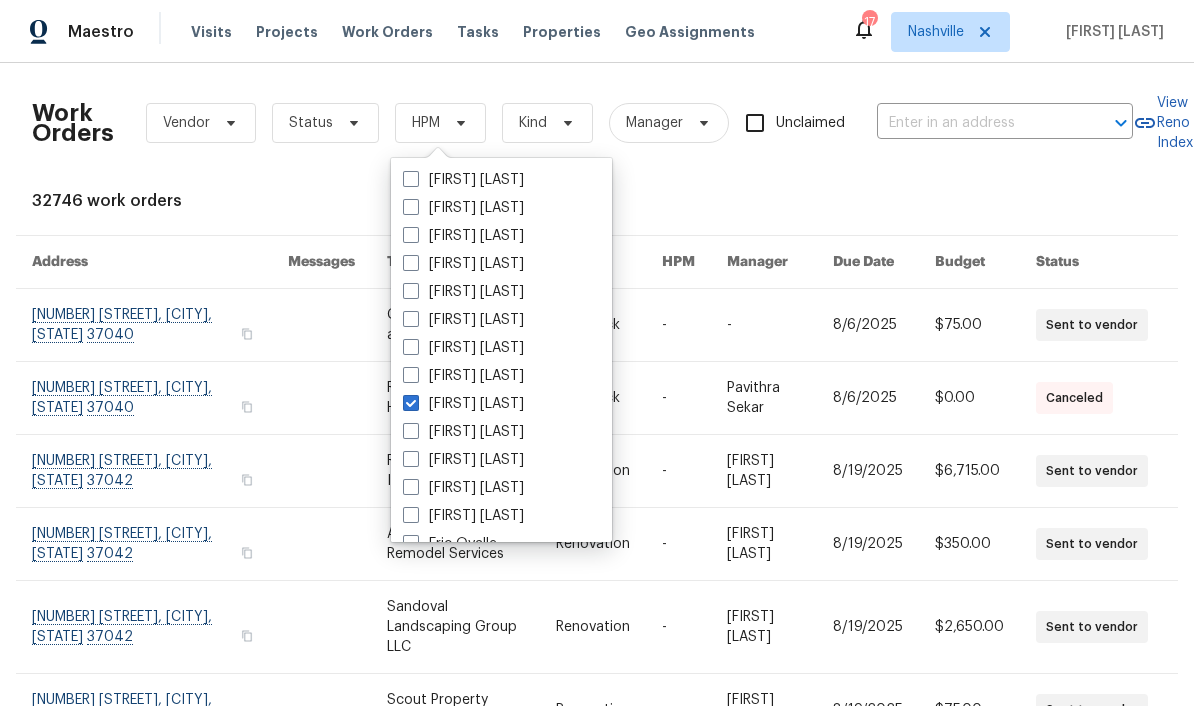 checkbox on "true" 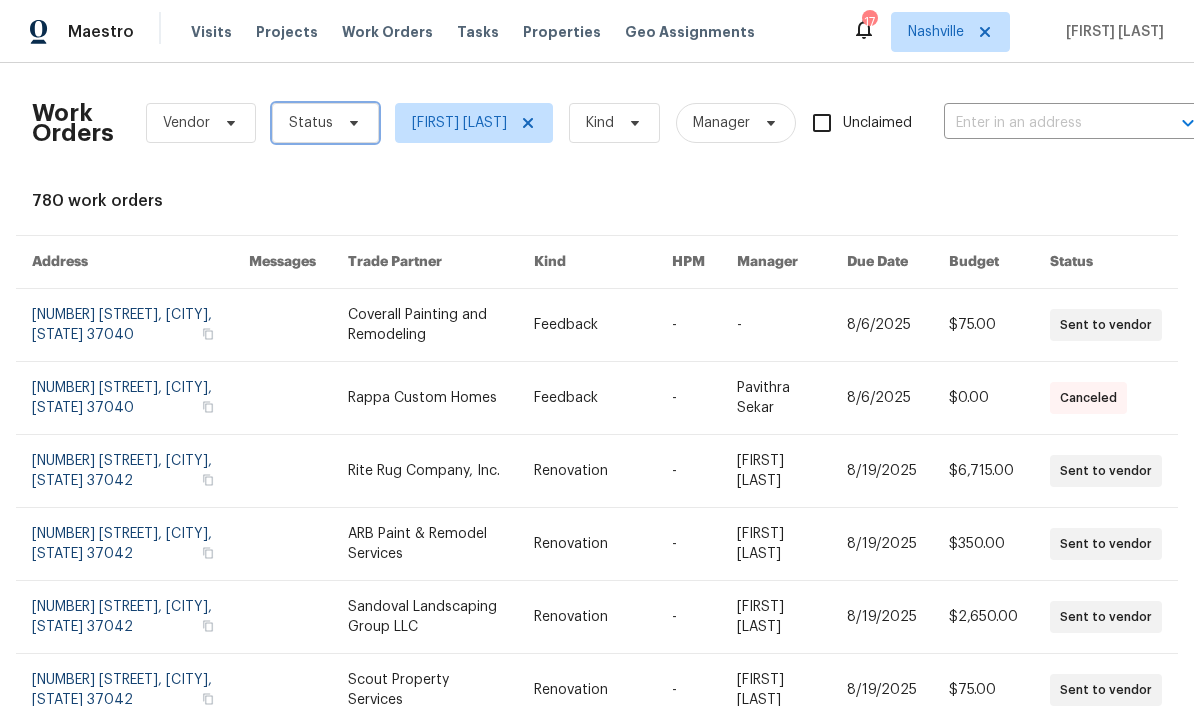 click 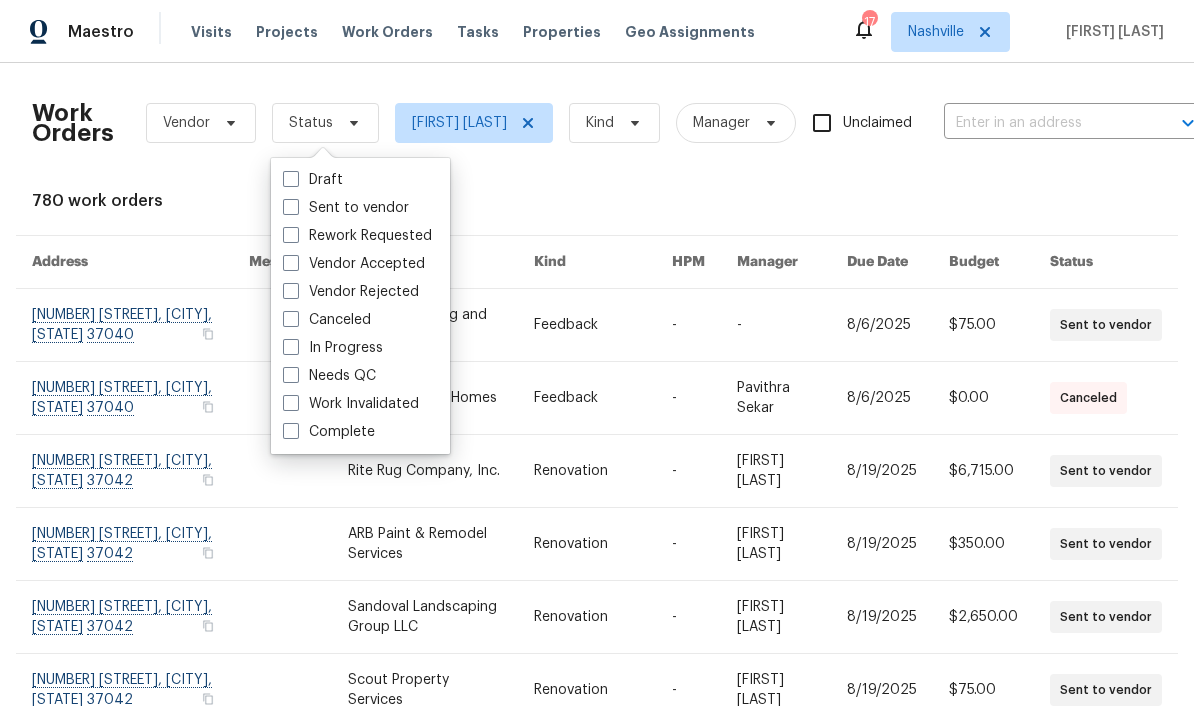 click on "Needs QC" at bounding box center [329, 376] 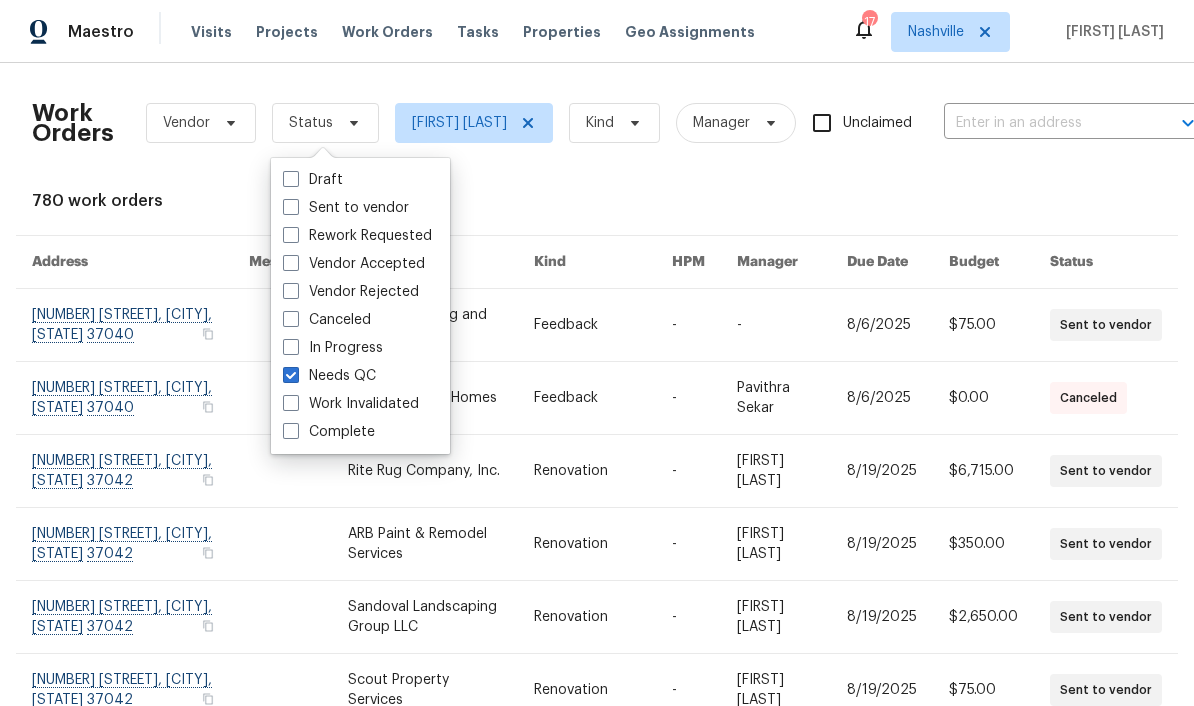 checkbox on "true" 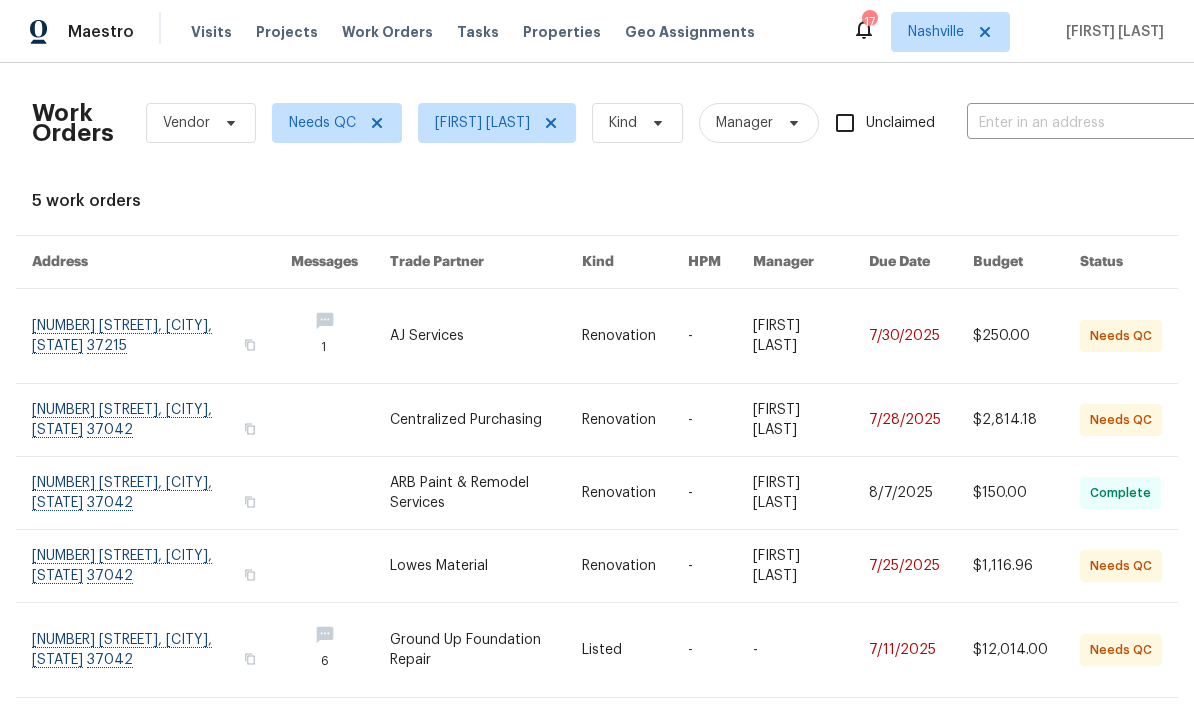 scroll, scrollTop: 60, scrollLeft: 0, axis: vertical 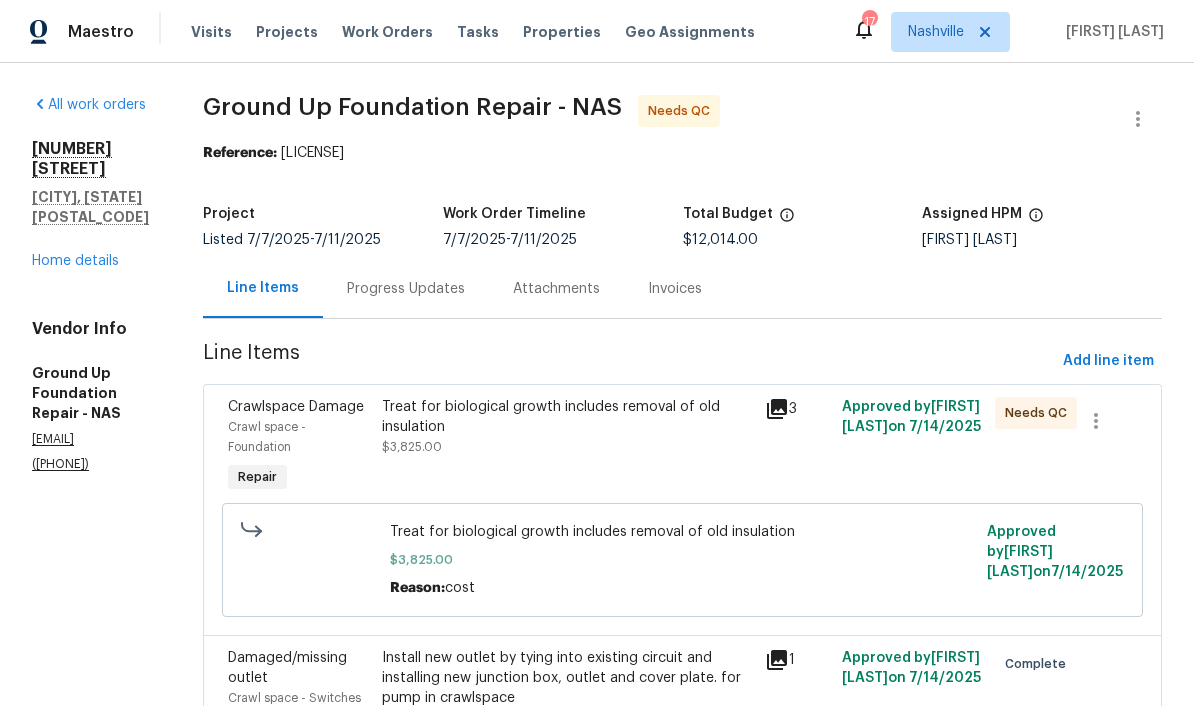 click on "Treat for biological growth includes removal of old insulation" at bounding box center [568, 417] 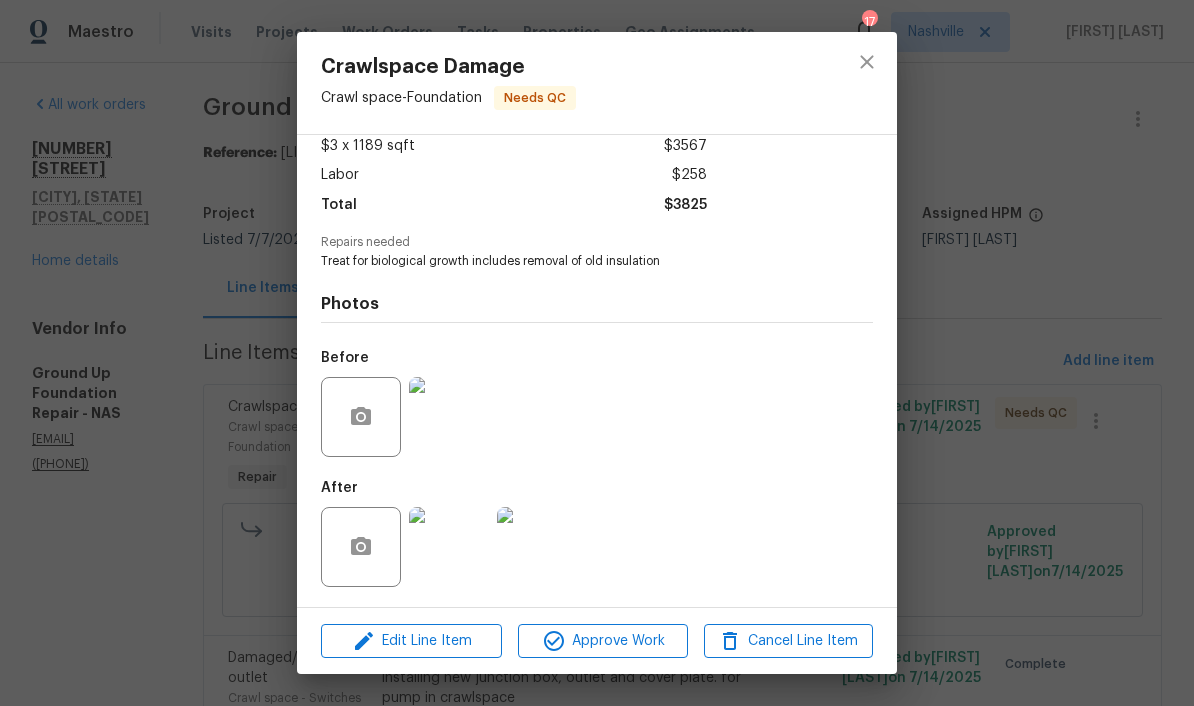 scroll, scrollTop: 120, scrollLeft: 0, axis: vertical 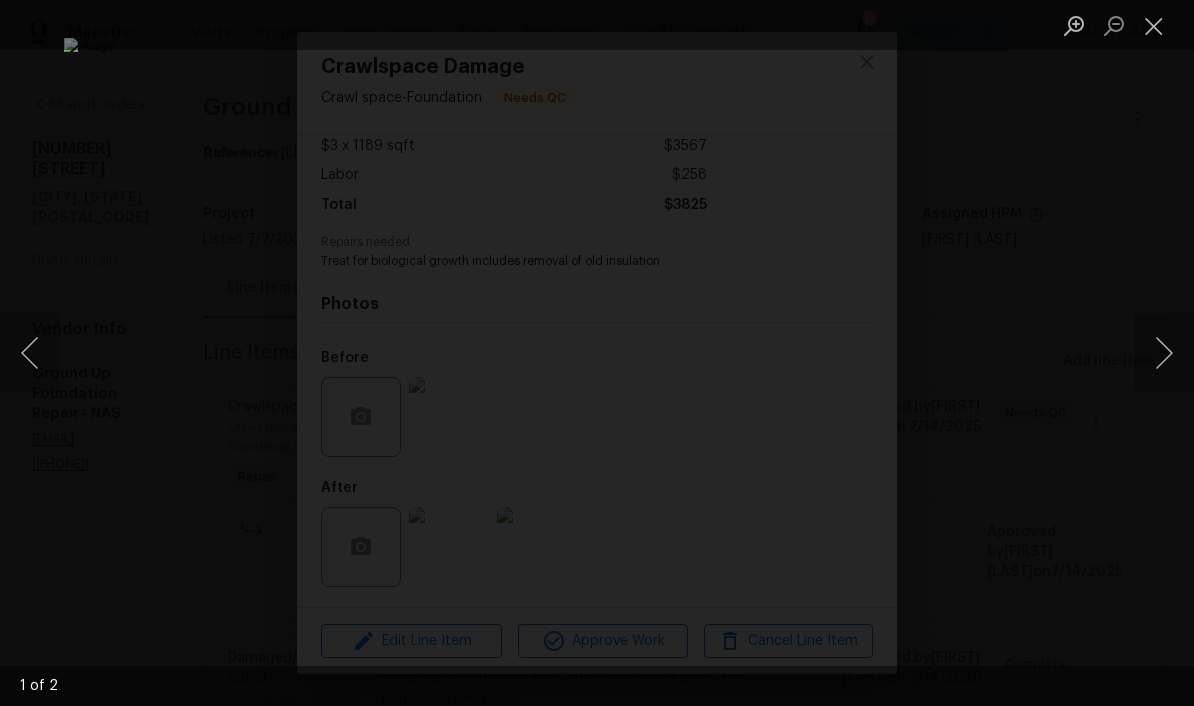 click at bounding box center [1164, 353] 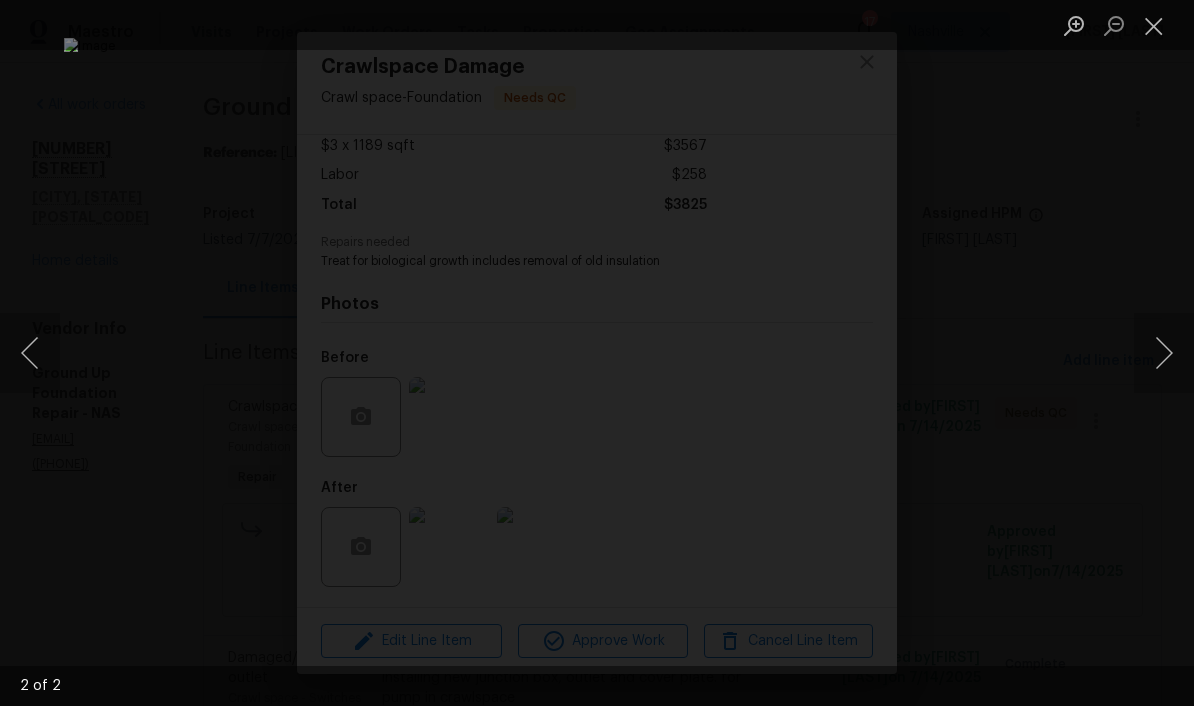 click at bounding box center (1154, 25) 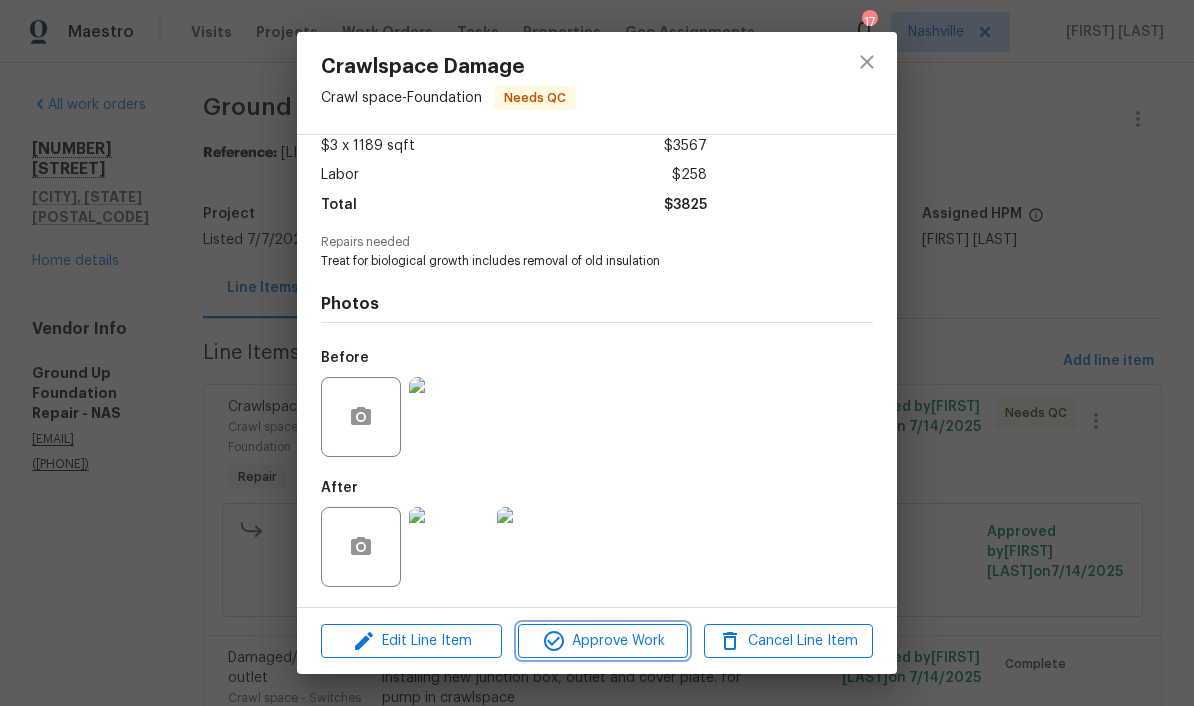 click on "Approve Work" at bounding box center [602, 641] 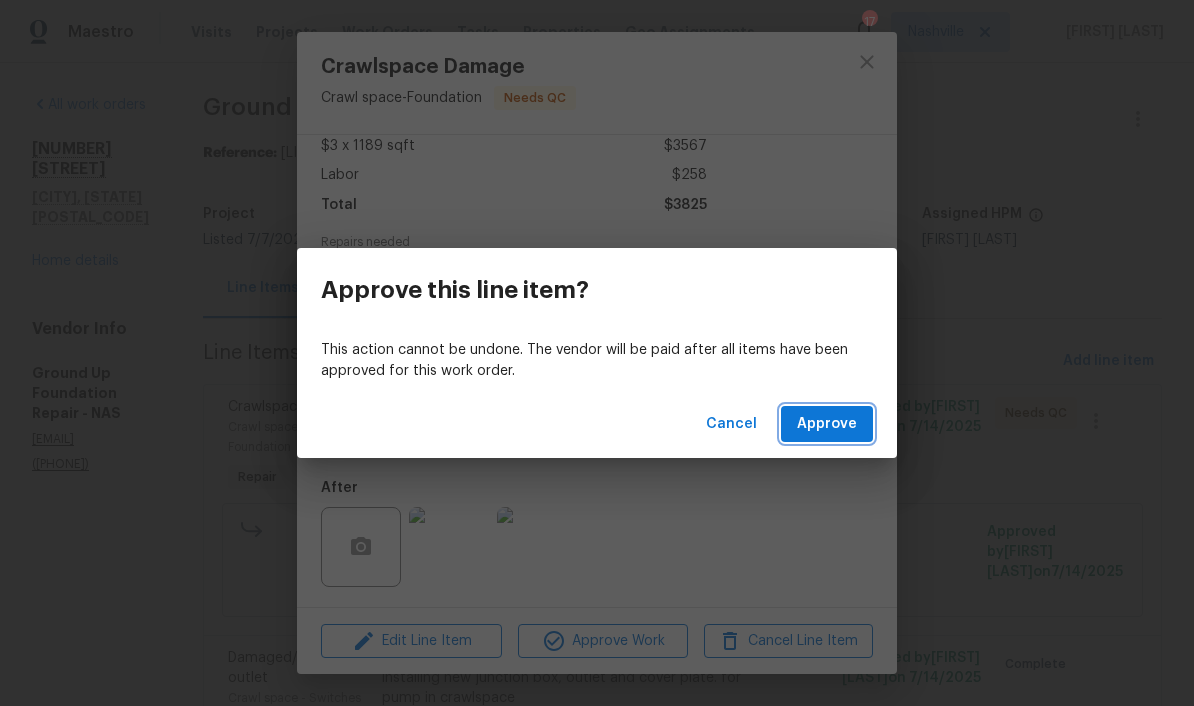 click on "Approve" at bounding box center (827, 424) 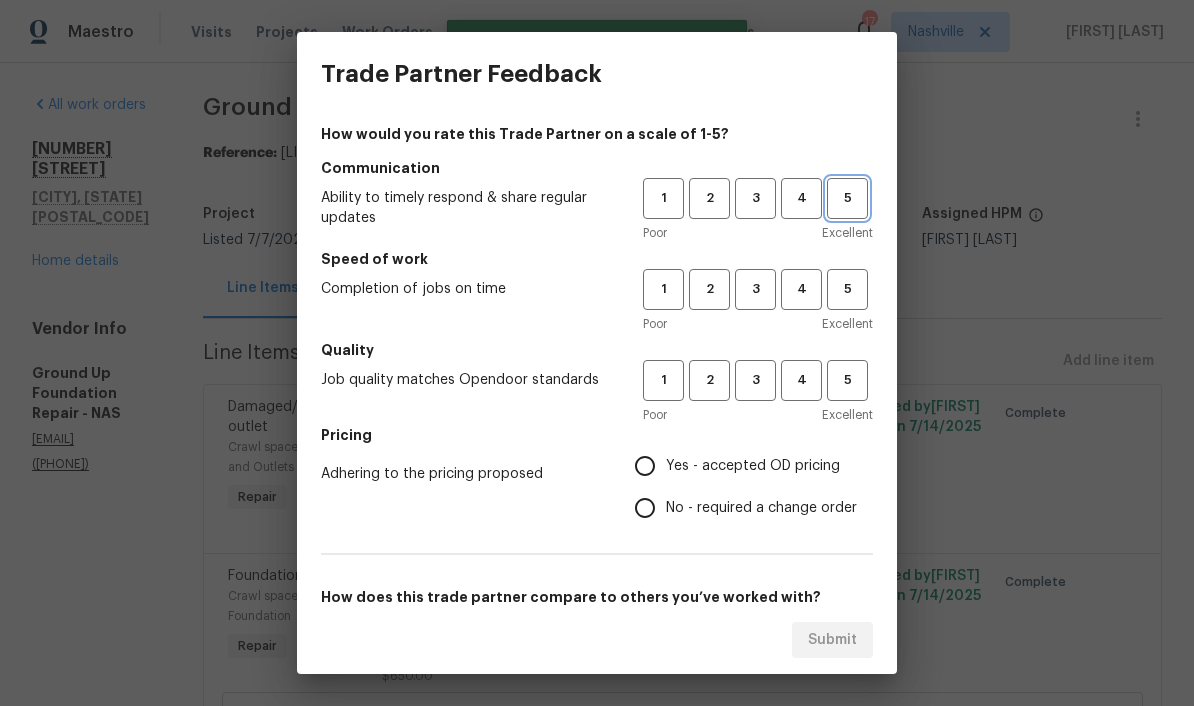 click on "5" at bounding box center [847, 198] 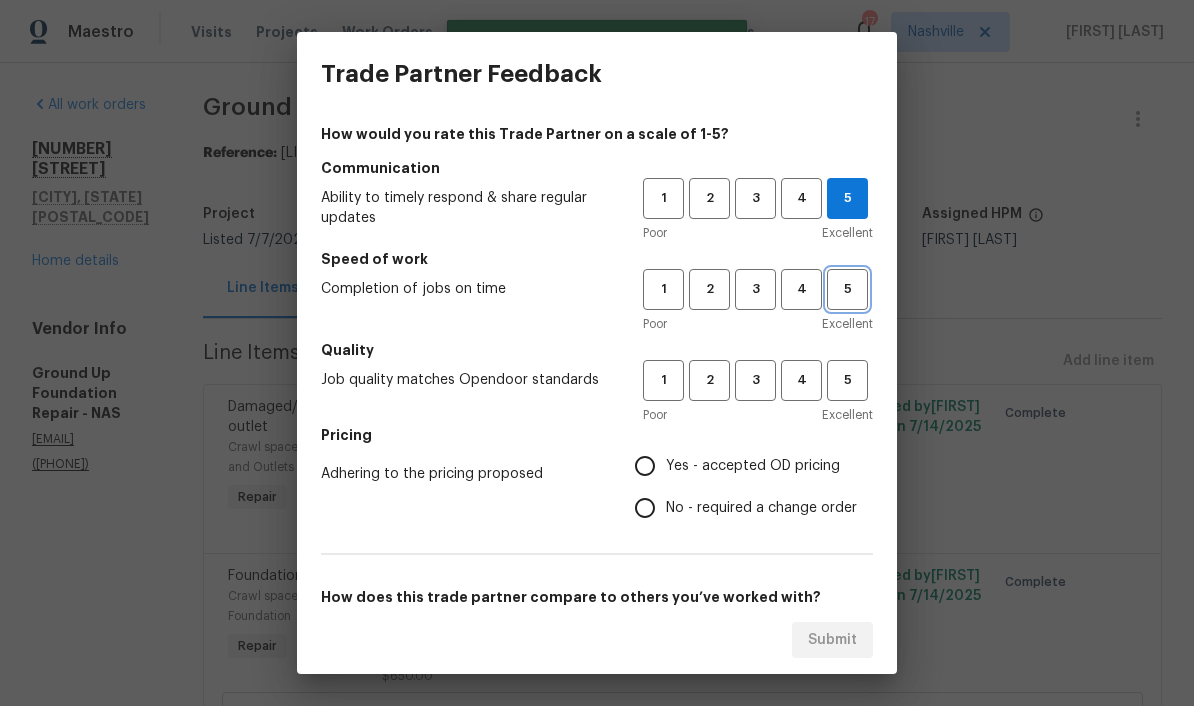 click on "5" at bounding box center (847, 289) 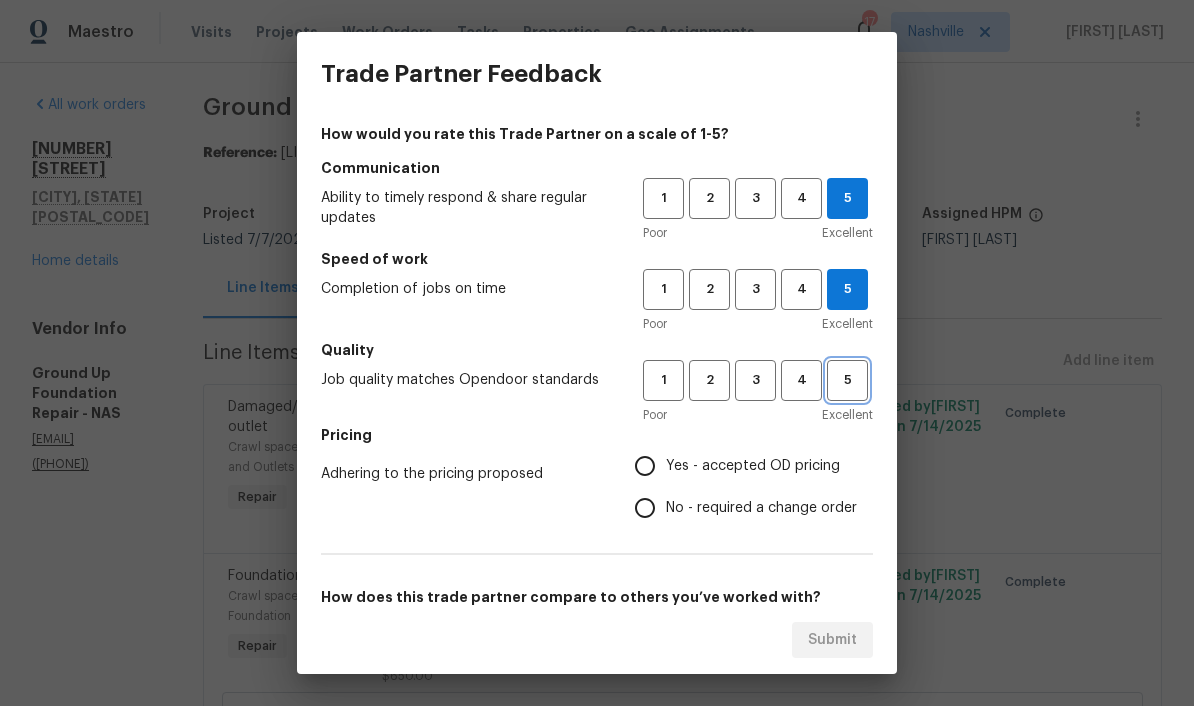 click on "5" at bounding box center (847, 380) 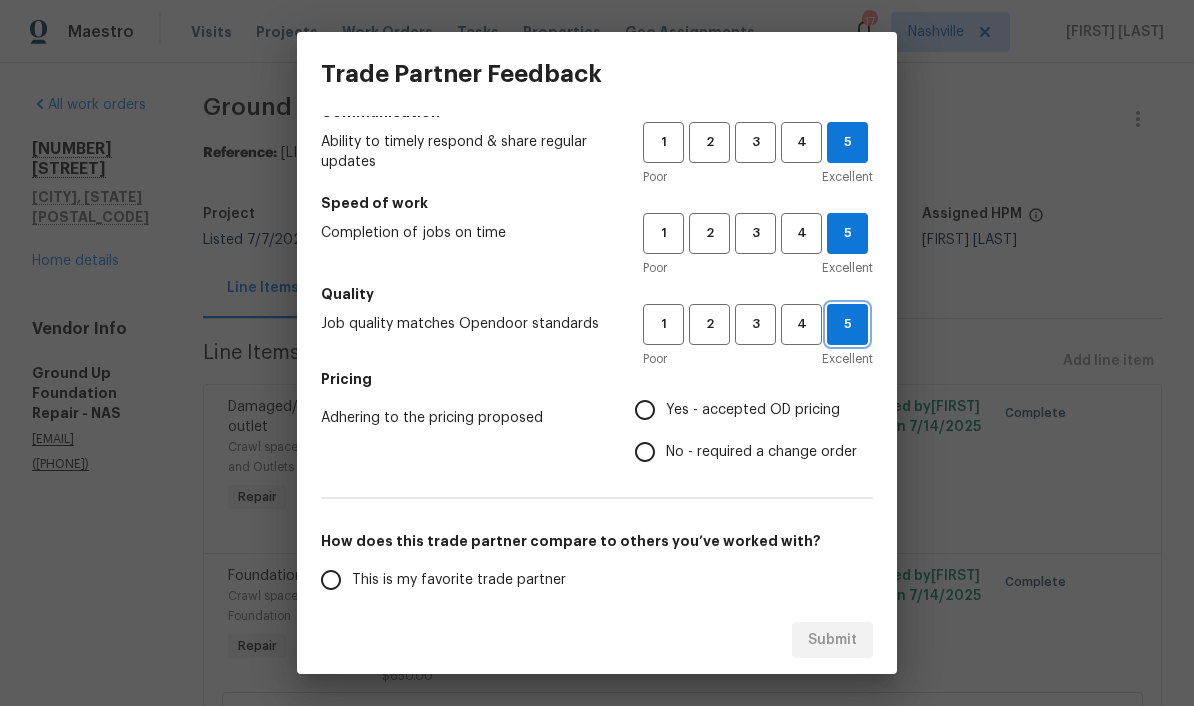 scroll, scrollTop: 137, scrollLeft: 0, axis: vertical 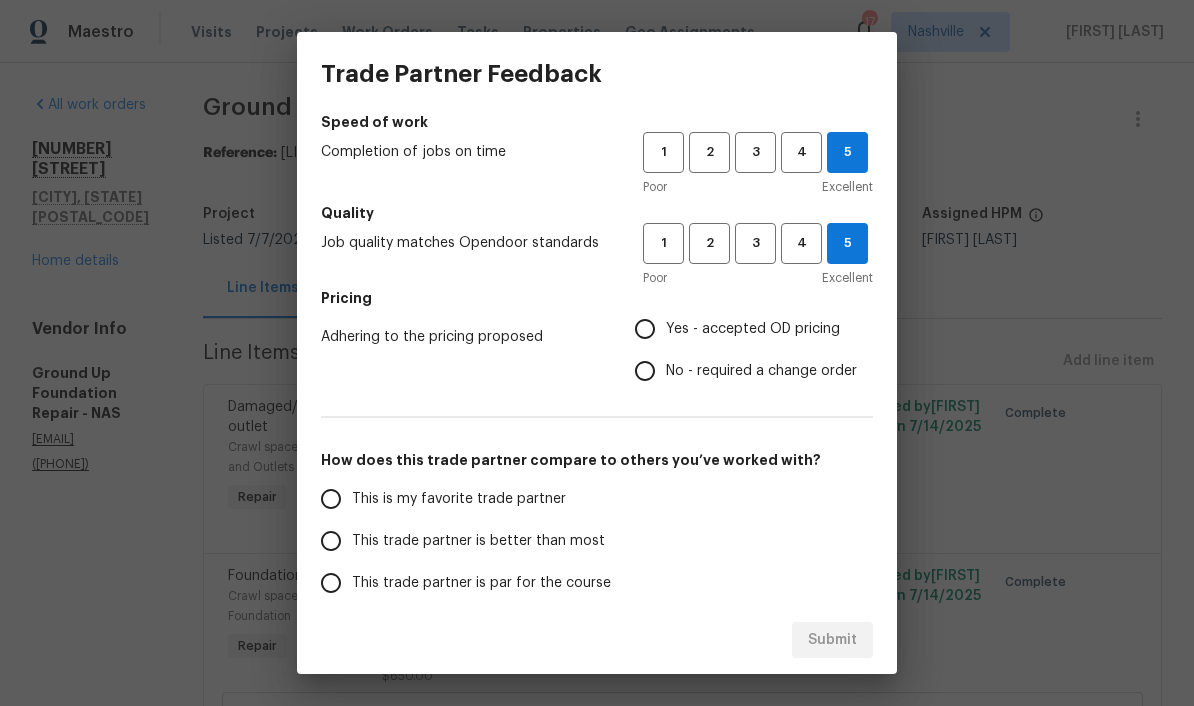 click on "Yes - accepted OD pricing" at bounding box center (645, 329) 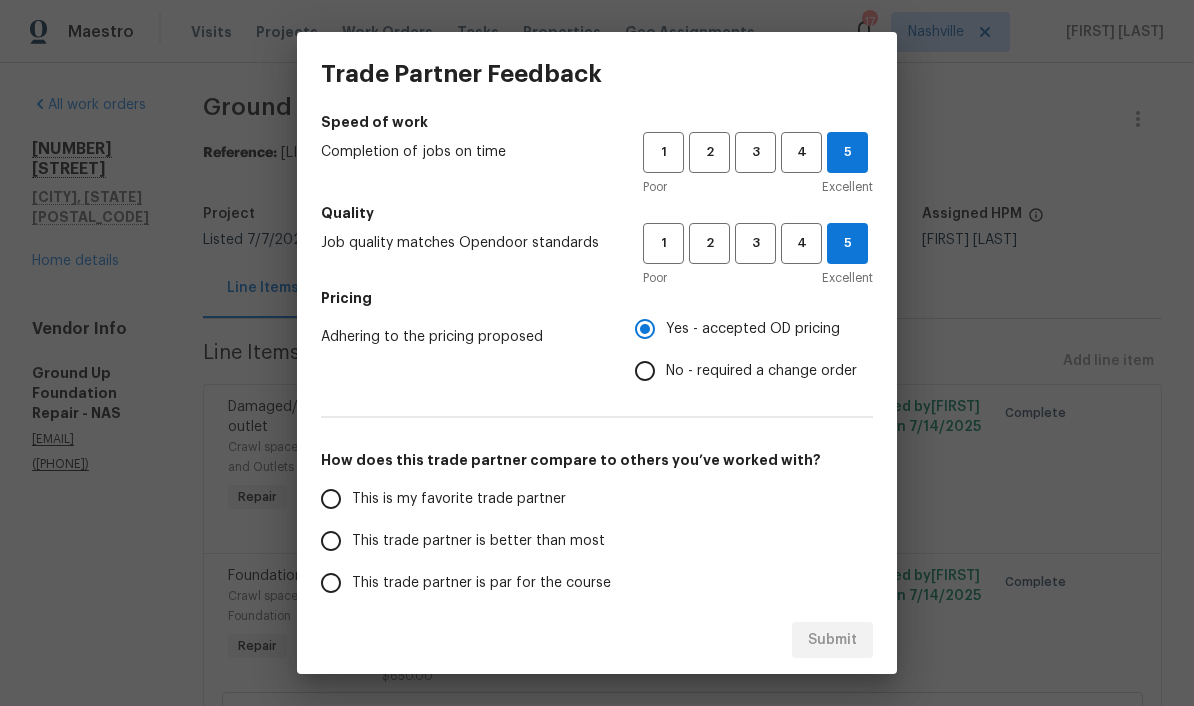 click on "This trade partner is better than most" at bounding box center (331, 541) 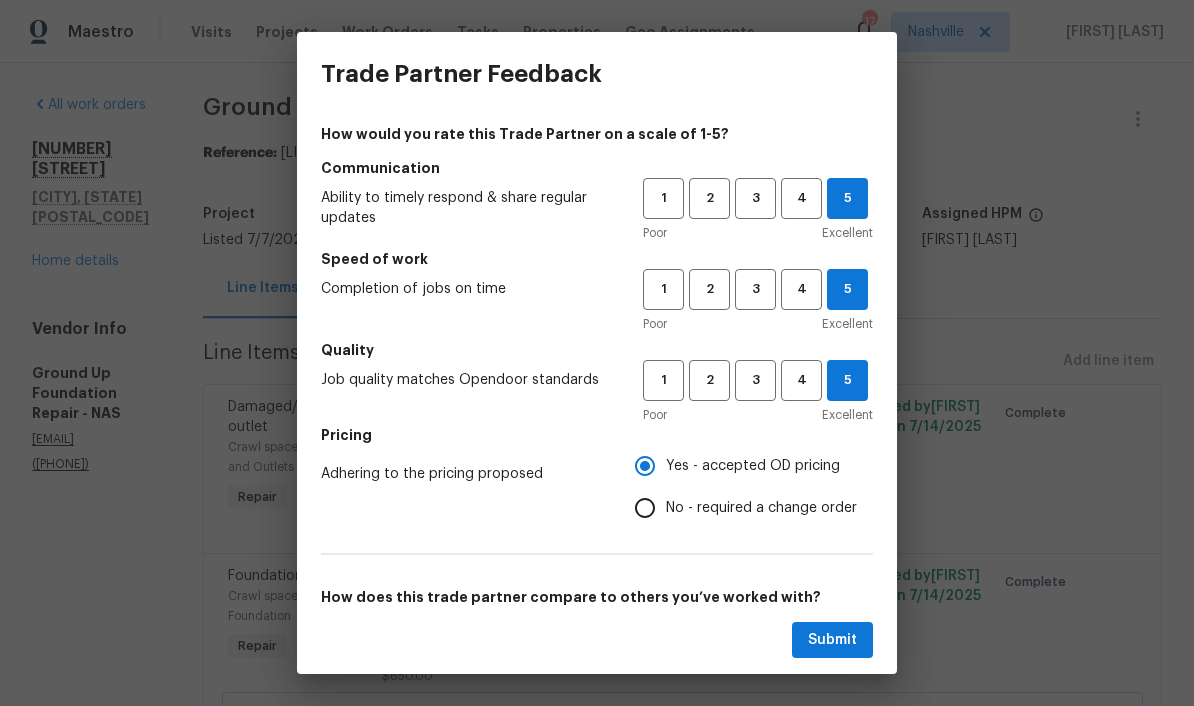 scroll, scrollTop: 0, scrollLeft: 0, axis: both 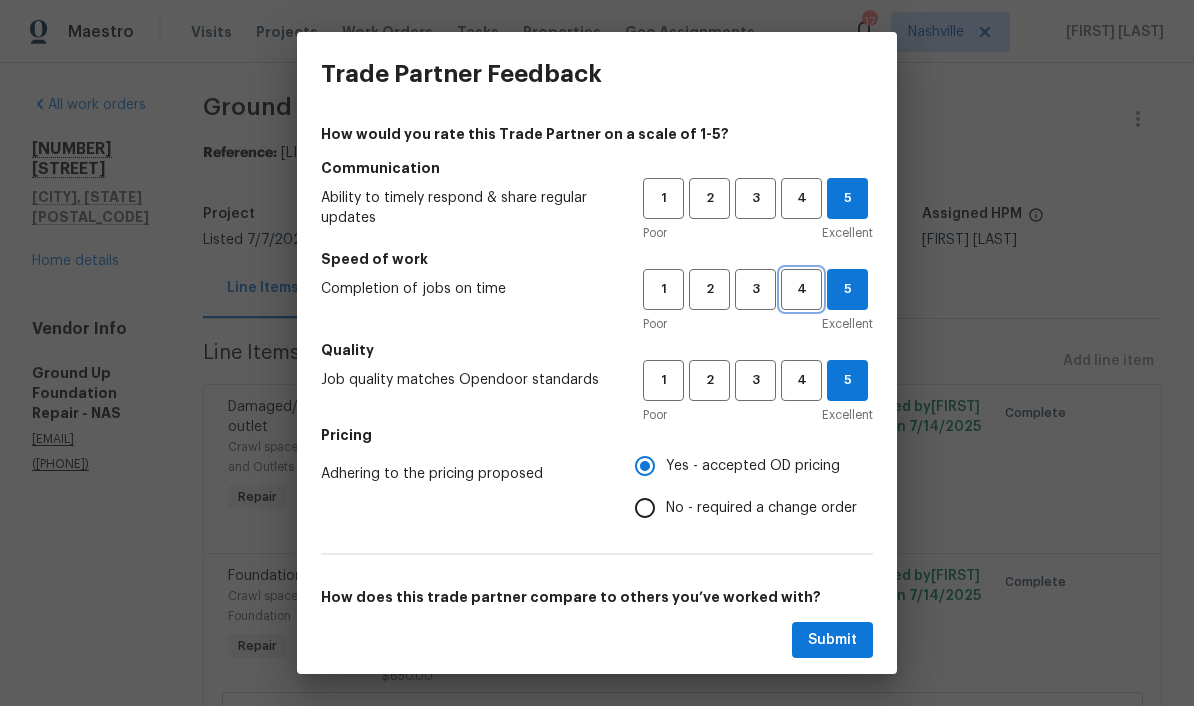 click on "4" at bounding box center [801, 289] 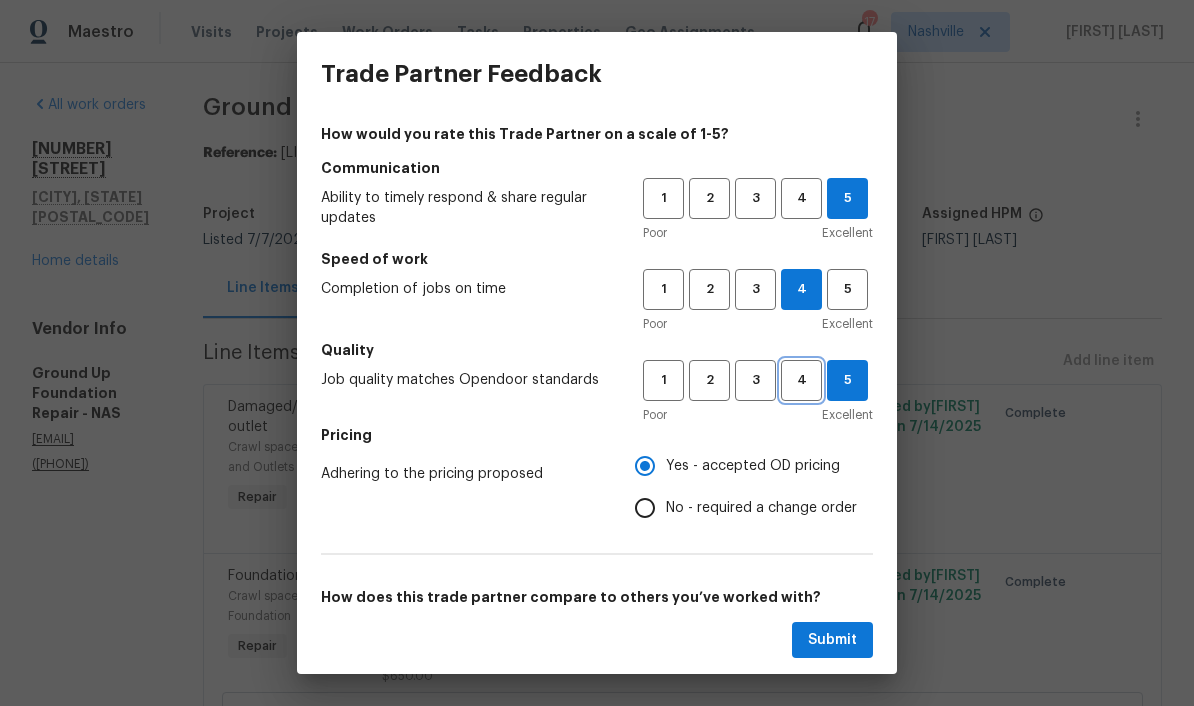 click on "4" at bounding box center [801, 380] 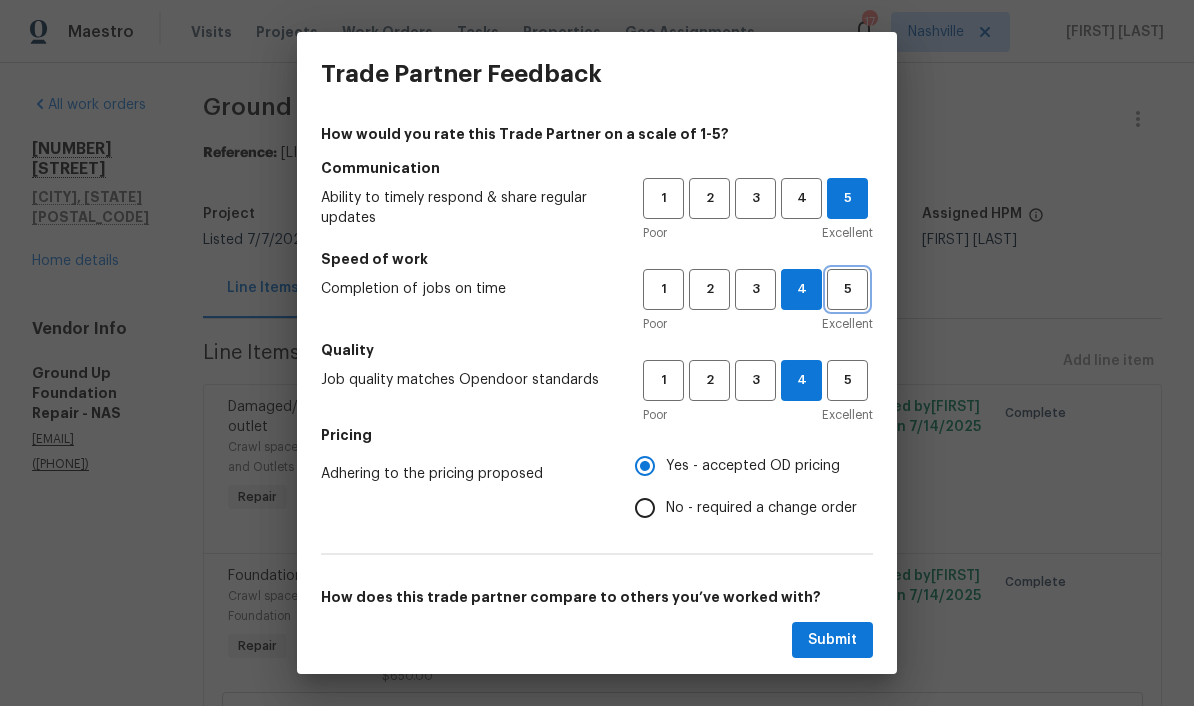 click on "5" at bounding box center (847, 289) 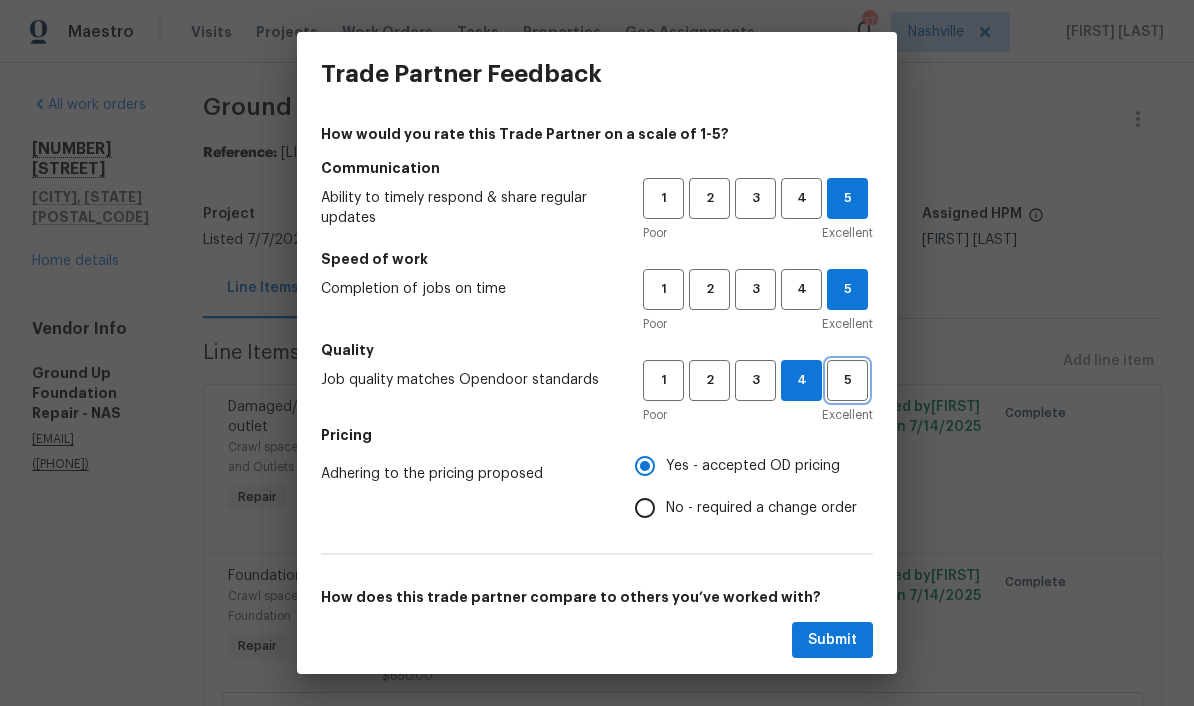 click on "5" at bounding box center (847, 380) 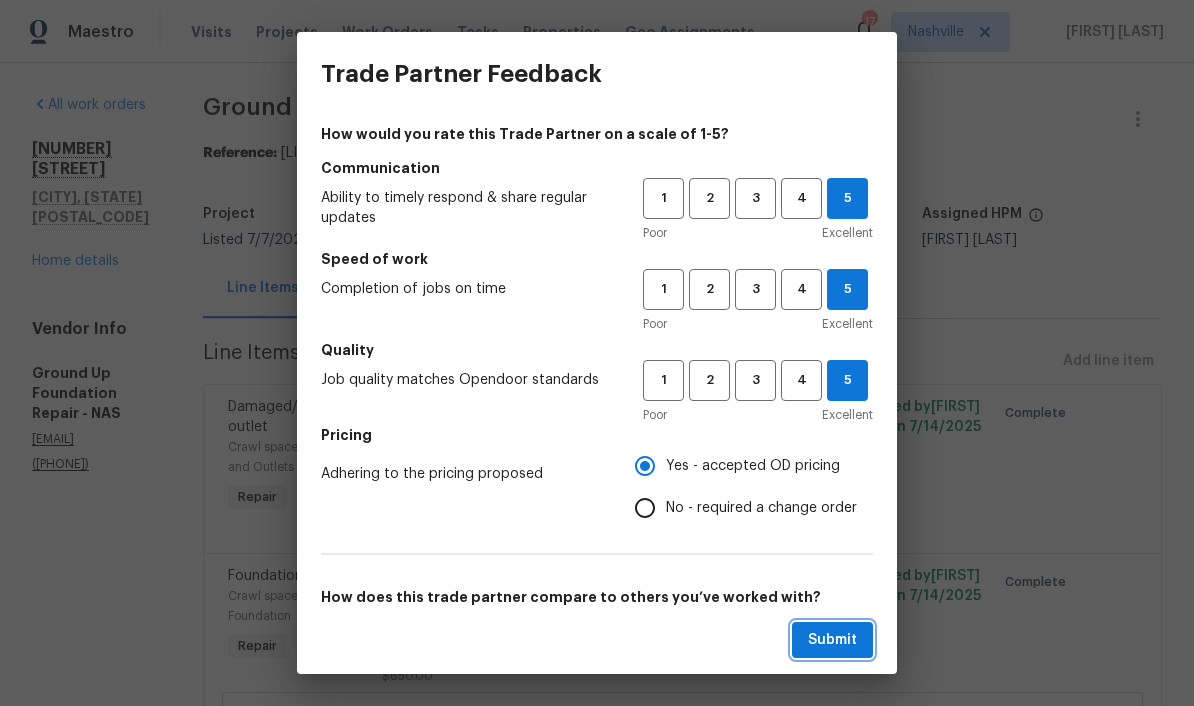 click on "Submit" at bounding box center (832, 640) 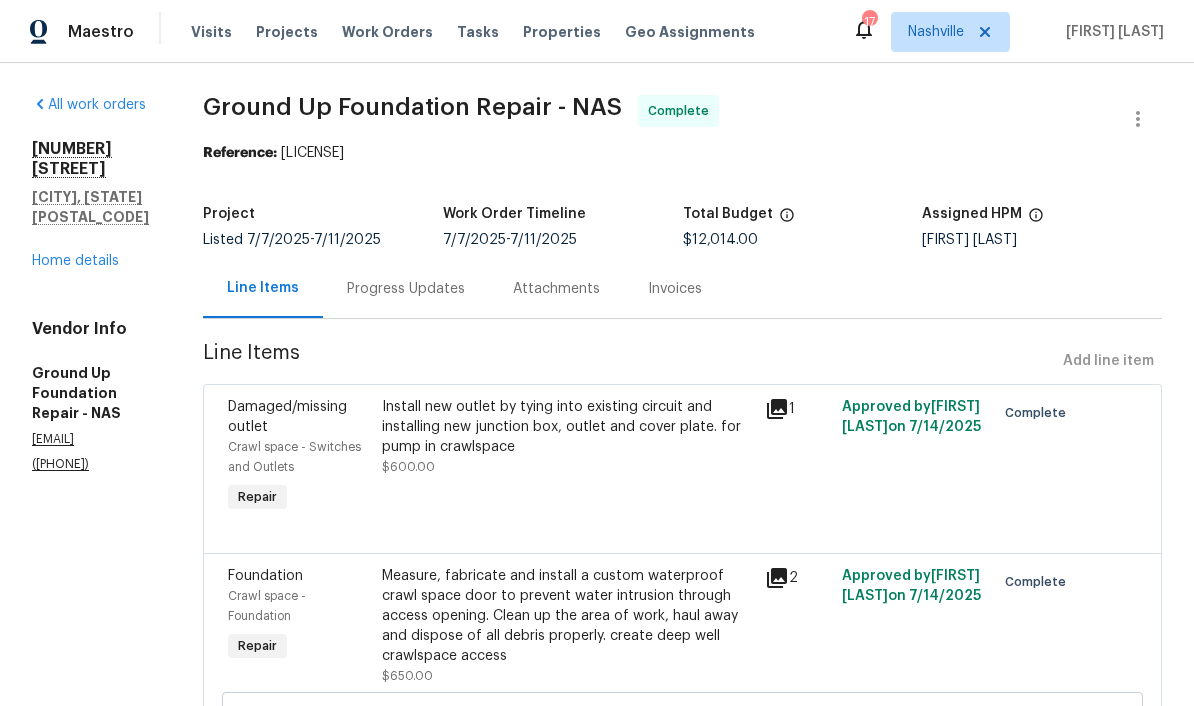 click on "Work Orders" at bounding box center [387, 32] 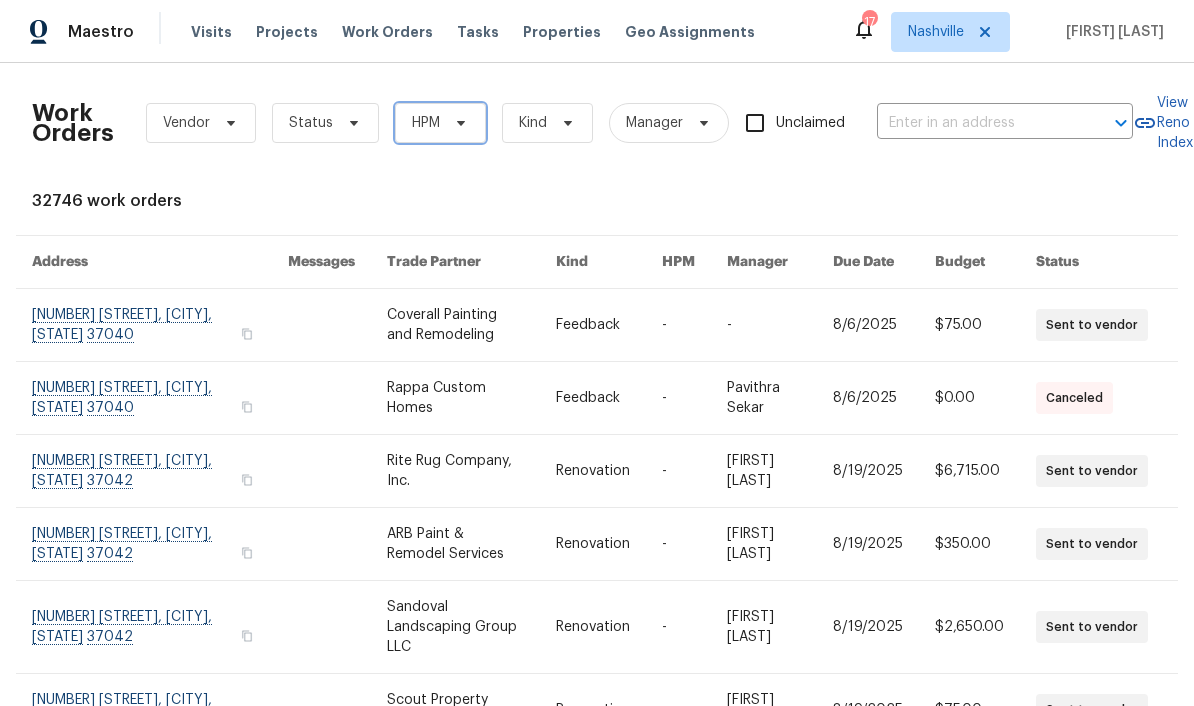 click 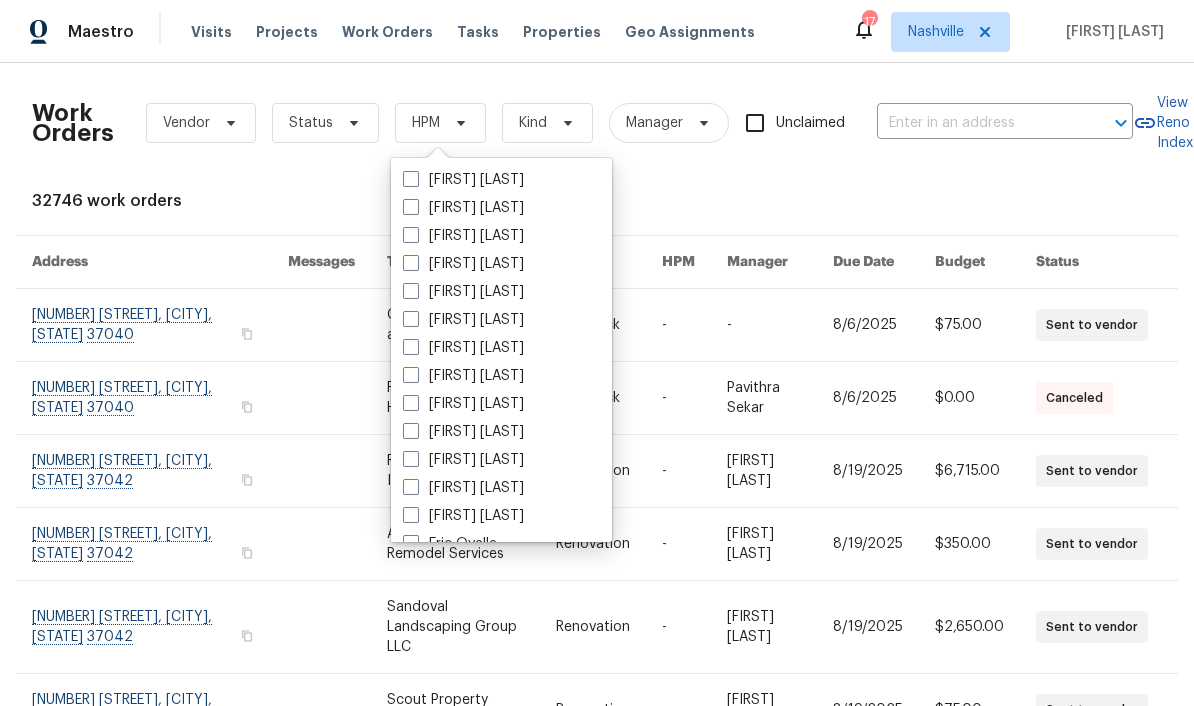 click on "[FIRST] [LAST]" at bounding box center (463, 404) 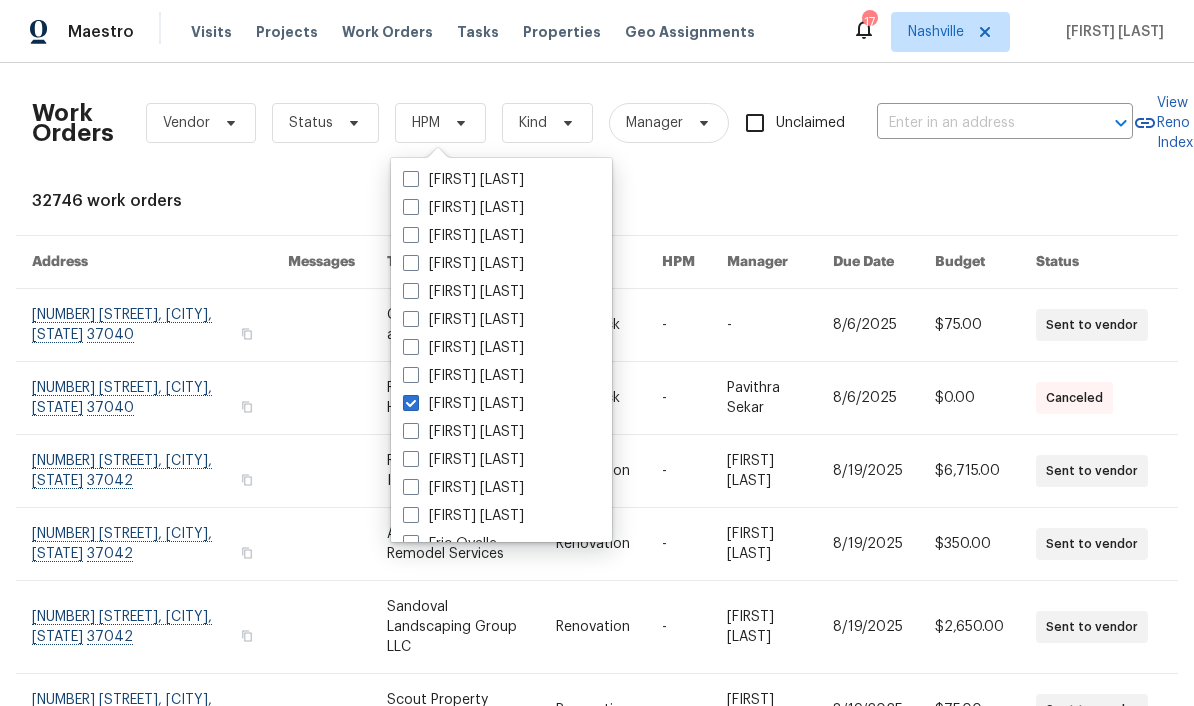 checkbox on "true" 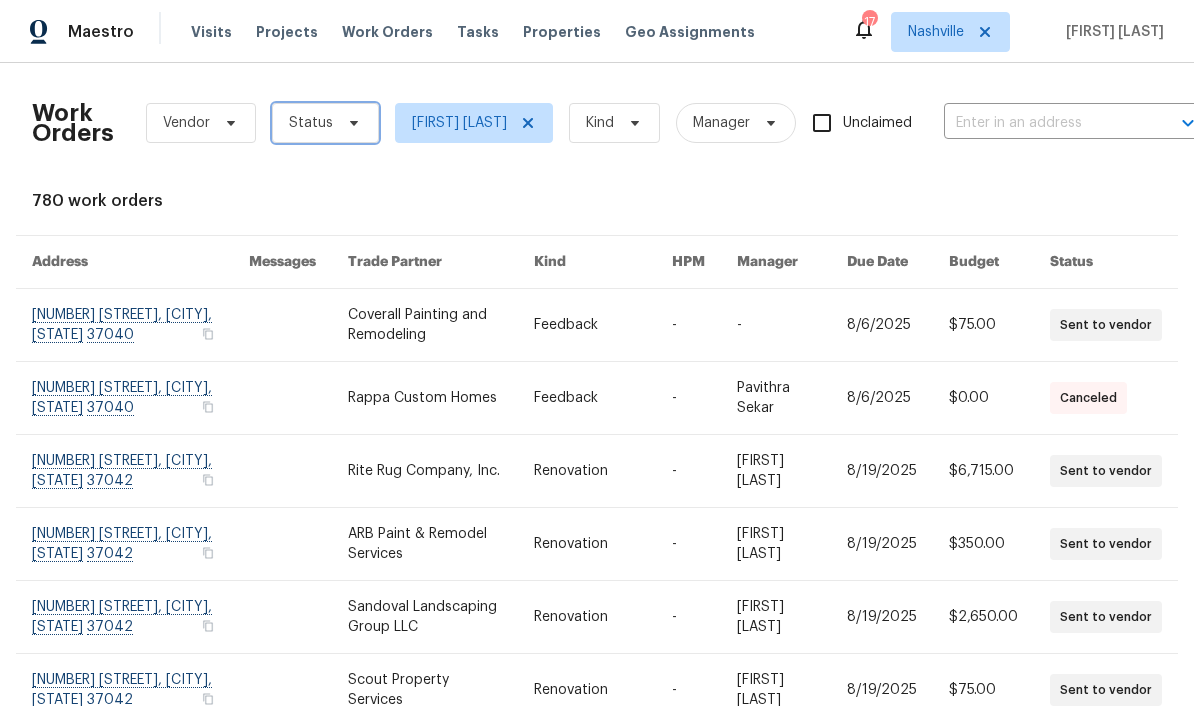 click 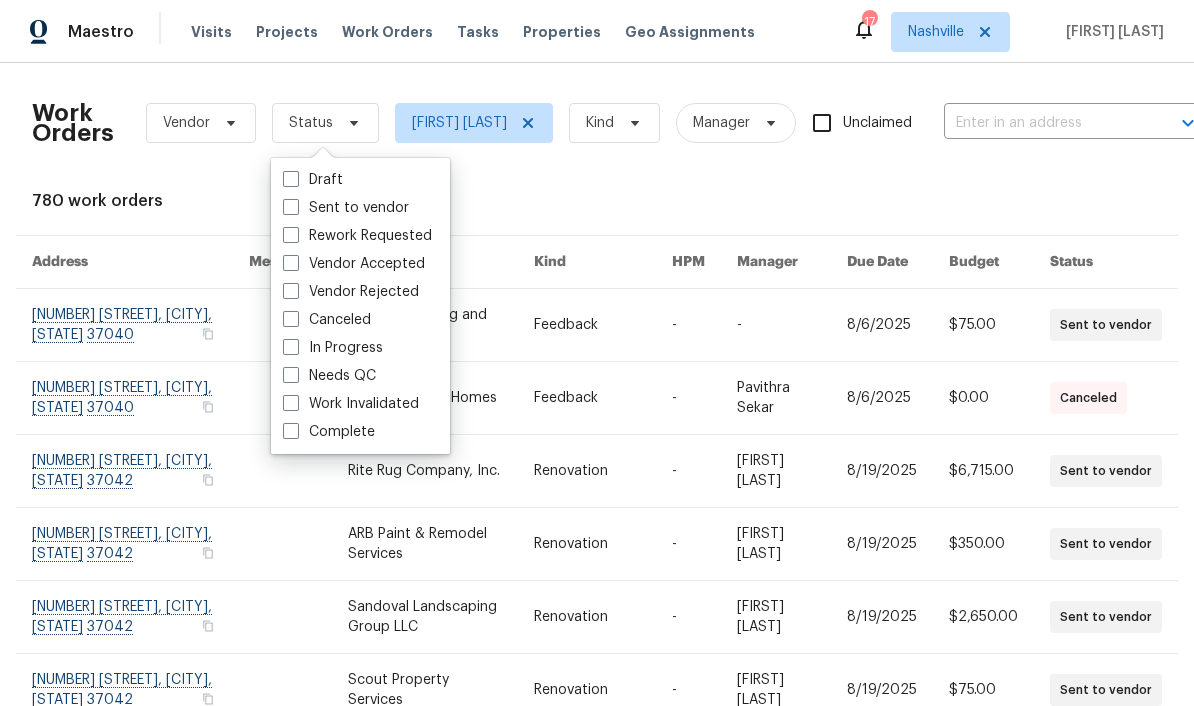 click on "Needs QC" at bounding box center (329, 376) 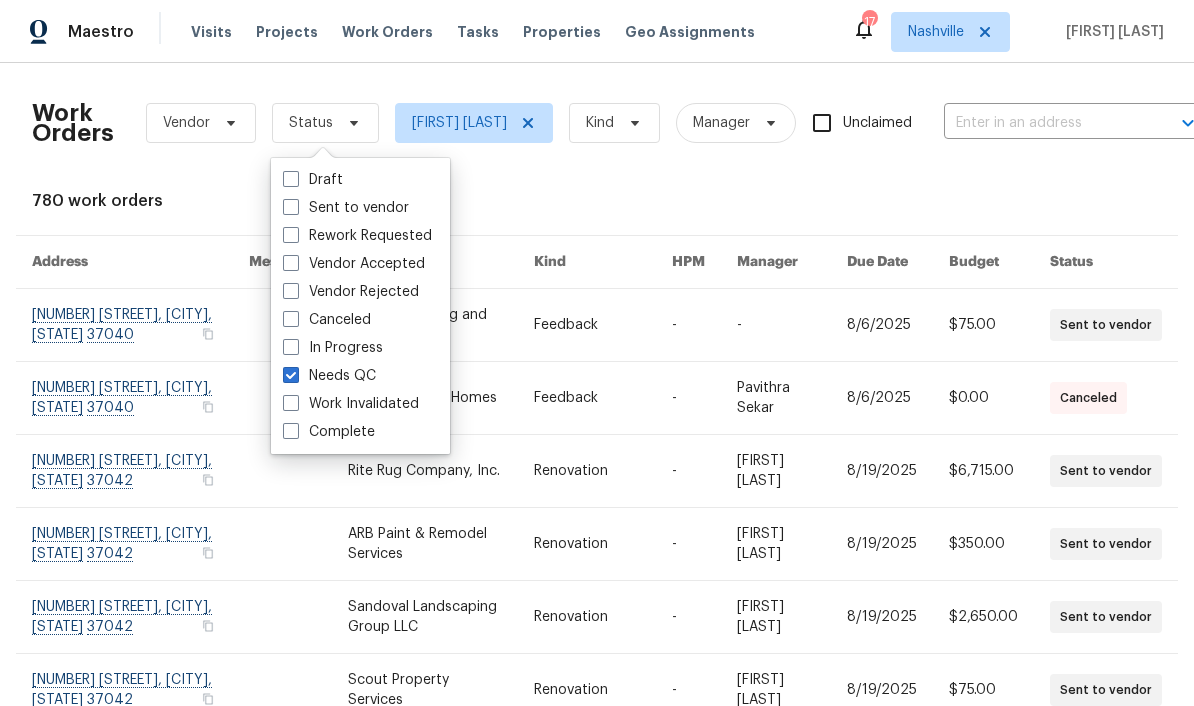 checkbox on "true" 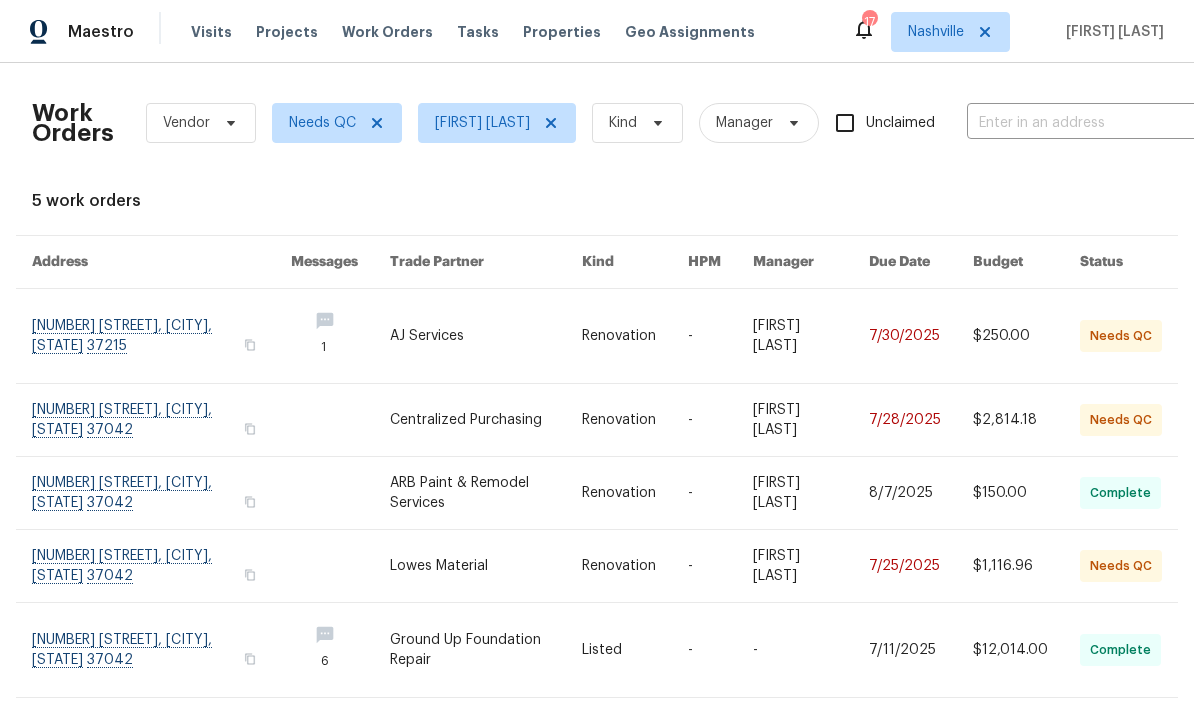 scroll, scrollTop: 60, scrollLeft: 0, axis: vertical 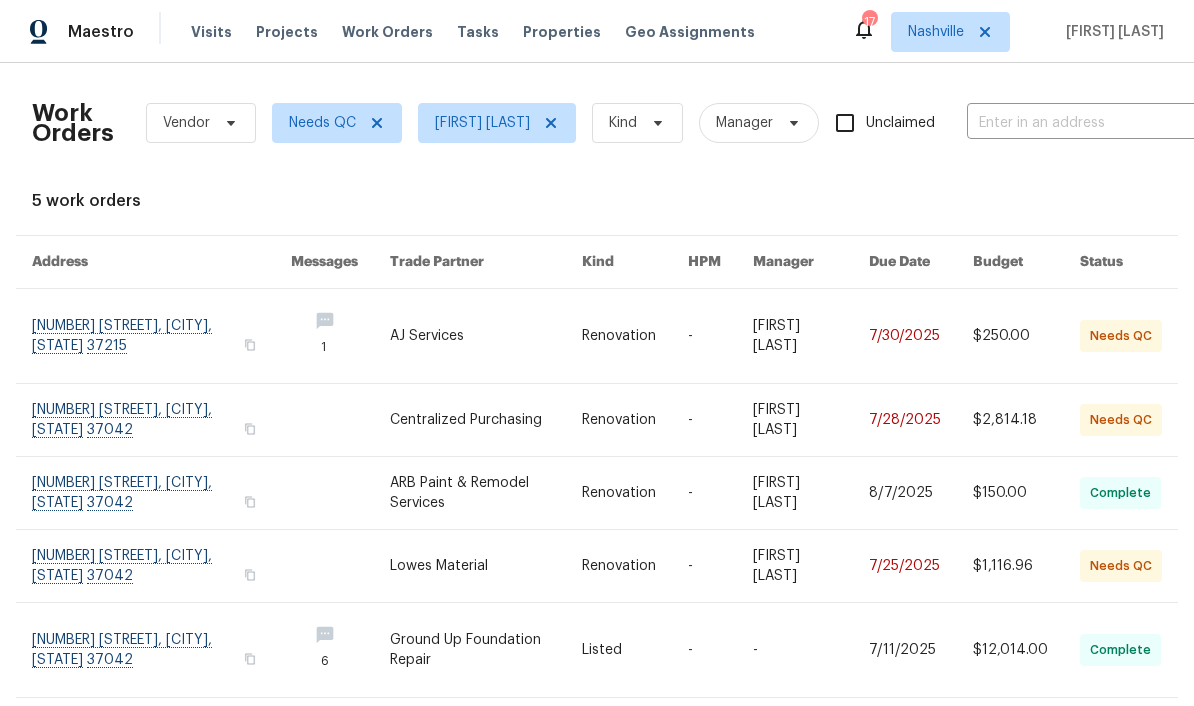 click at bounding box center [161, 336] 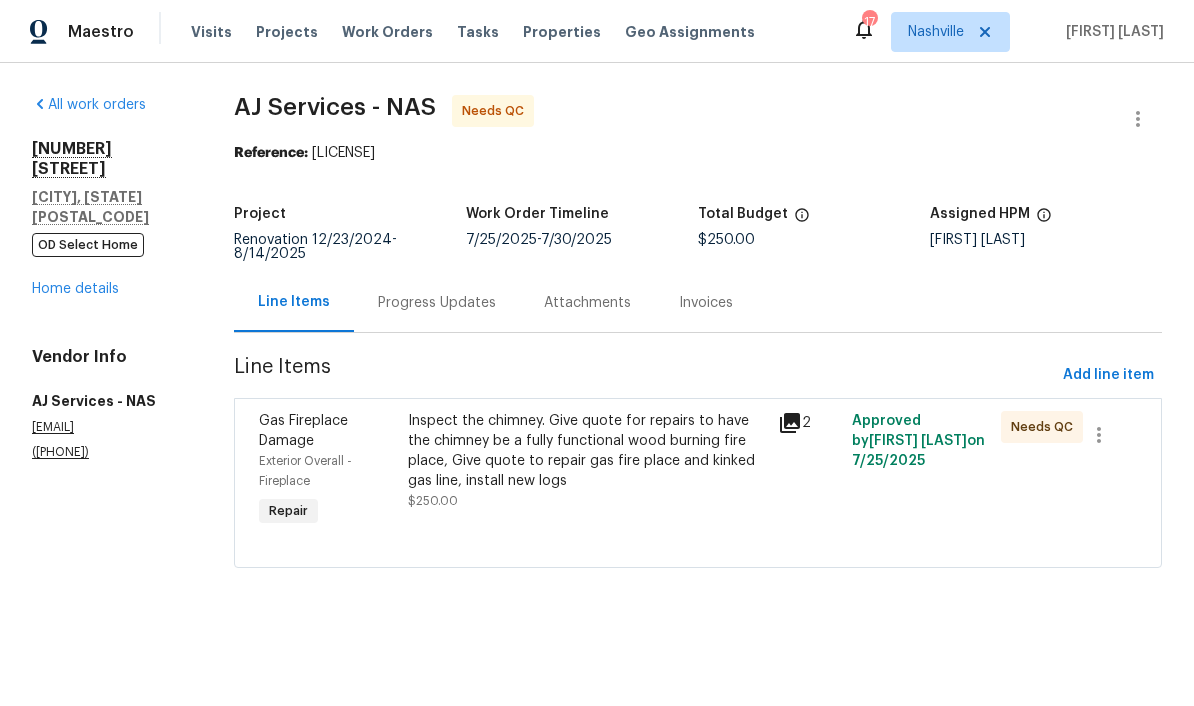 click on "Inspect the chimney. Give quote for repairs to have the chimney be a fully functional wood burning fire place,
Give quote to repair gas fire place and kinked gas line, install new logs" at bounding box center (587, 451) 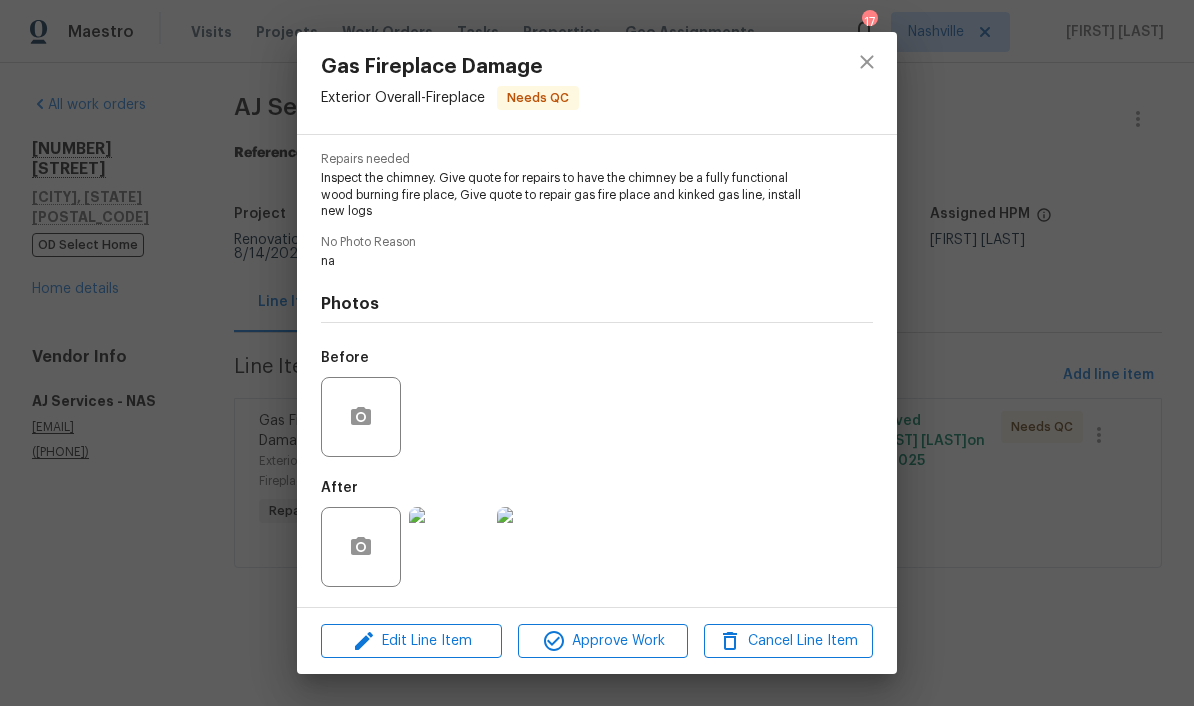 scroll, scrollTop: 202, scrollLeft: 0, axis: vertical 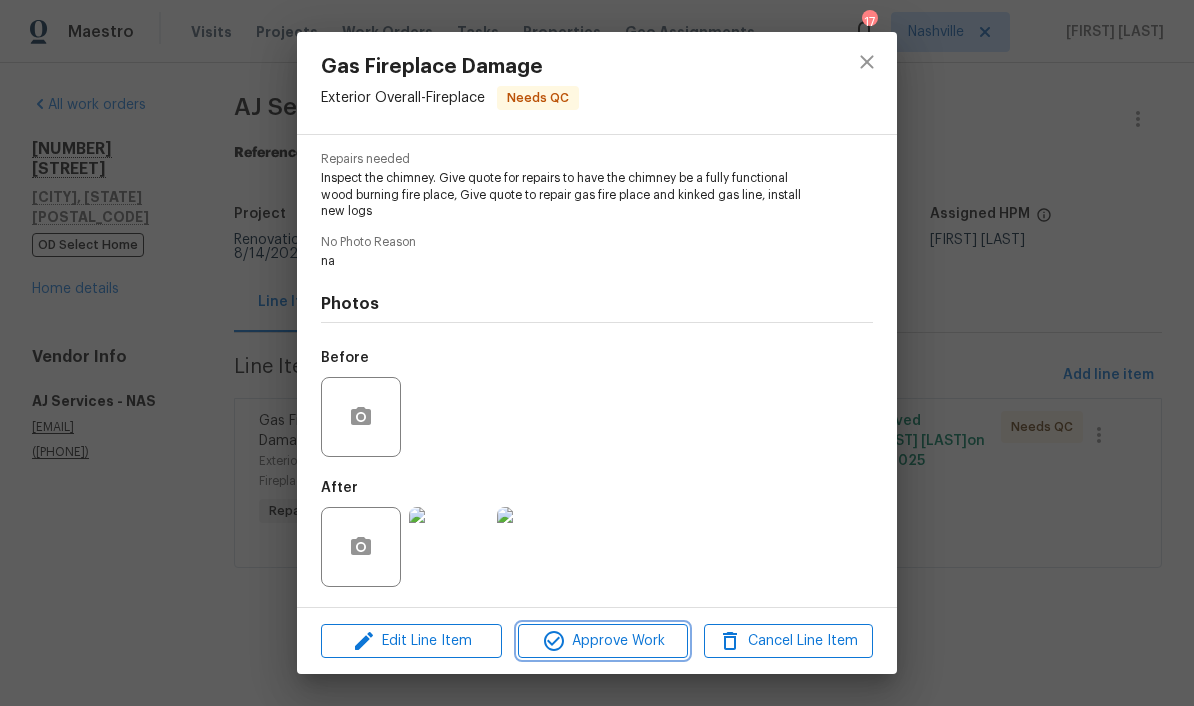click on "Approve Work" at bounding box center (602, 641) 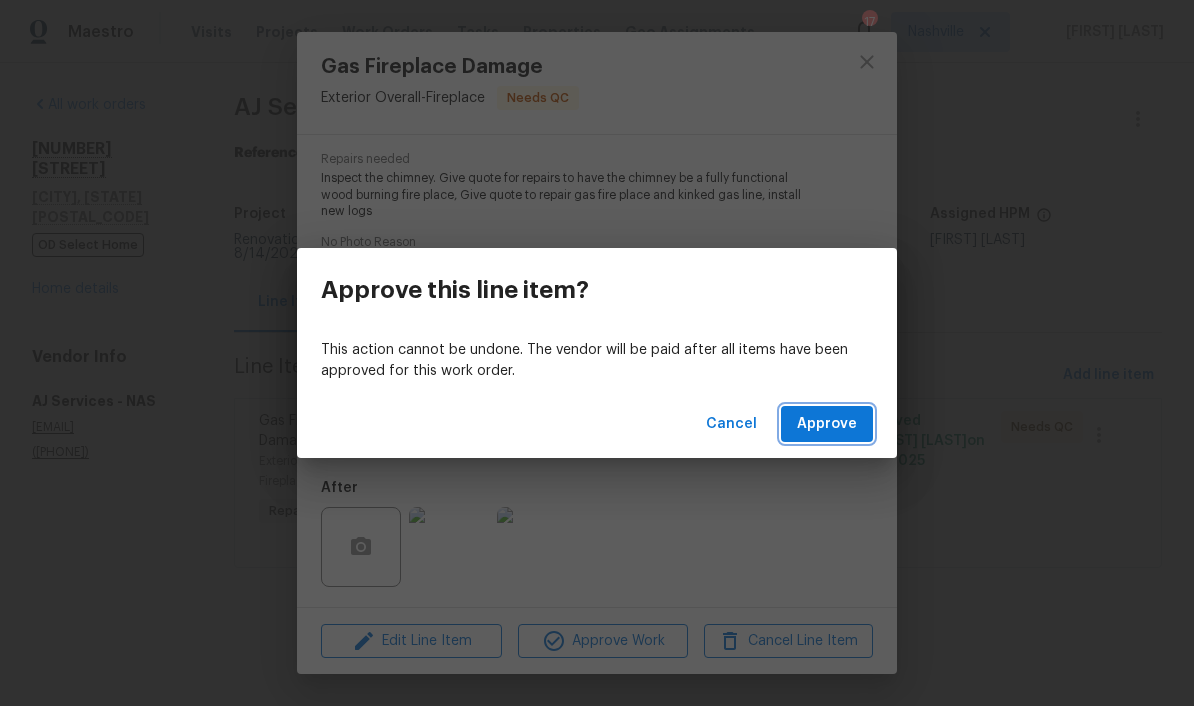 click on "Approve" at bounding box center (827, 424) 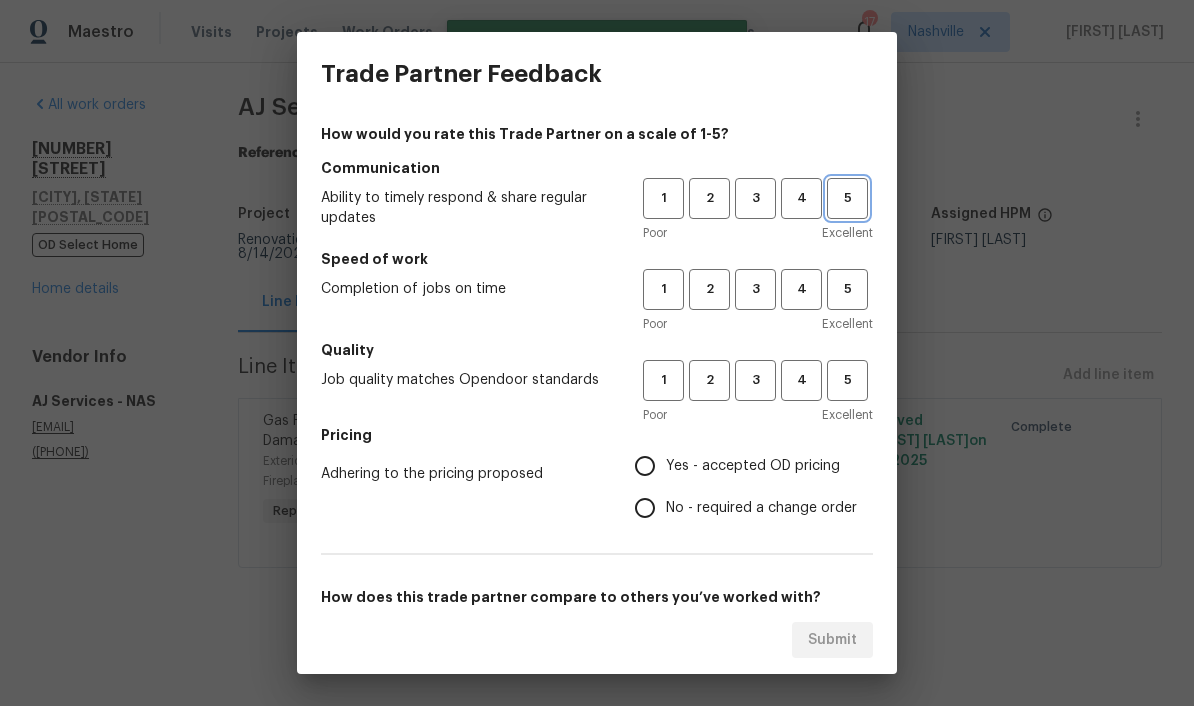 click on "5" at bounding box center [847, 198] 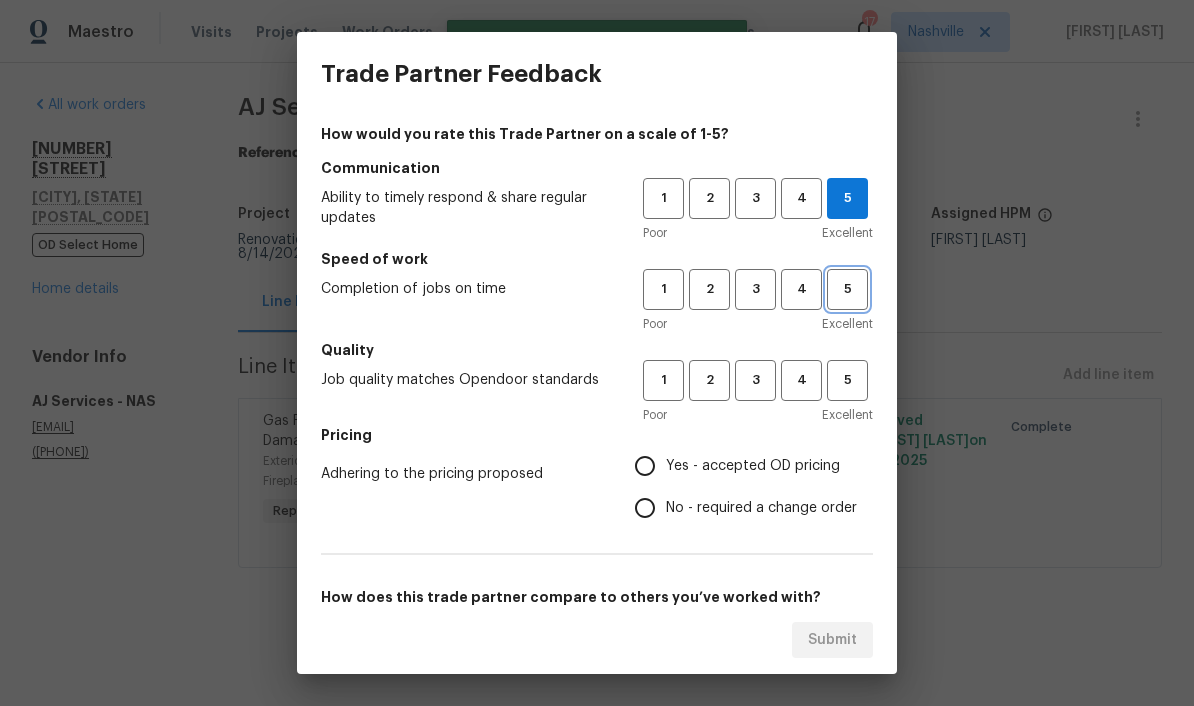 click on "5" at bounding box center (847, 289) 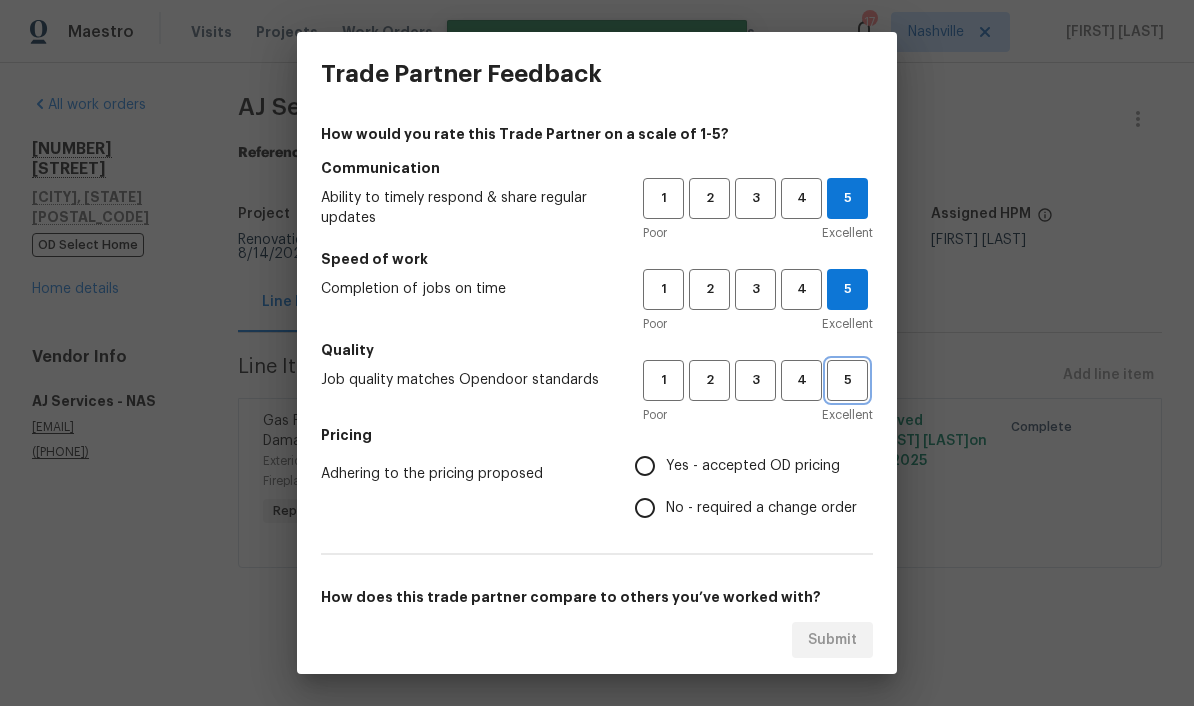 click on "5" at bounding box center [847, 380] 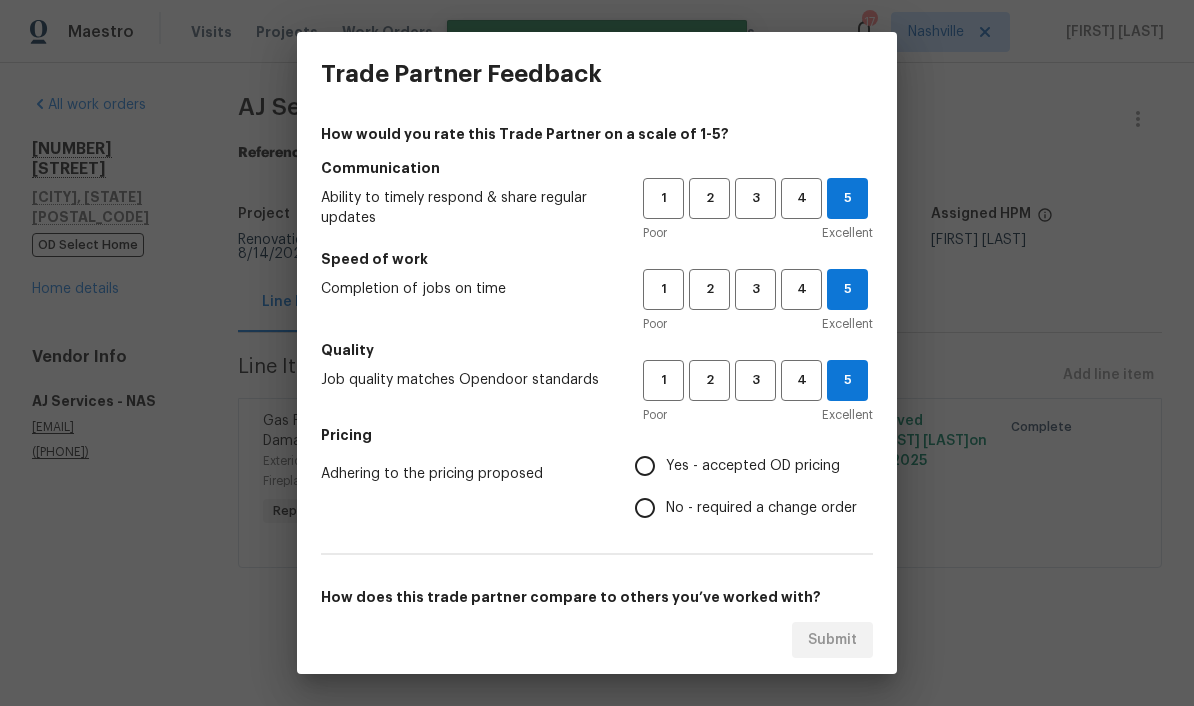 click on "Yes - accepted OD pricing" at bounding box center [645, 466] 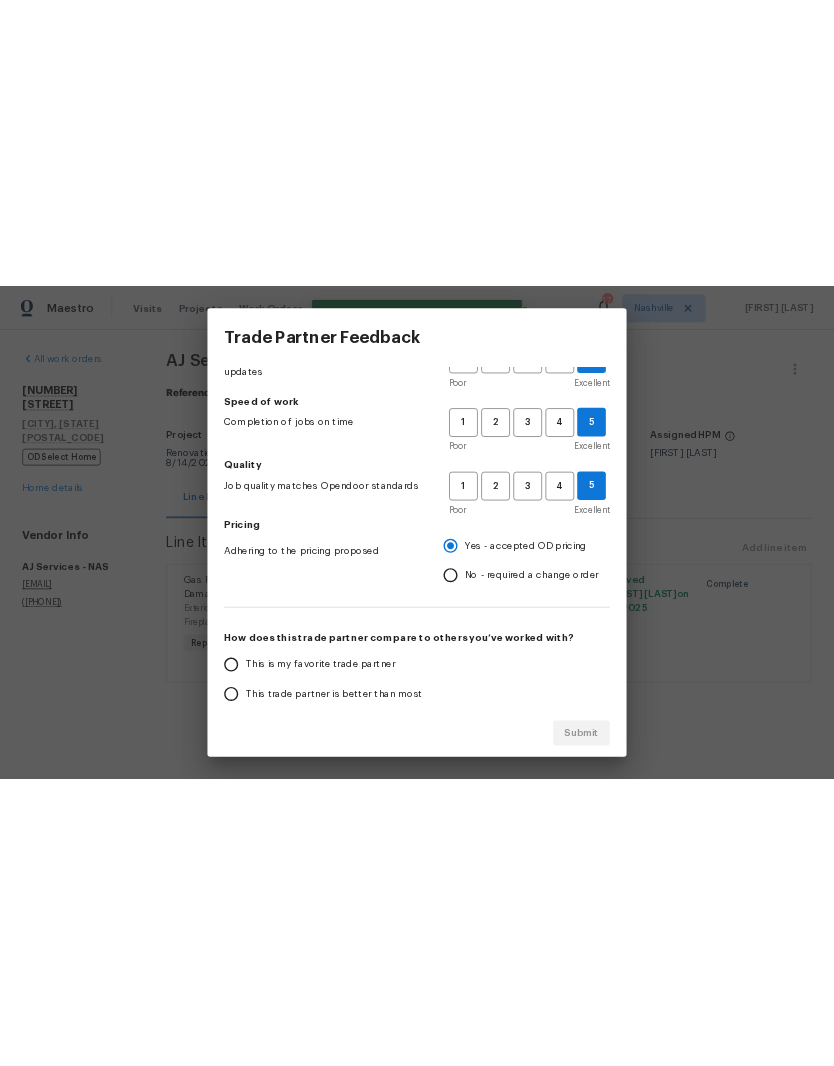 scroll, scrollTop: 192, scrollLeft: 0, axis: vertical 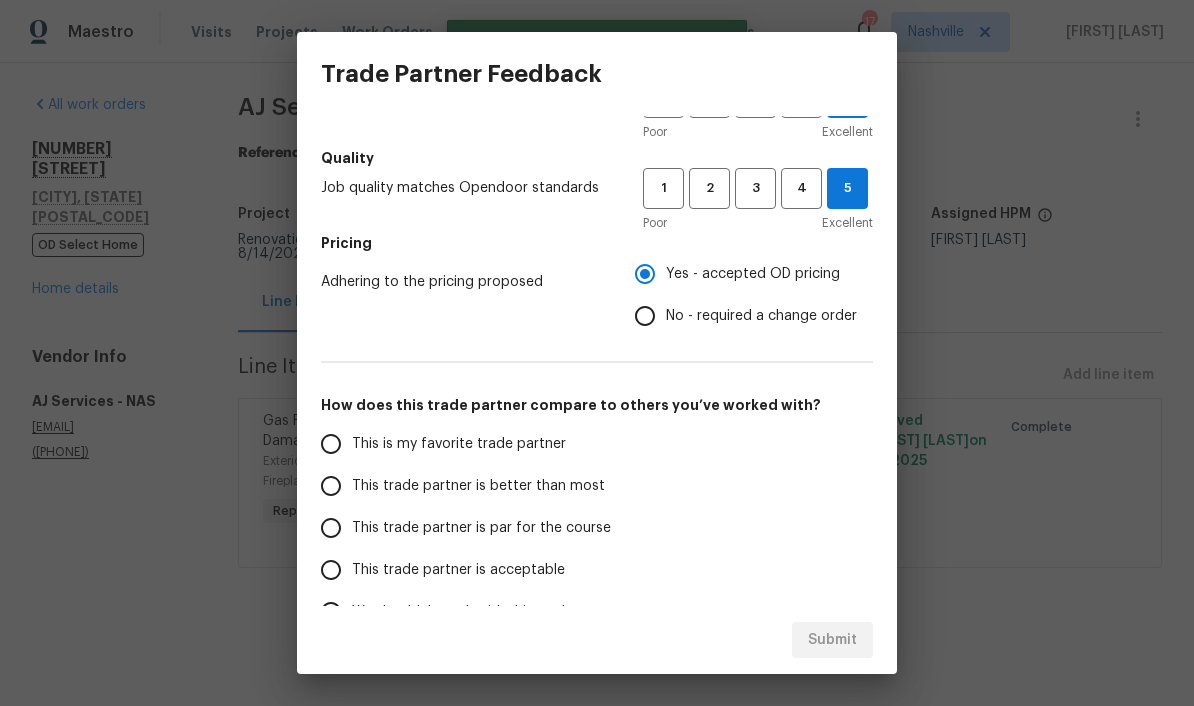 click on "This is my favorite trade partner" at bounding box center [331, 444] 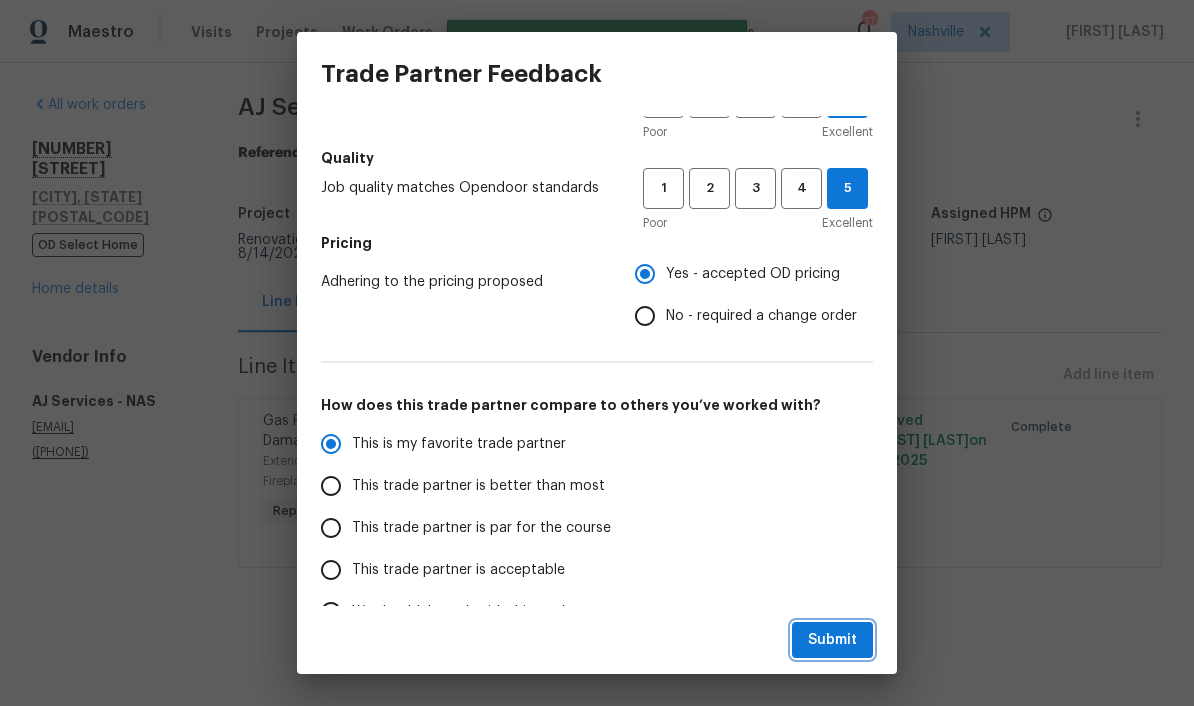 click on "Submit" at bounding box center [832, 640] 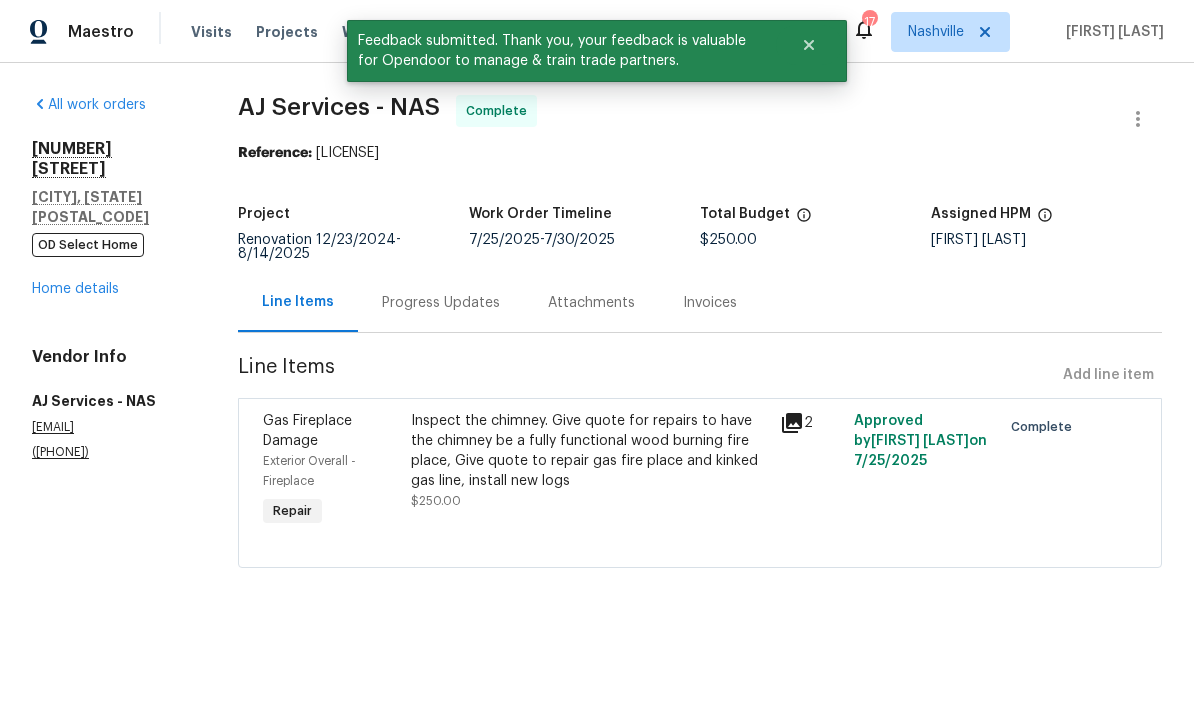 click on "Home details" at bounding box center (75, 289) 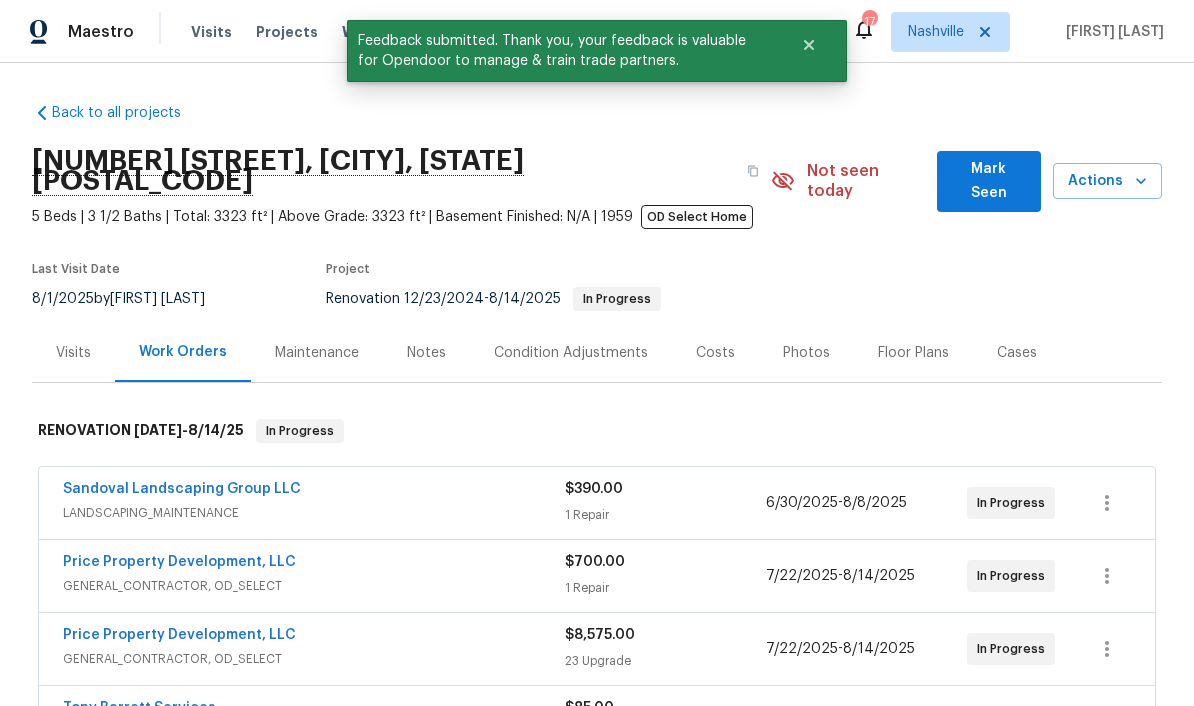 click on "Mark Seen" at bounding box center [989, 181] 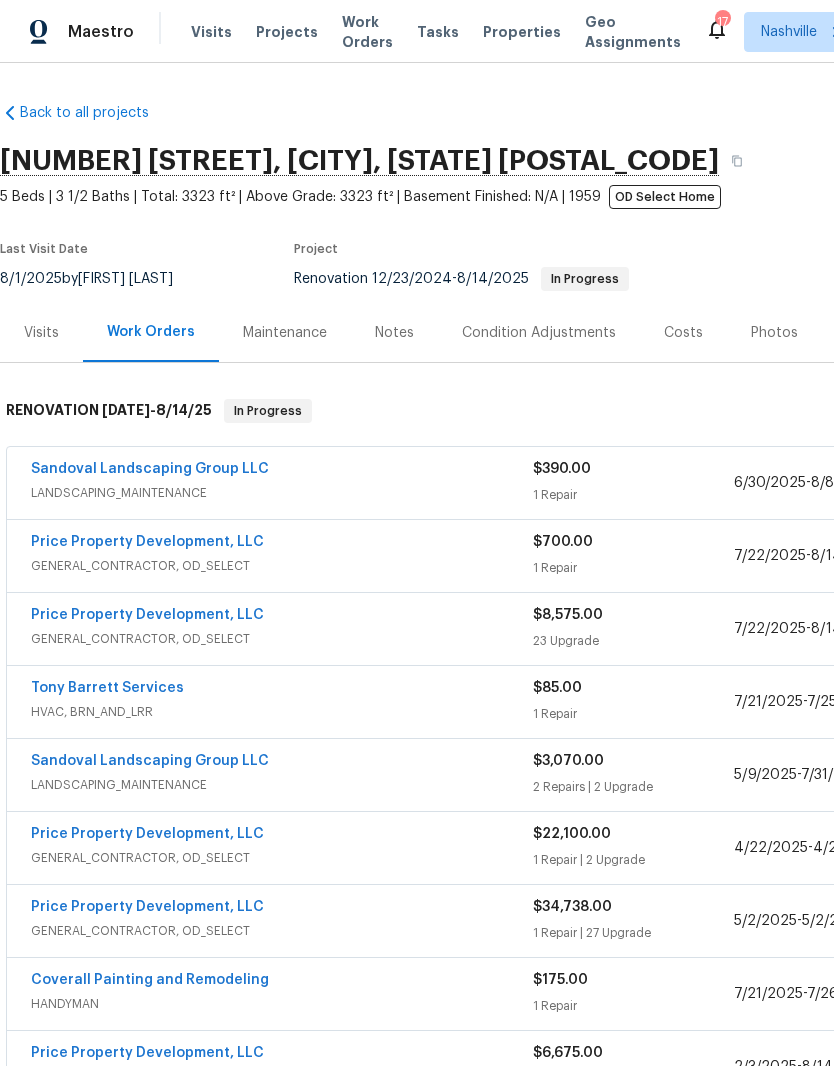 scroll, scrollTop: 0, scrollLeft: 0, axis: both 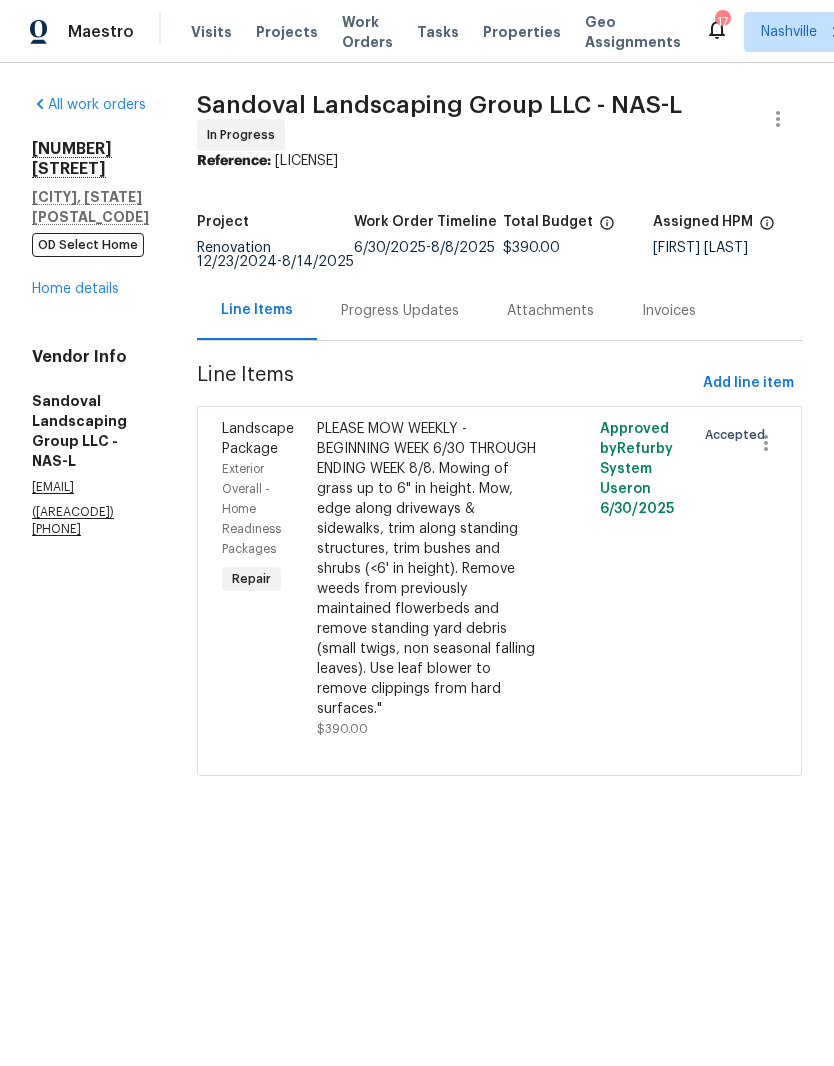 click on "Home details" at bounding box center [75, 289] 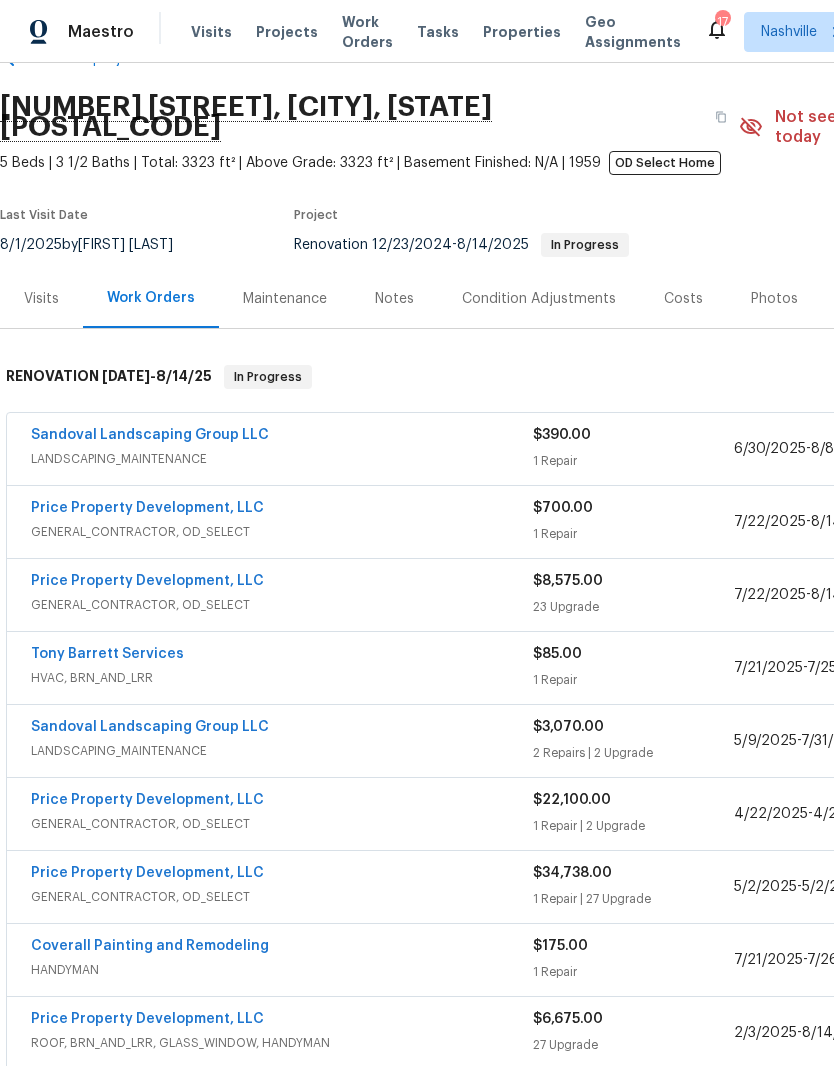 scroll, scrollTop: 54, scrollLeft: 0, axis: vertical 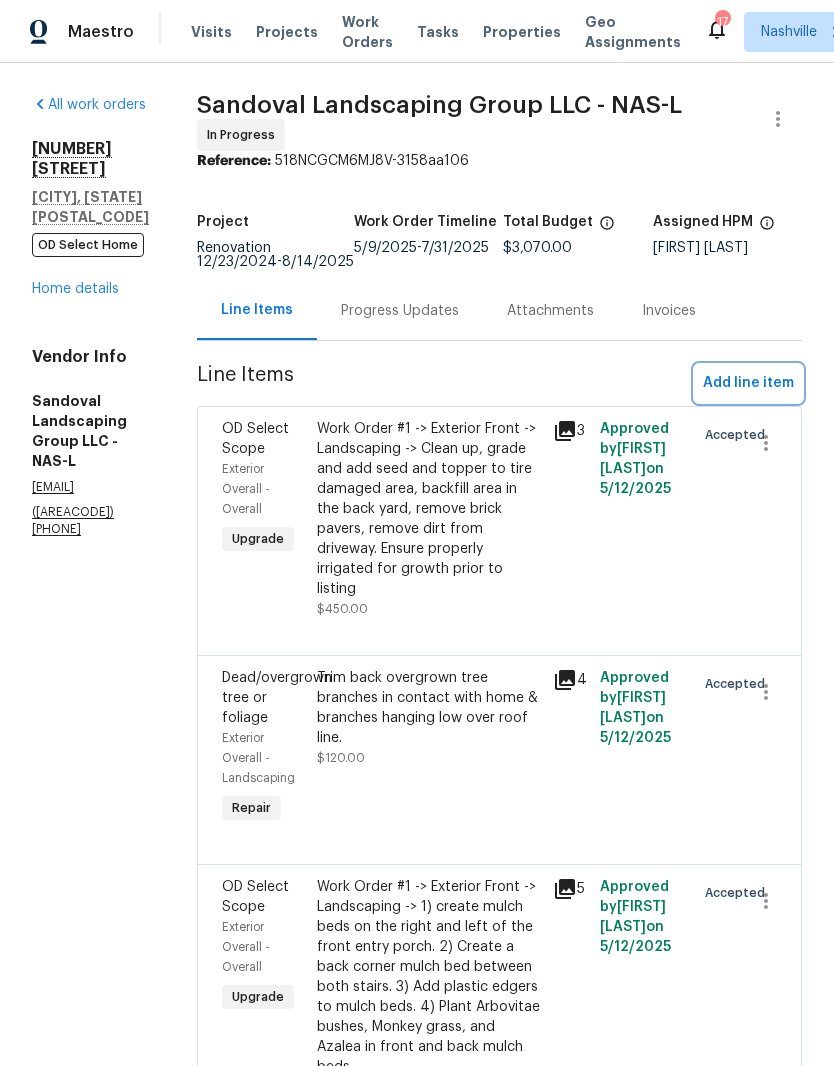 click on "Add line item" at bounding box center [748, 383] 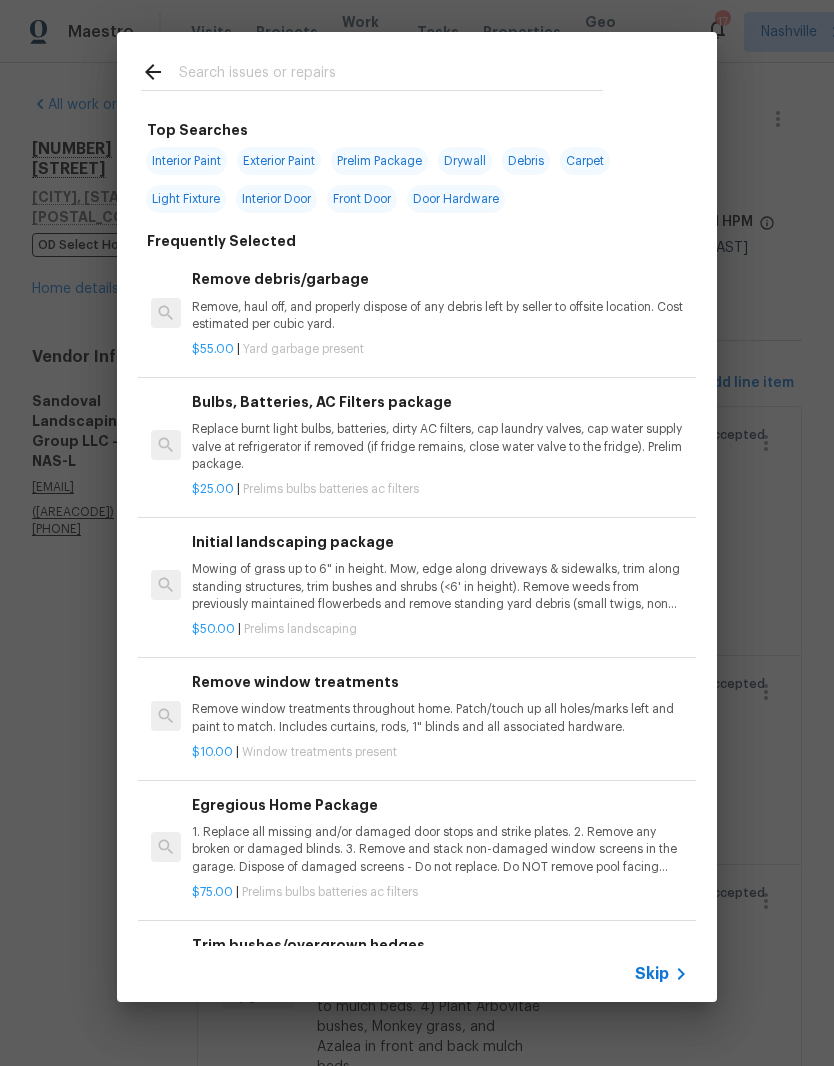 click at bounding box center (391, 75) 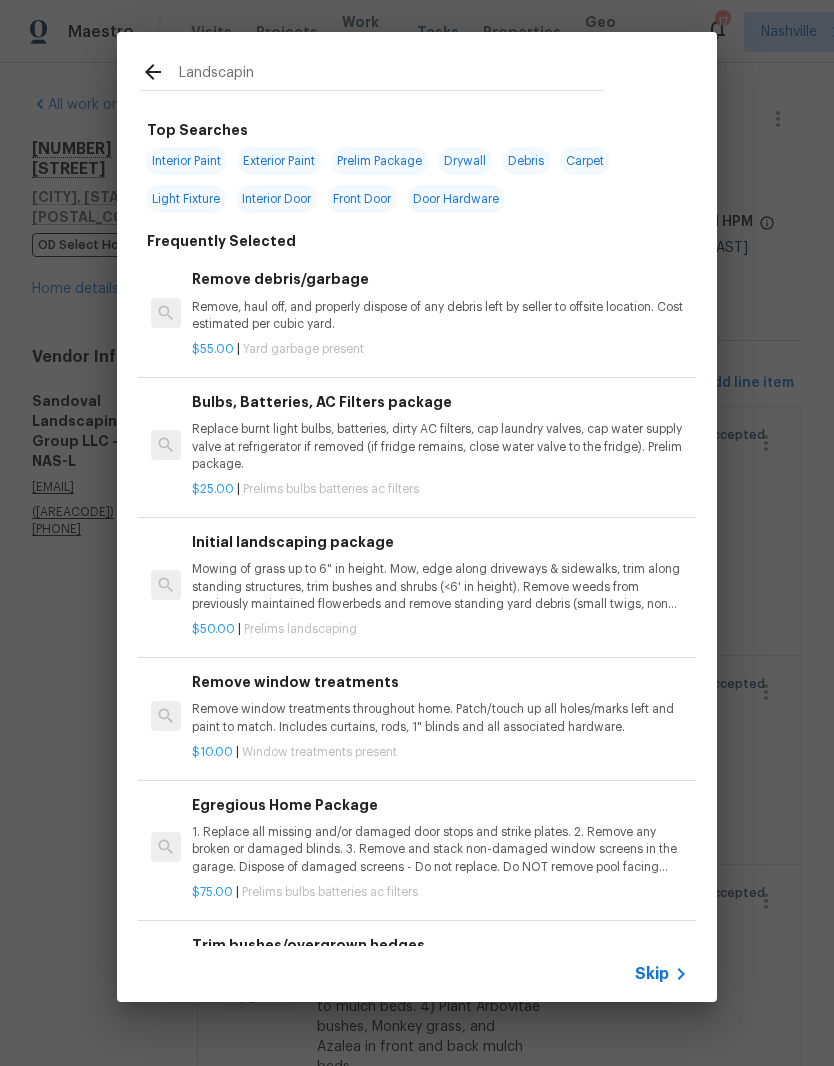 type on "Landscaping" 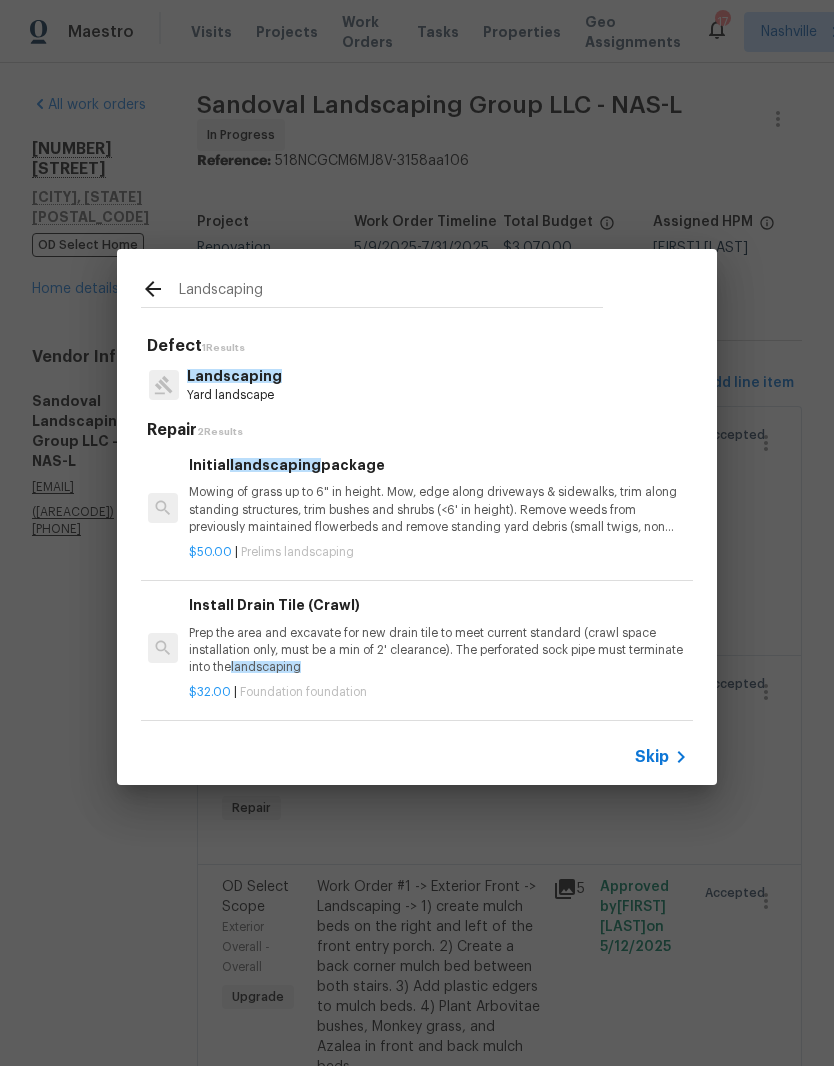 scroll, scrollTop: 3, scrollLeft: 3, axis: both 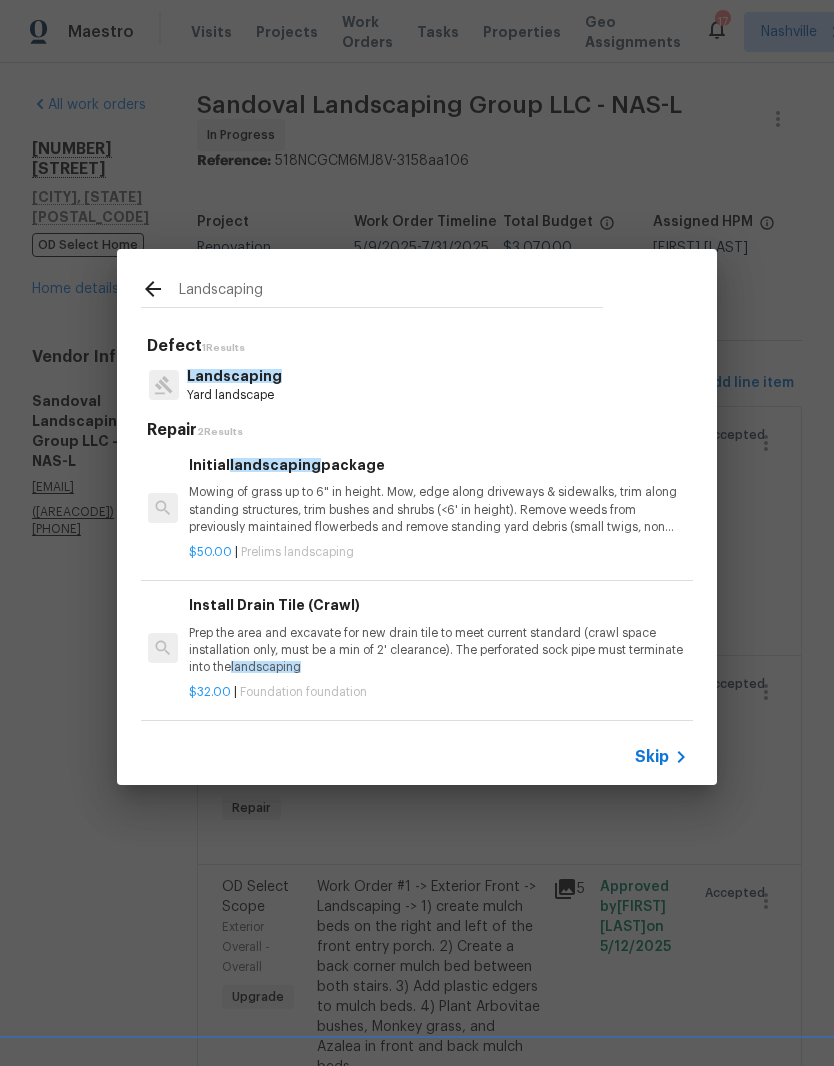 click on "Landscaping" at bounding box center (234, 376) 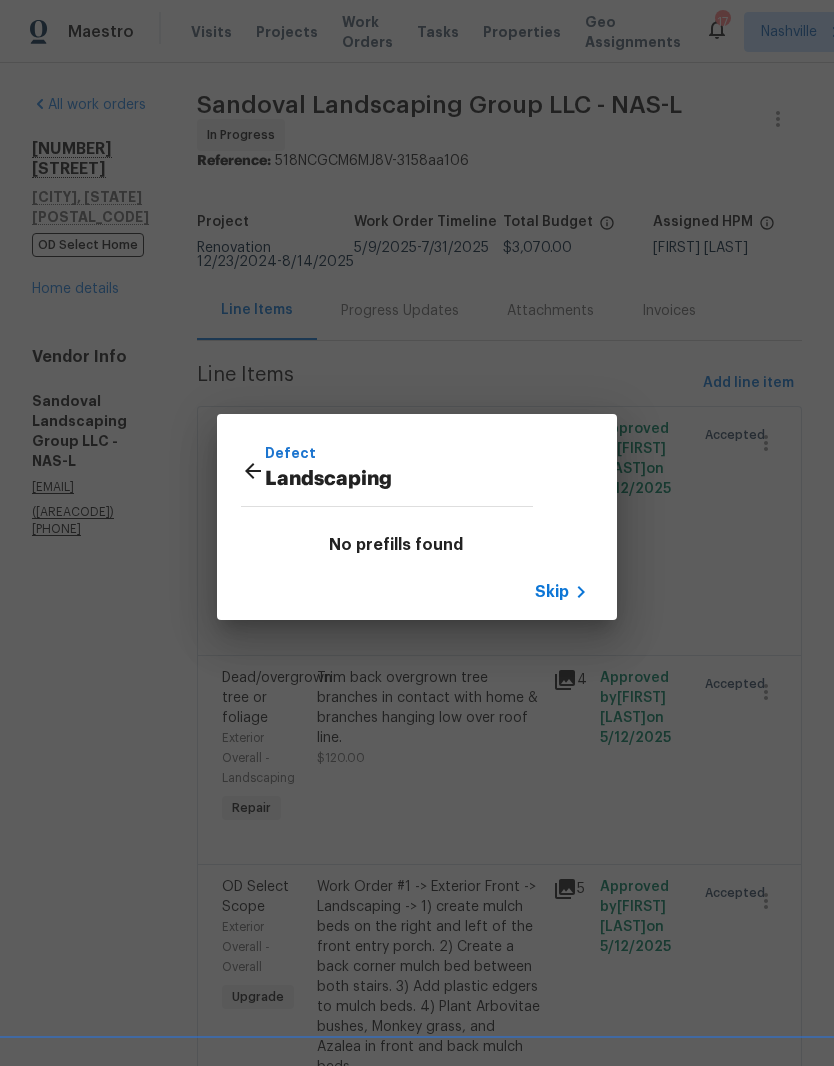 click 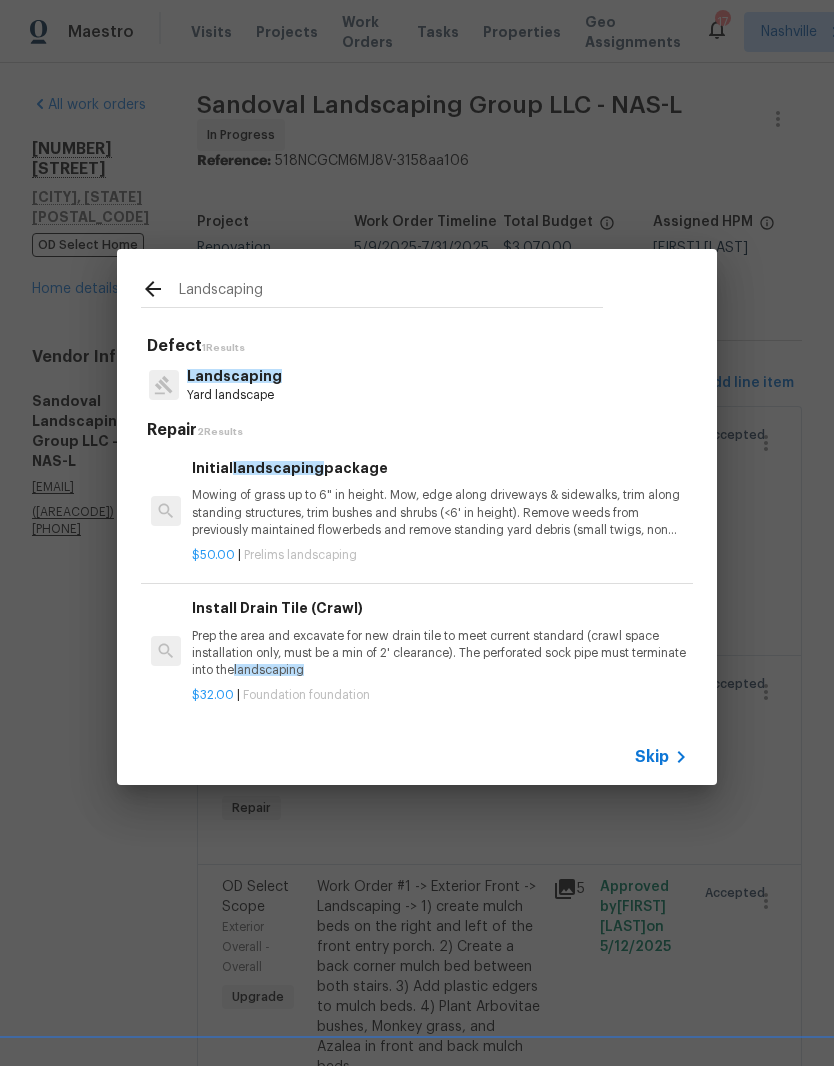click 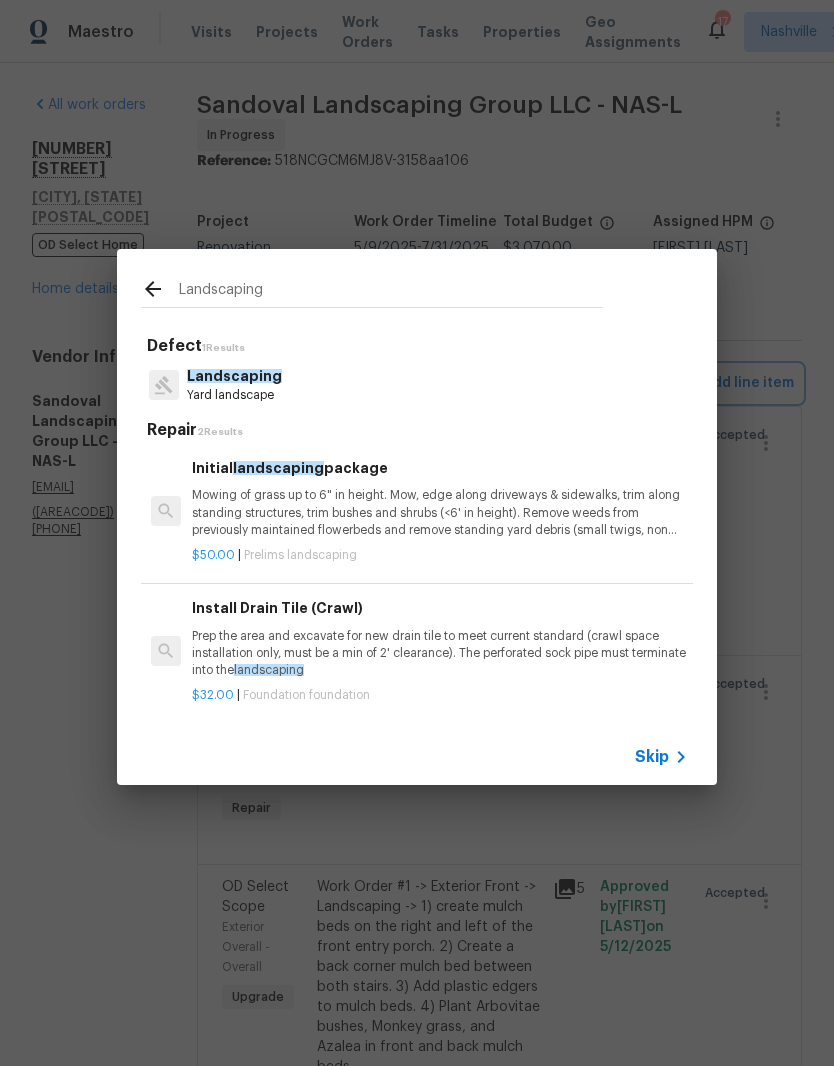 type 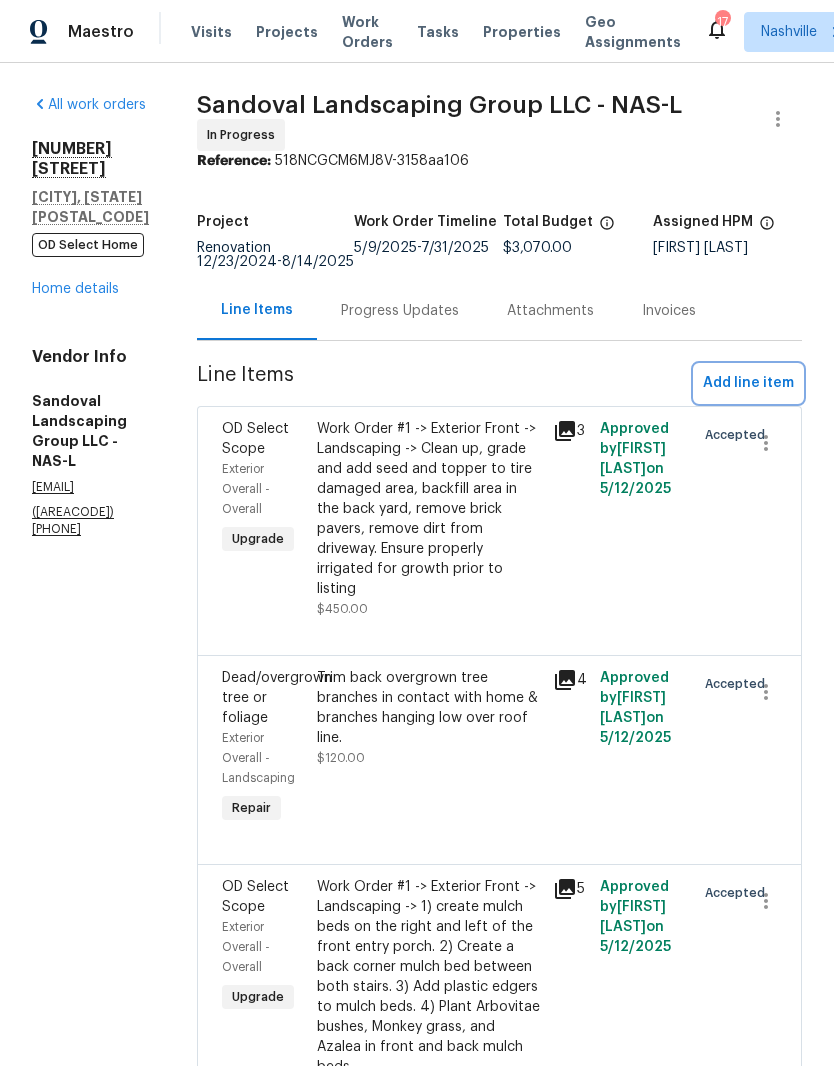 click on "Add line item" at bounding box center (748, 383) 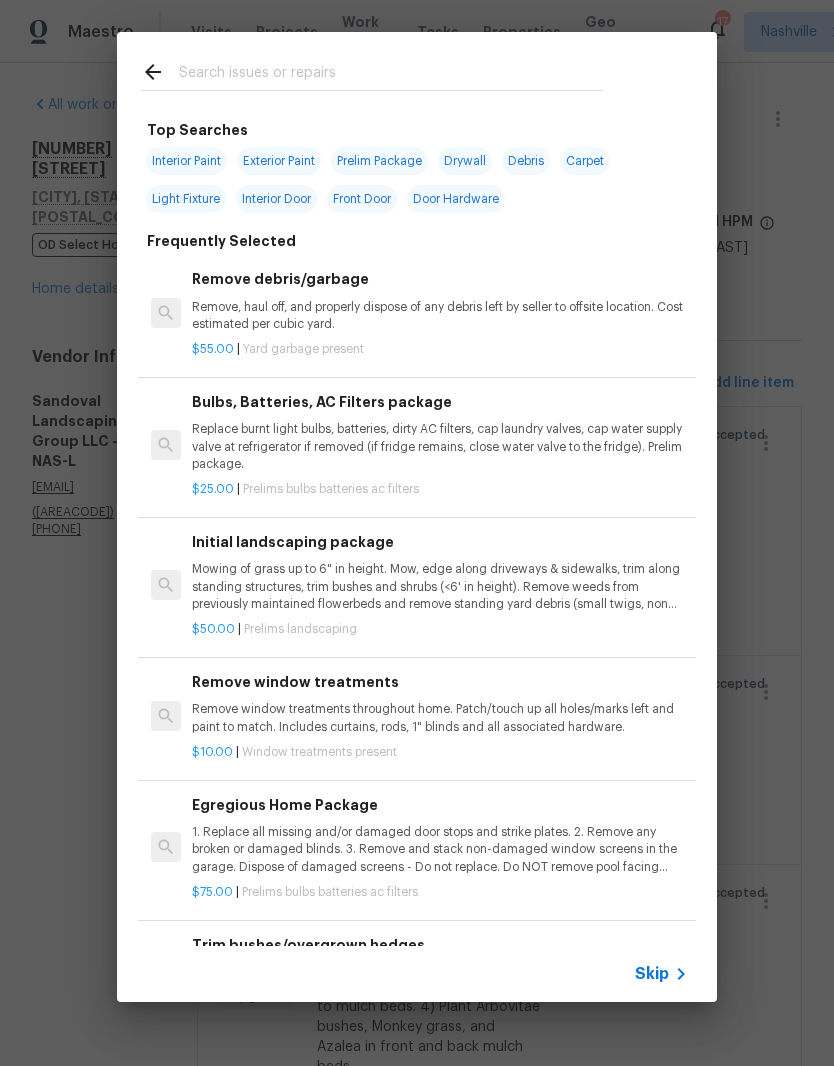 click at bounding box center [391, 75] 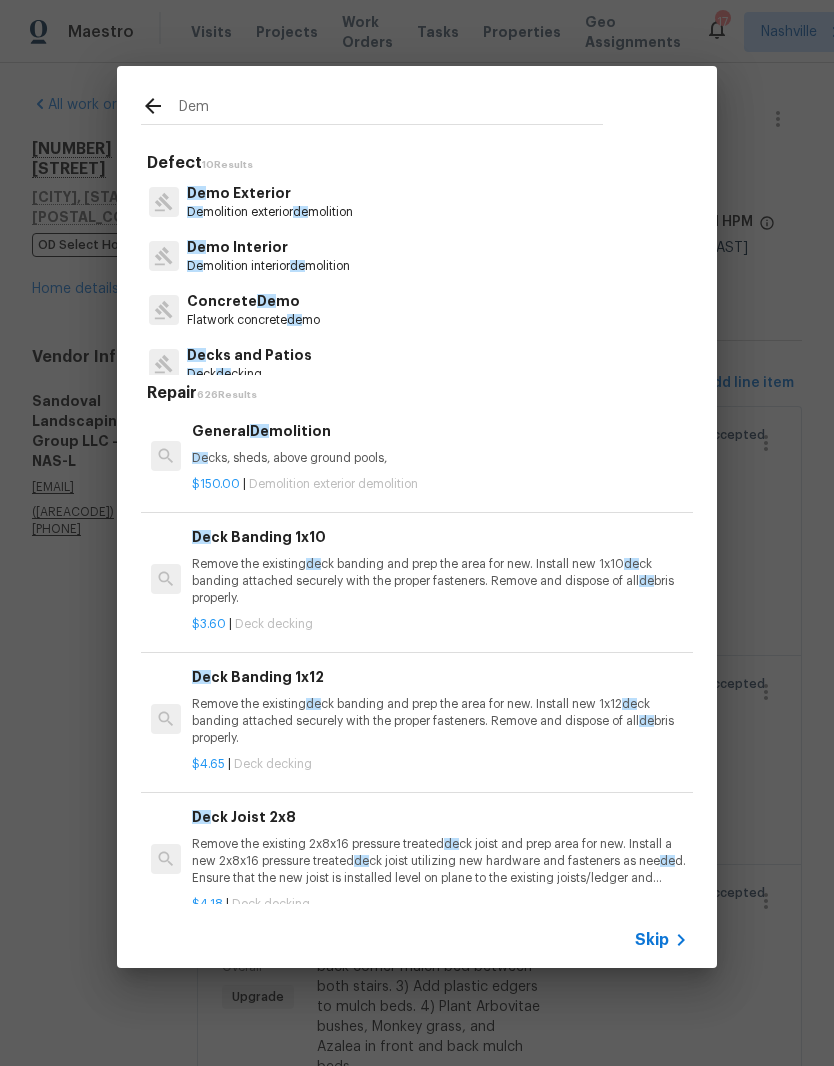 type on "Demo" 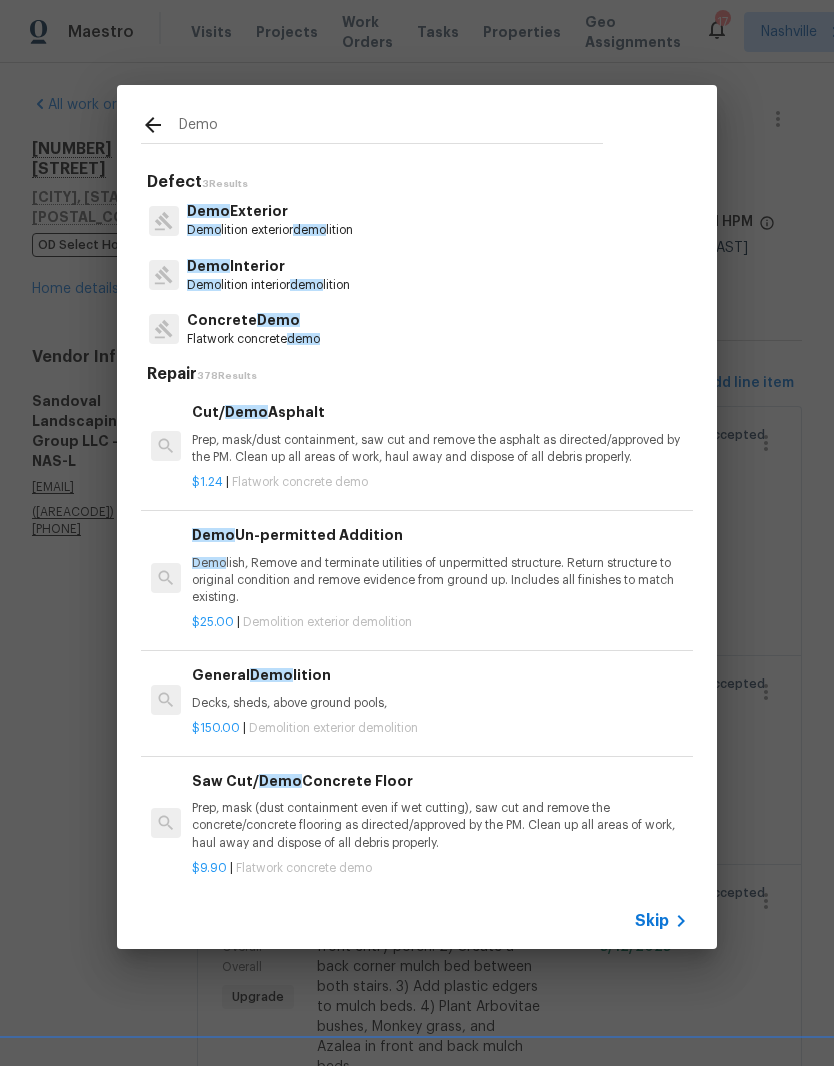 click on "Demo Exterior" at bounding box center (270, 211) 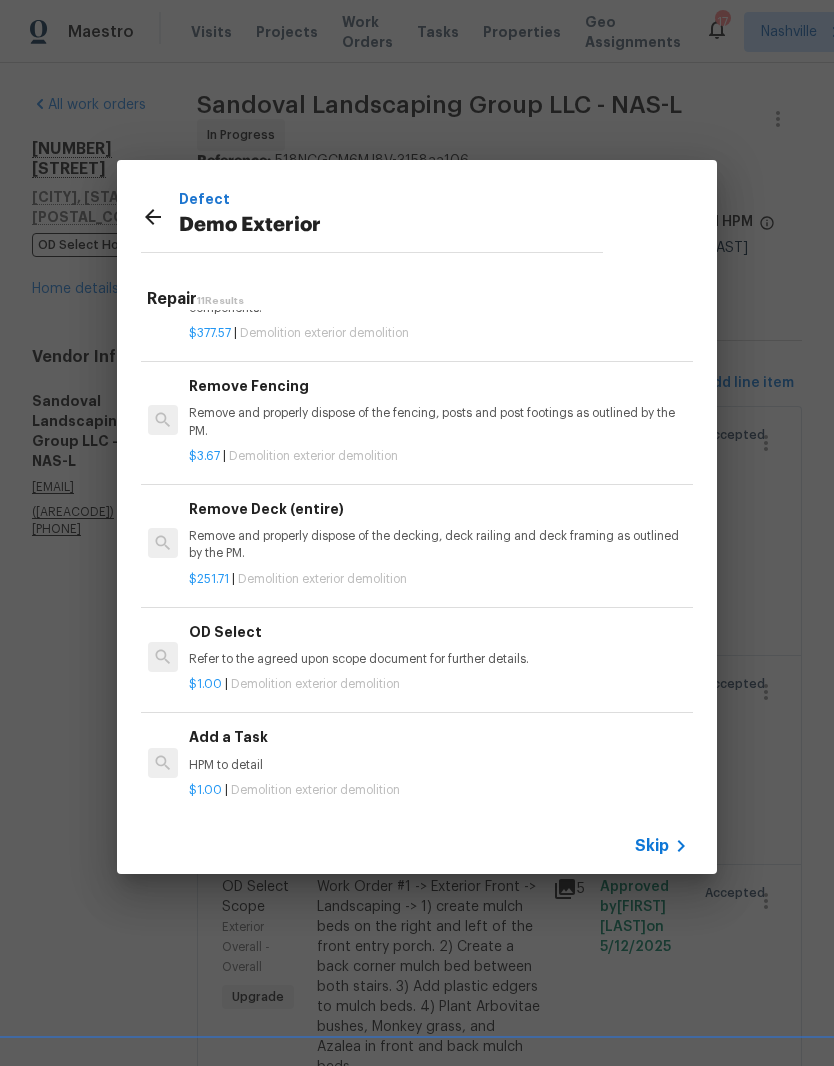 scroll, scrollTop: 879, scrollLeft: 3, axis: both 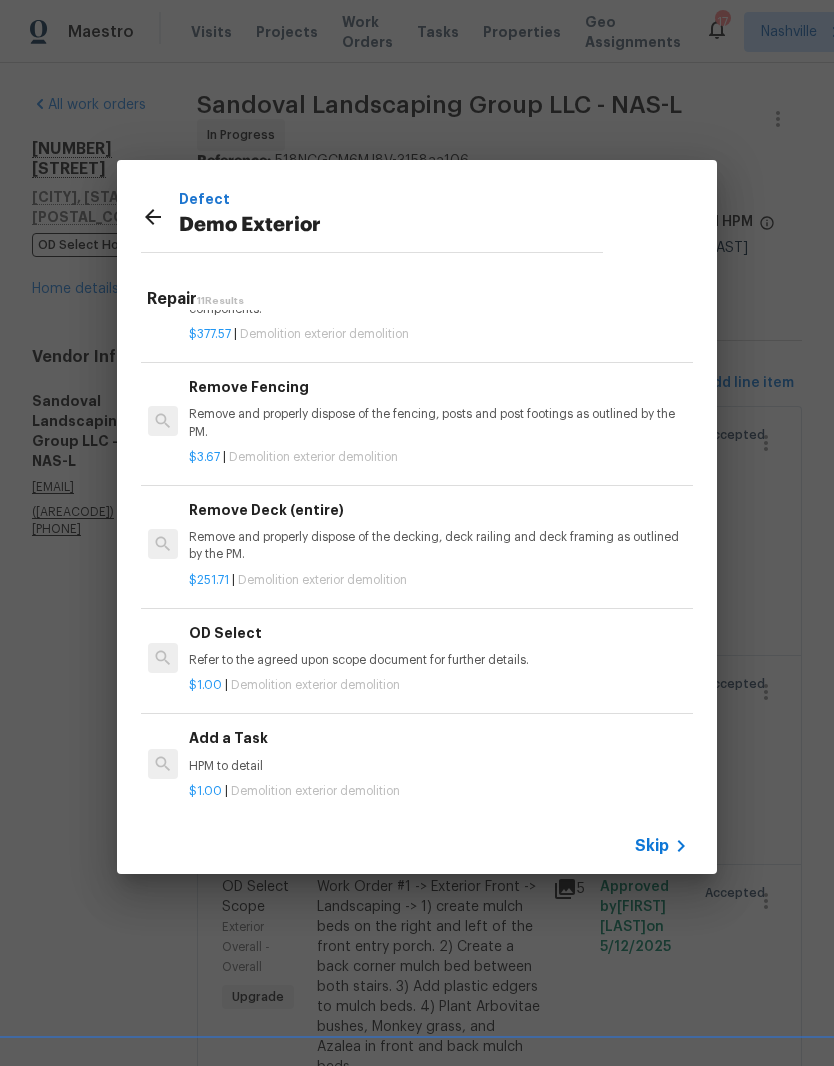 click on "Add a Task HPM to detail" at bounding box center [437, 751] 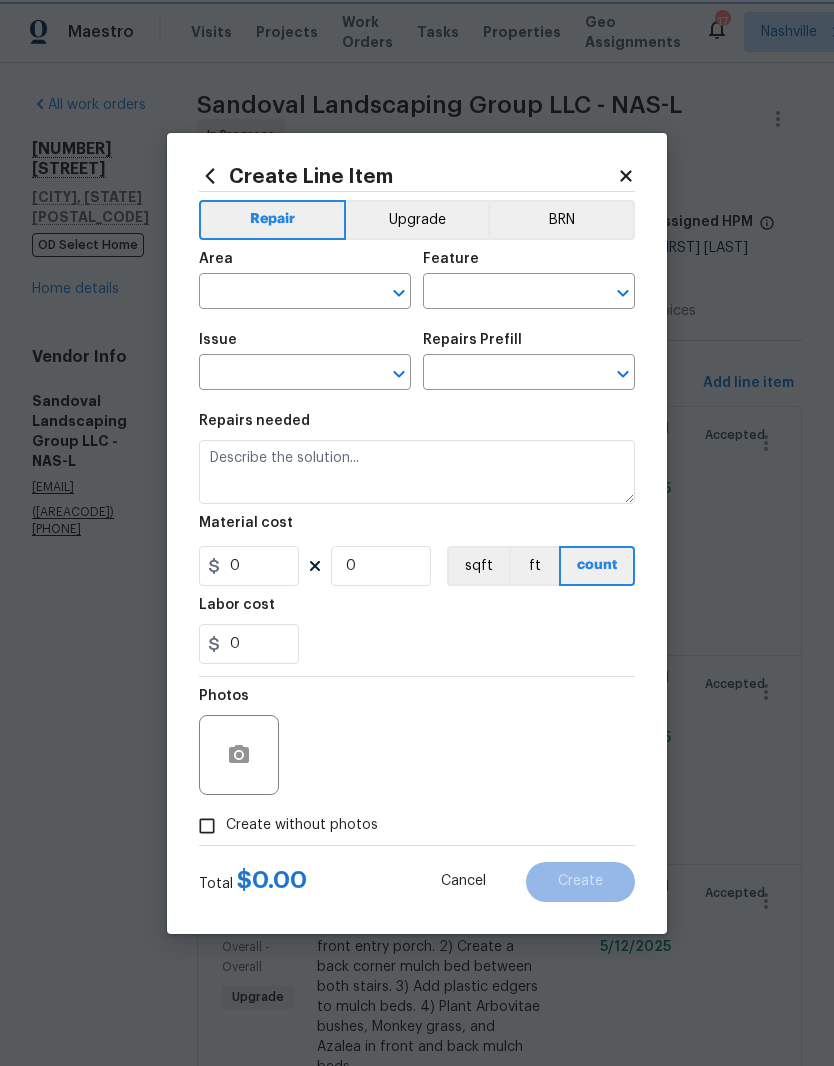 type on "Demolition" 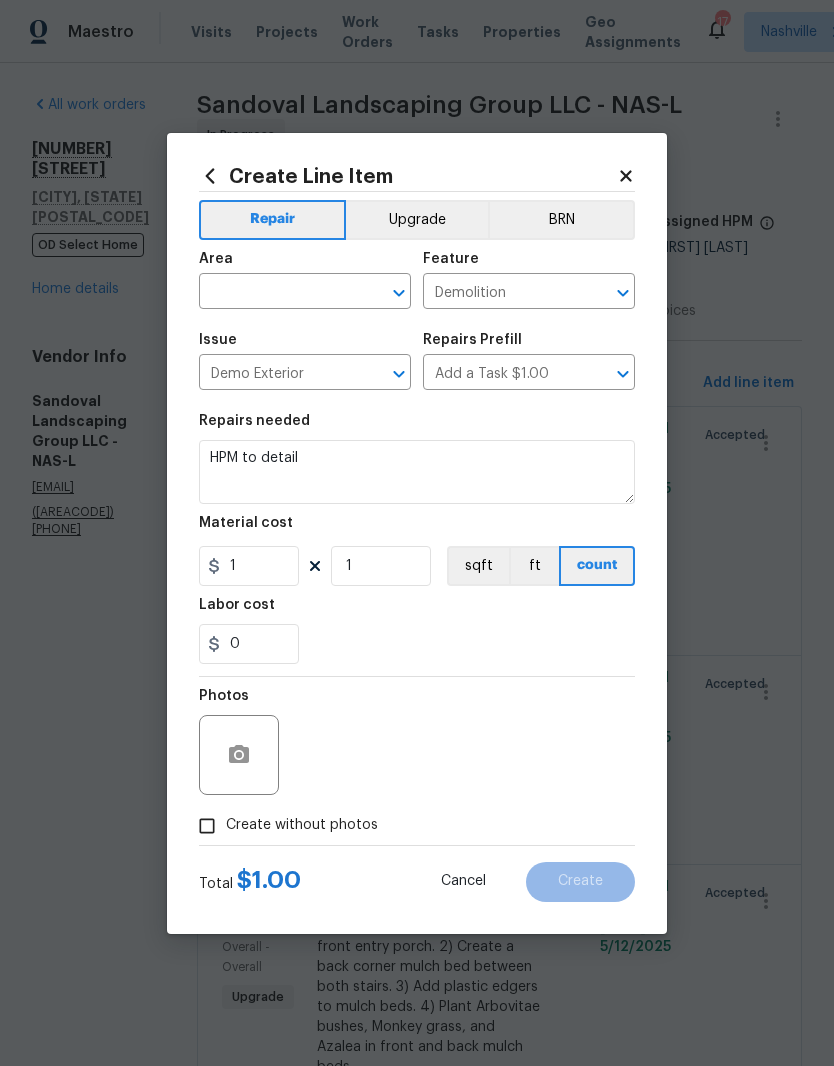 click at bounding box center (277, 293) 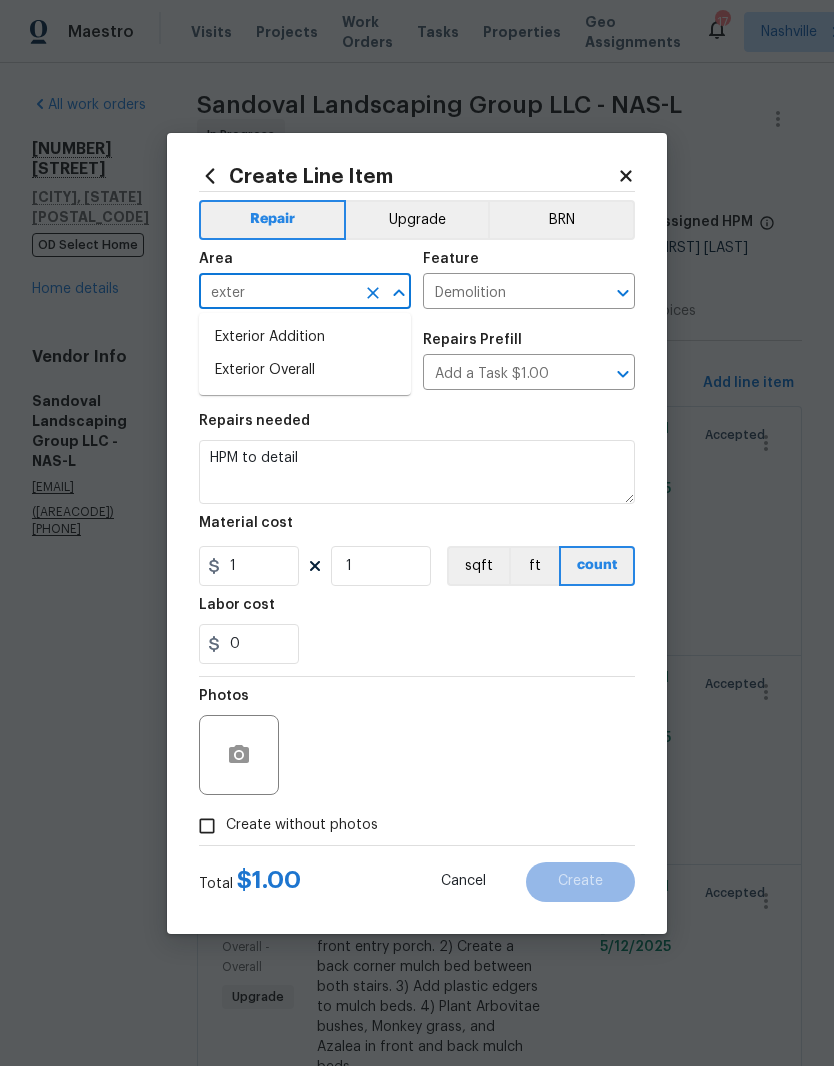 click on "Exterior Overall" at bounding box center [305, 370] 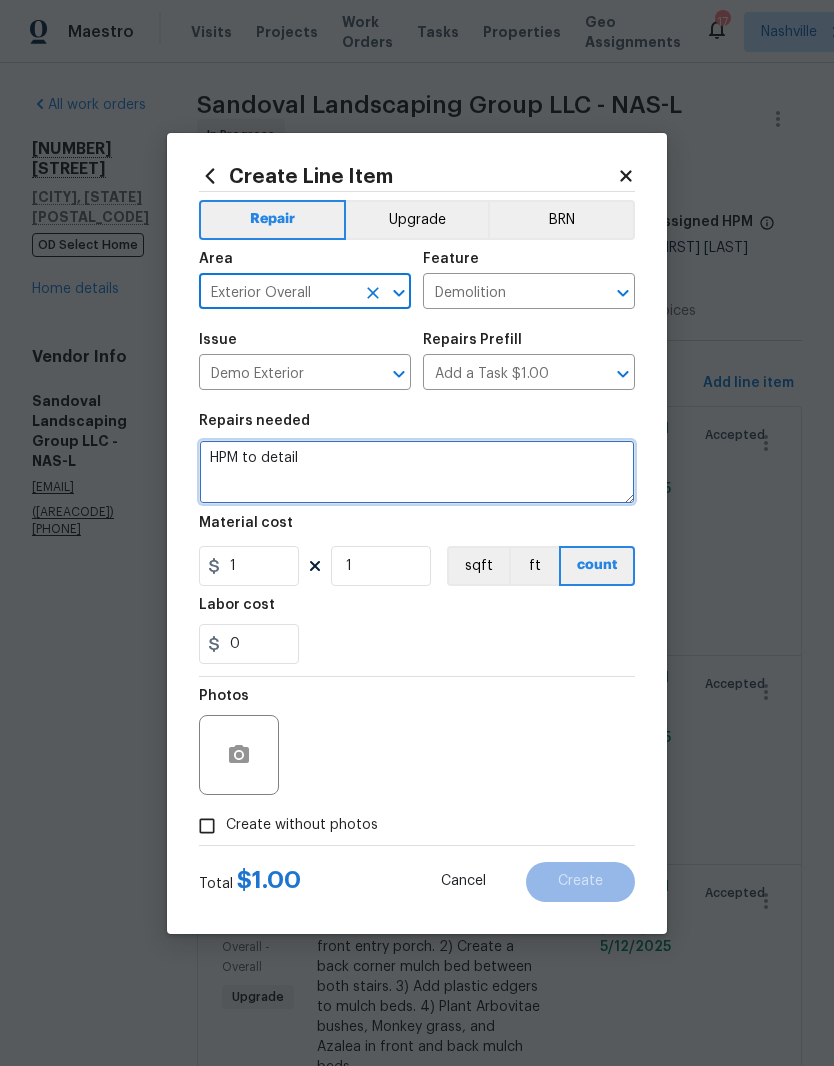 click on "HPM to detail" at bounding box center (417, 472) 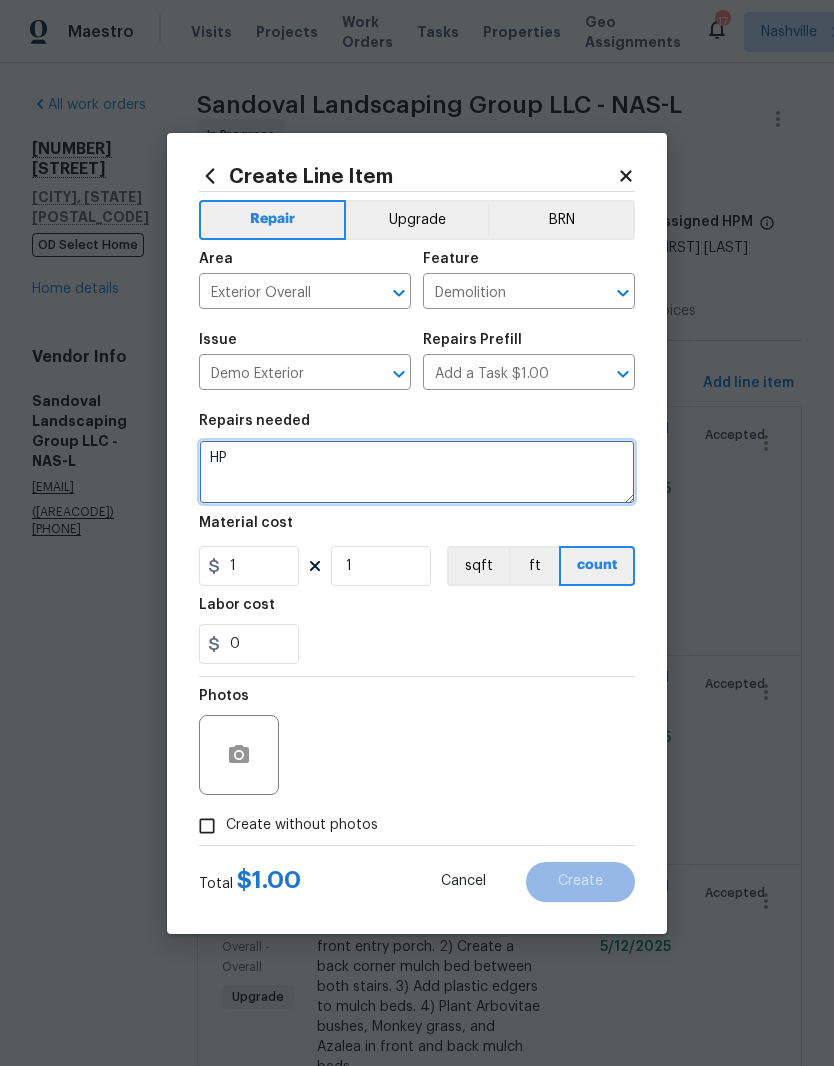 type on "H" 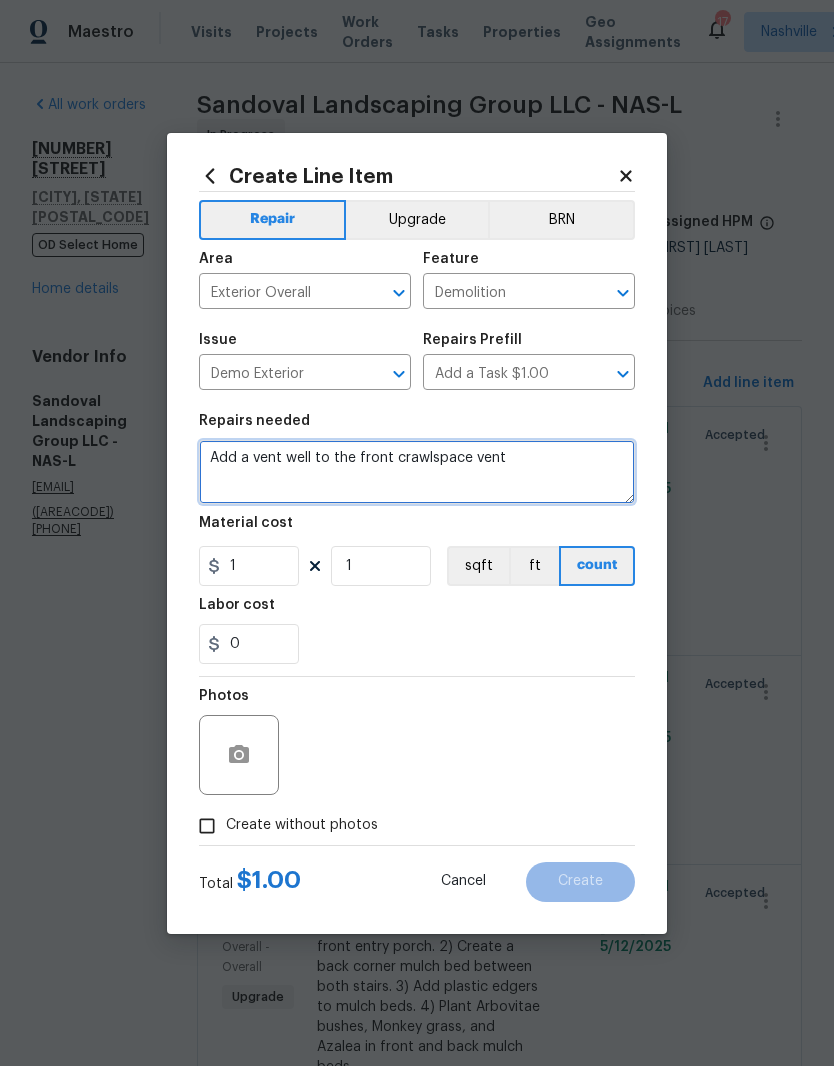 type on "Add a vent well to the front crawlspace vent" 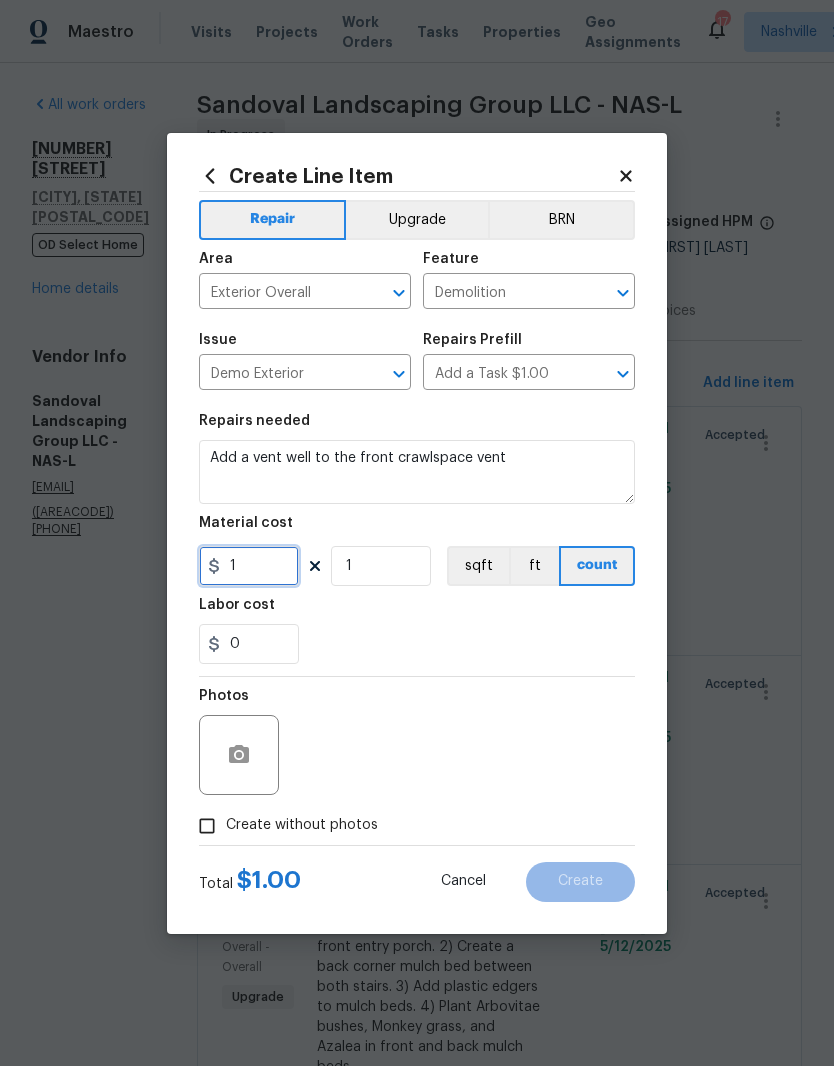 click on "1" at bounding box center [249, 566] 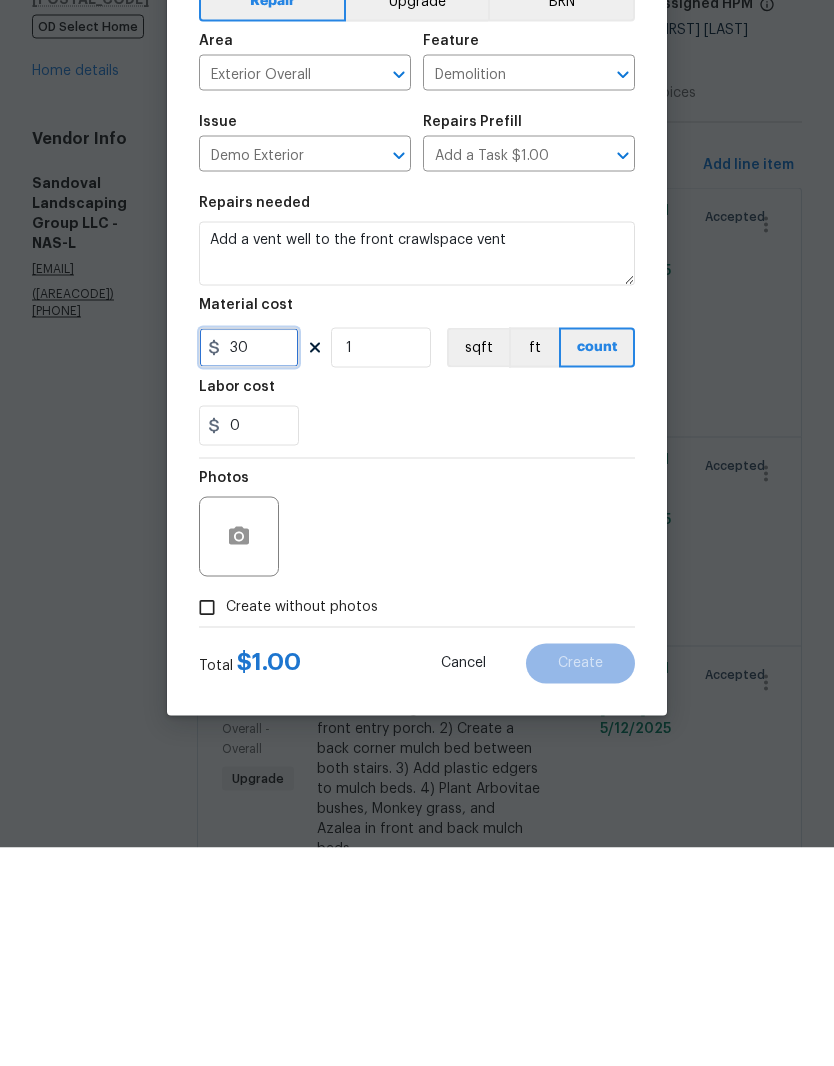 type on "30" 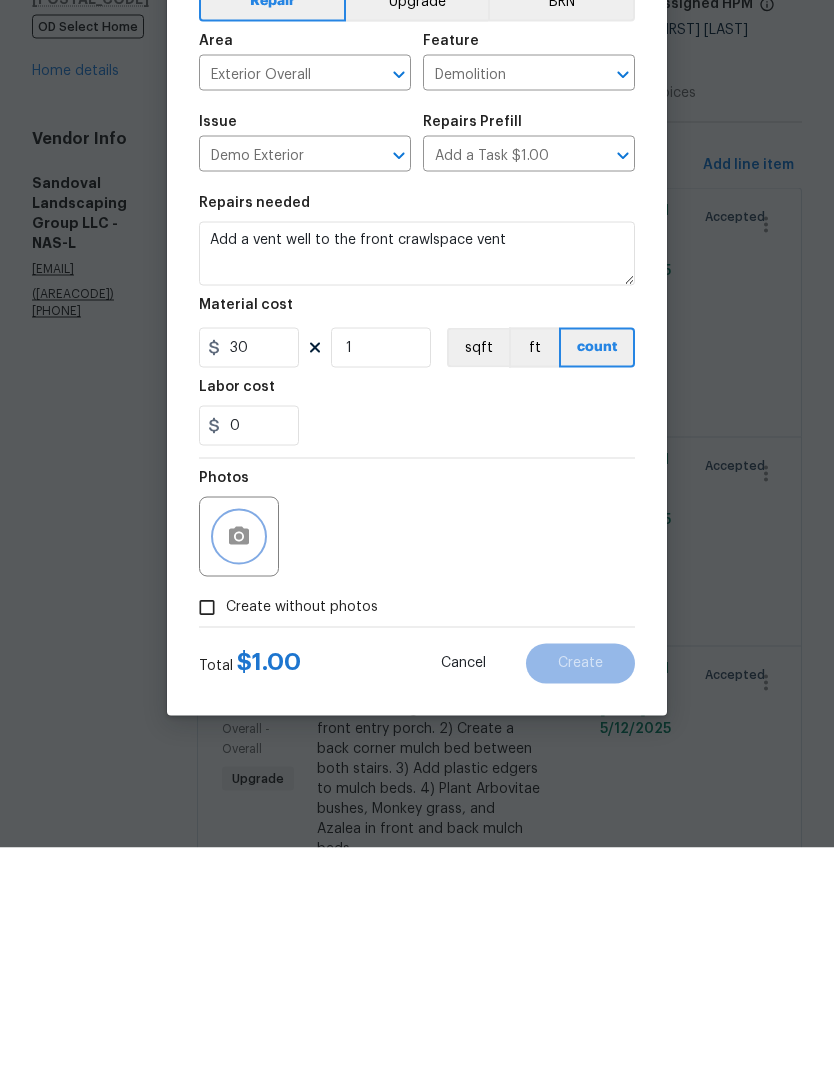 click at bounding box center [239, 755] 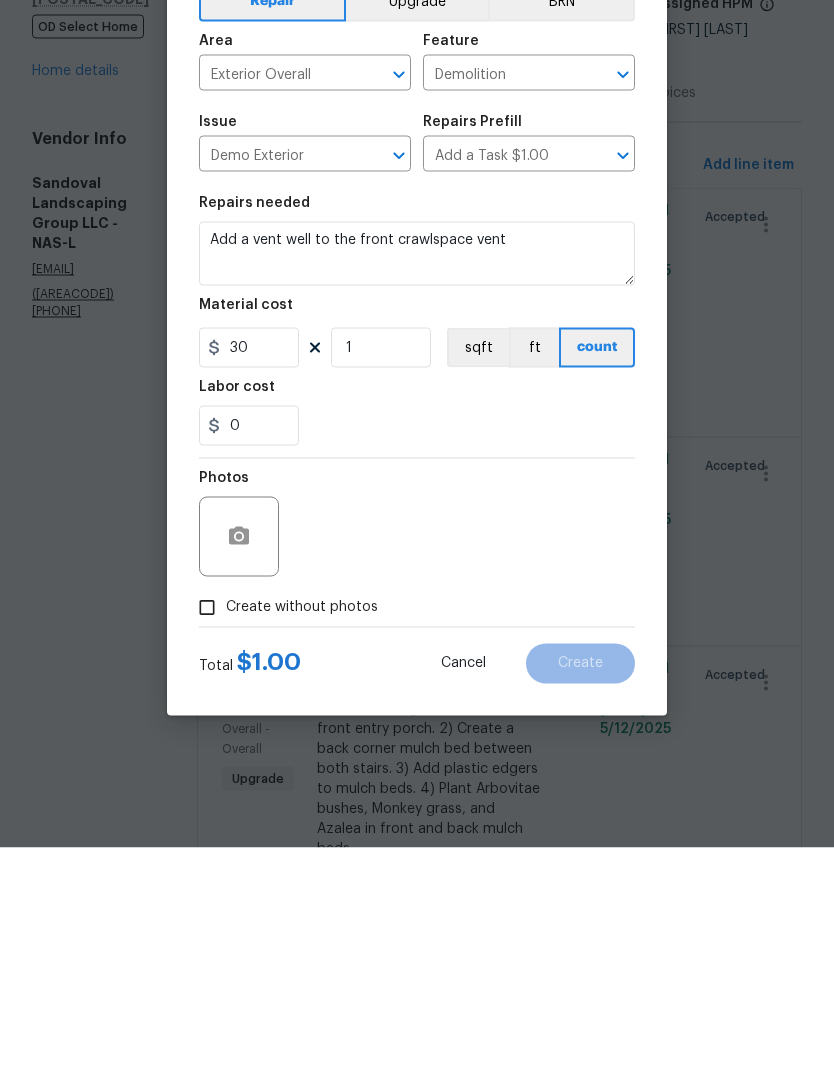 scroll, scrollTop: 82, scrollLeft: 0, axis: vertical 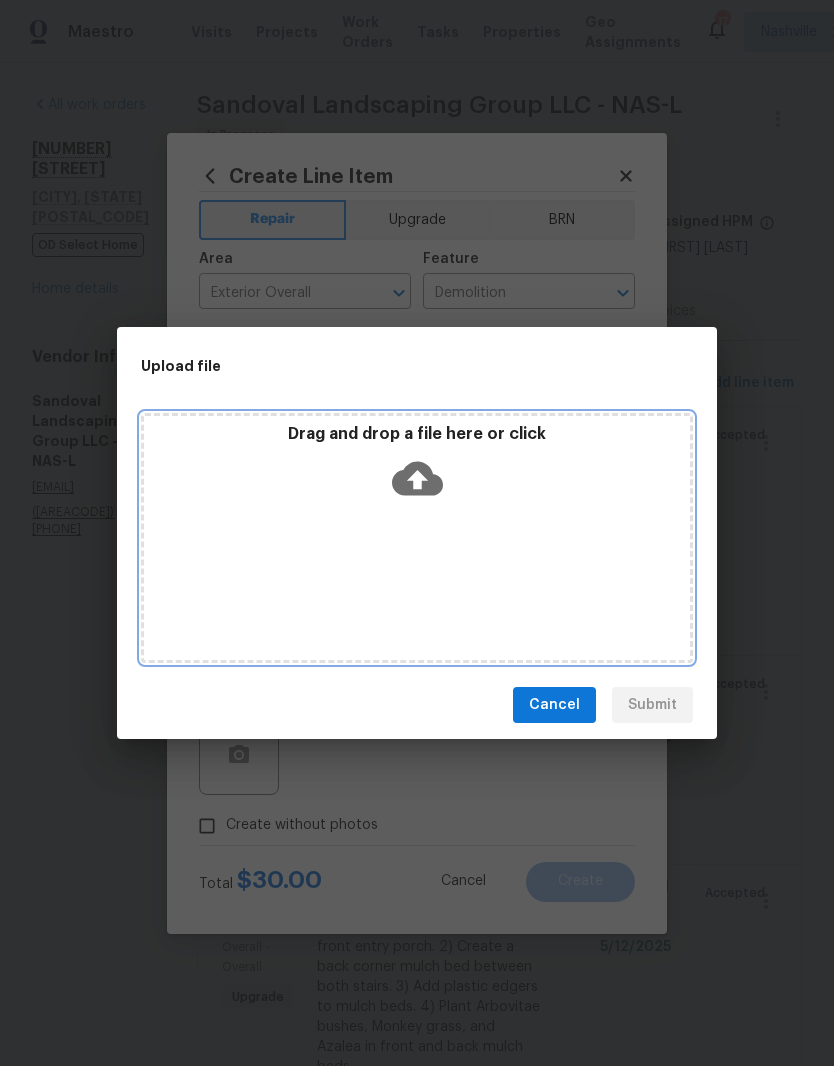 click on "Drag and drop a file here or click" at bounding box center [417, 538] 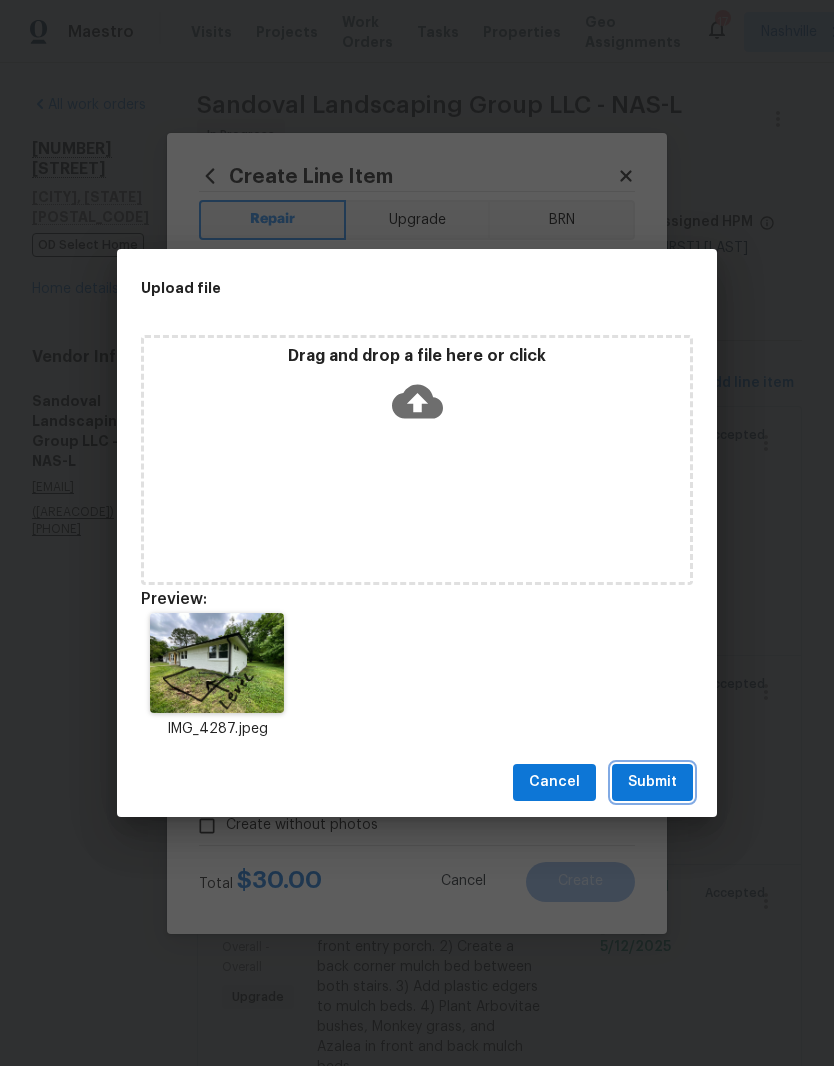 click on "Submit" at bounding box center (652, 782) 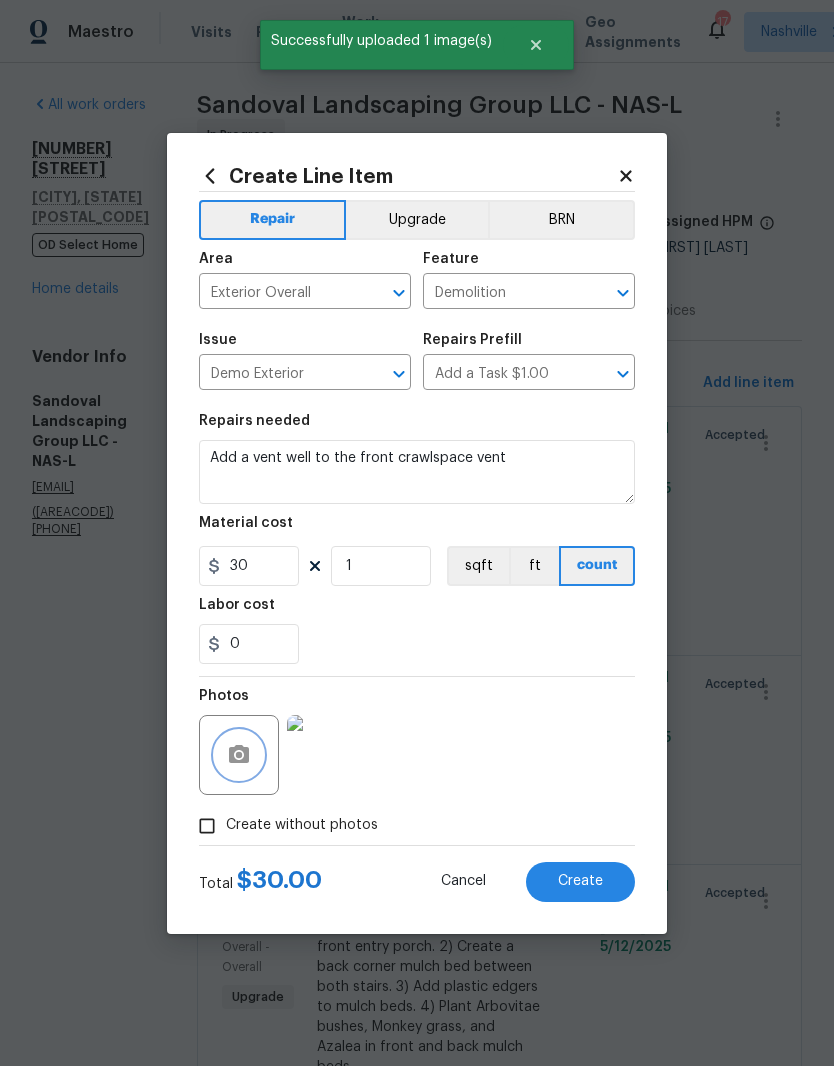 click at bounding box center [327, 755] 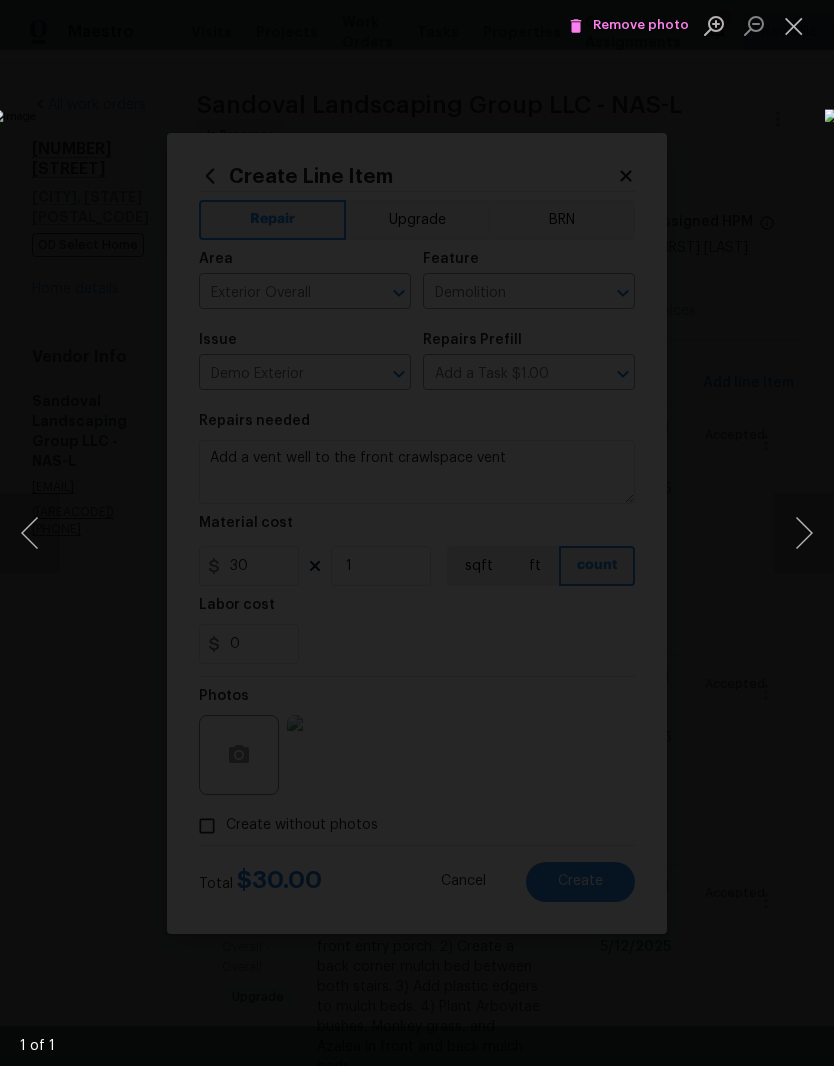 click at bounding box center (794, 25) 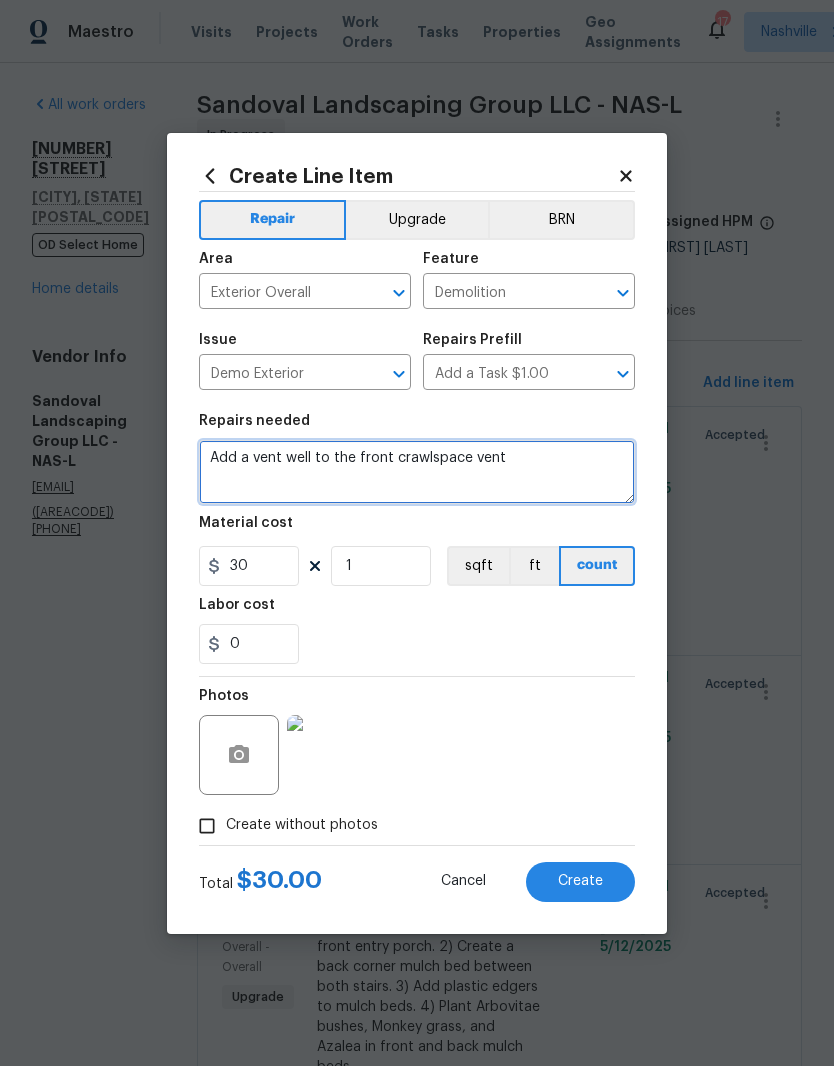 click on "Add a vent well to the front crawlspace vent" at bounding box center [417, 472] 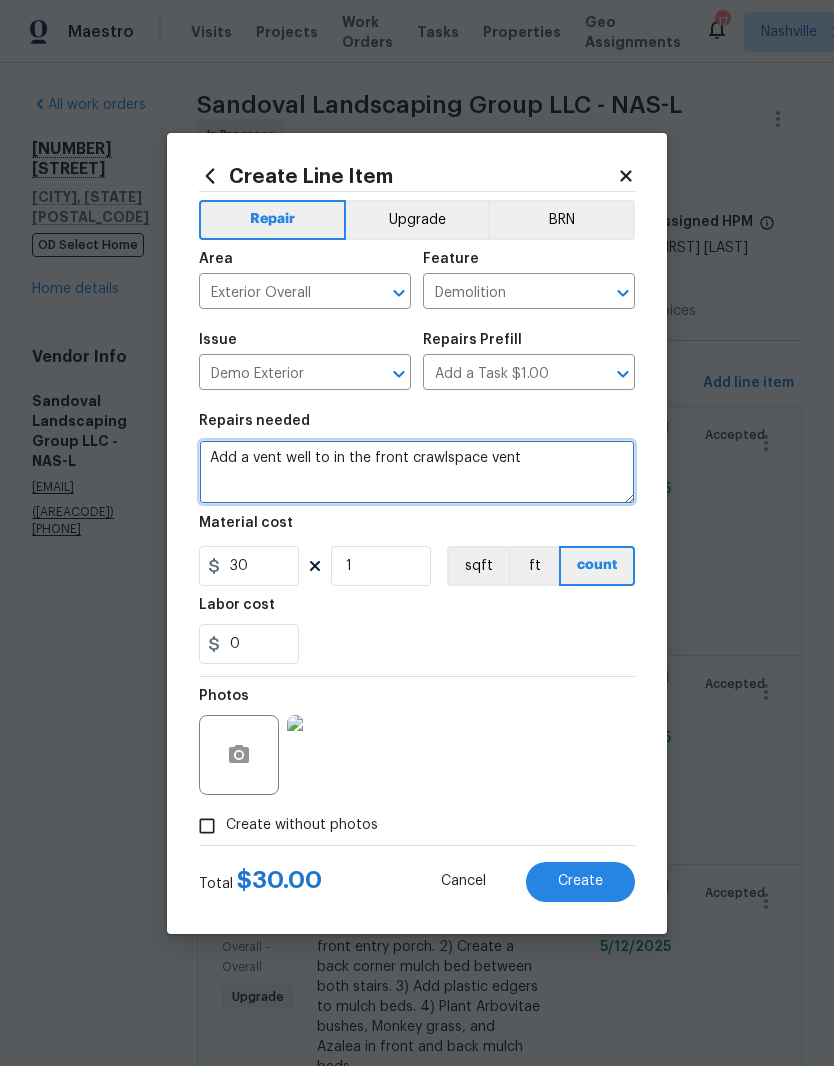 click on "Add a vent well to in the front crawlspace vent" at bounding box center [417, 472] 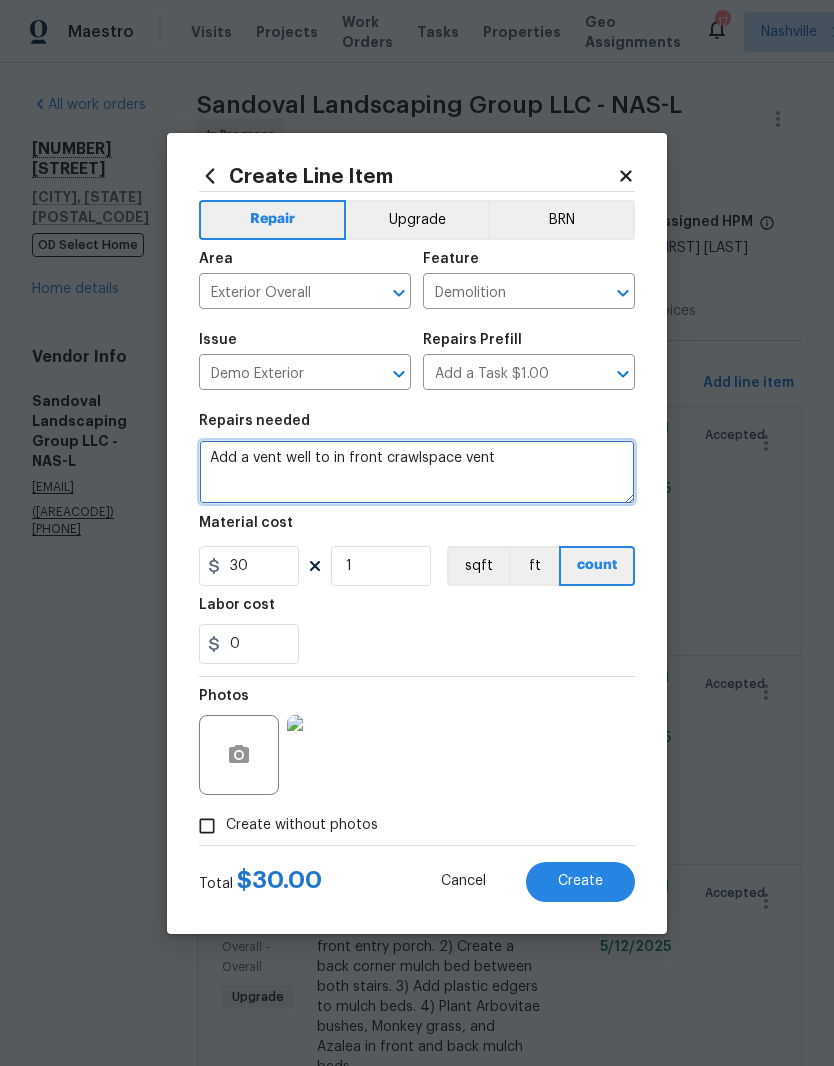 click on "Add a vent well to in front crawlspace vent" at bounding box center [417, 472] 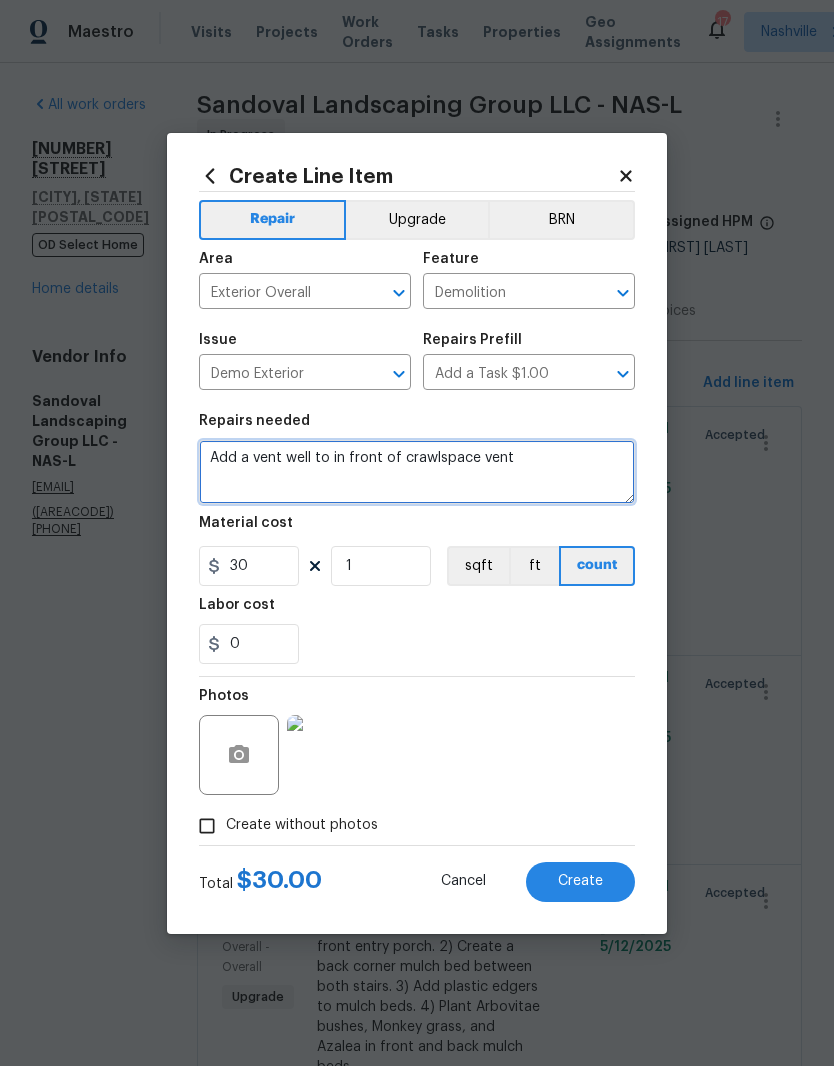 click on "Add a vent well to in front of crawlspace vent" at bounding box center (417, 472) 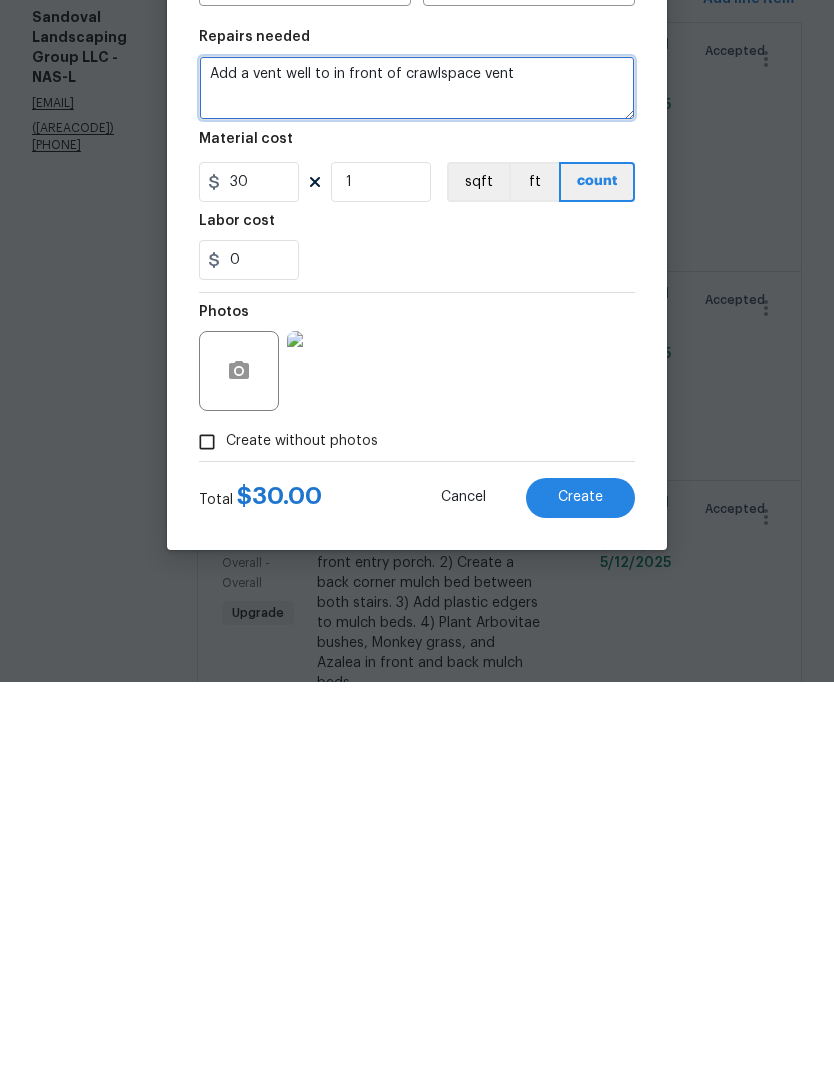 type on "Add a vent well to in front of crawlspace vent" 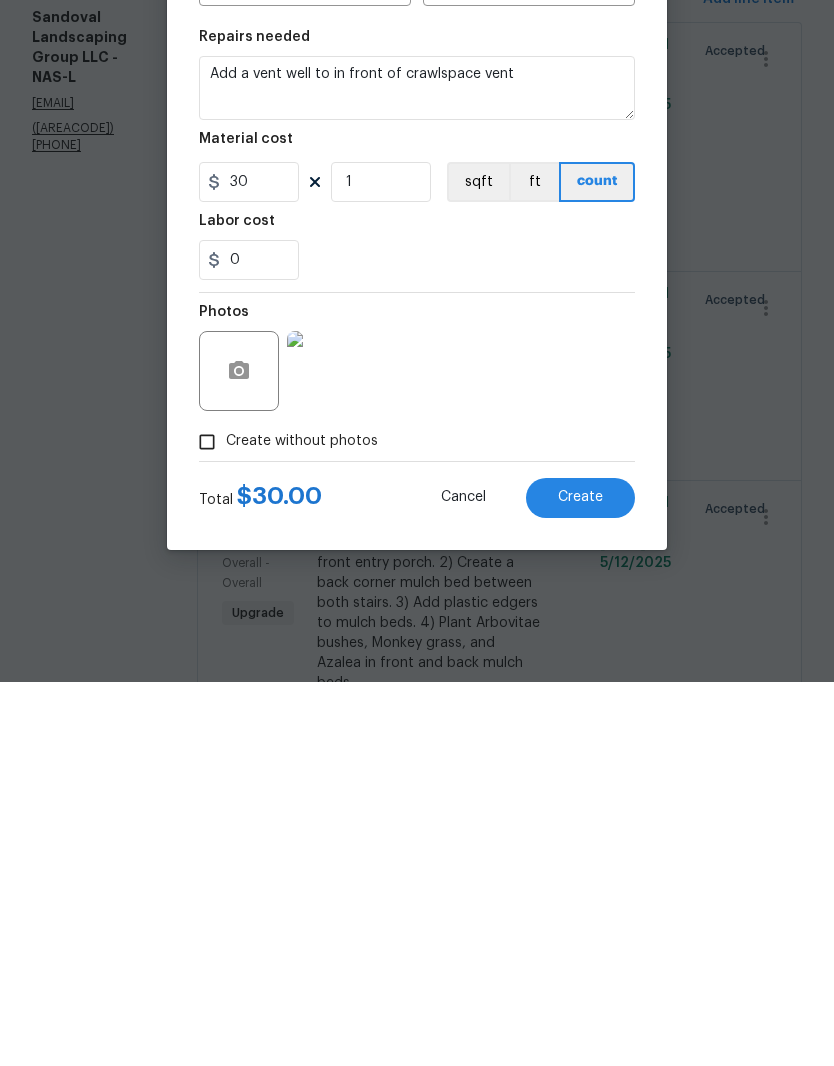 click on "Create" at bounding box center (580, 881) 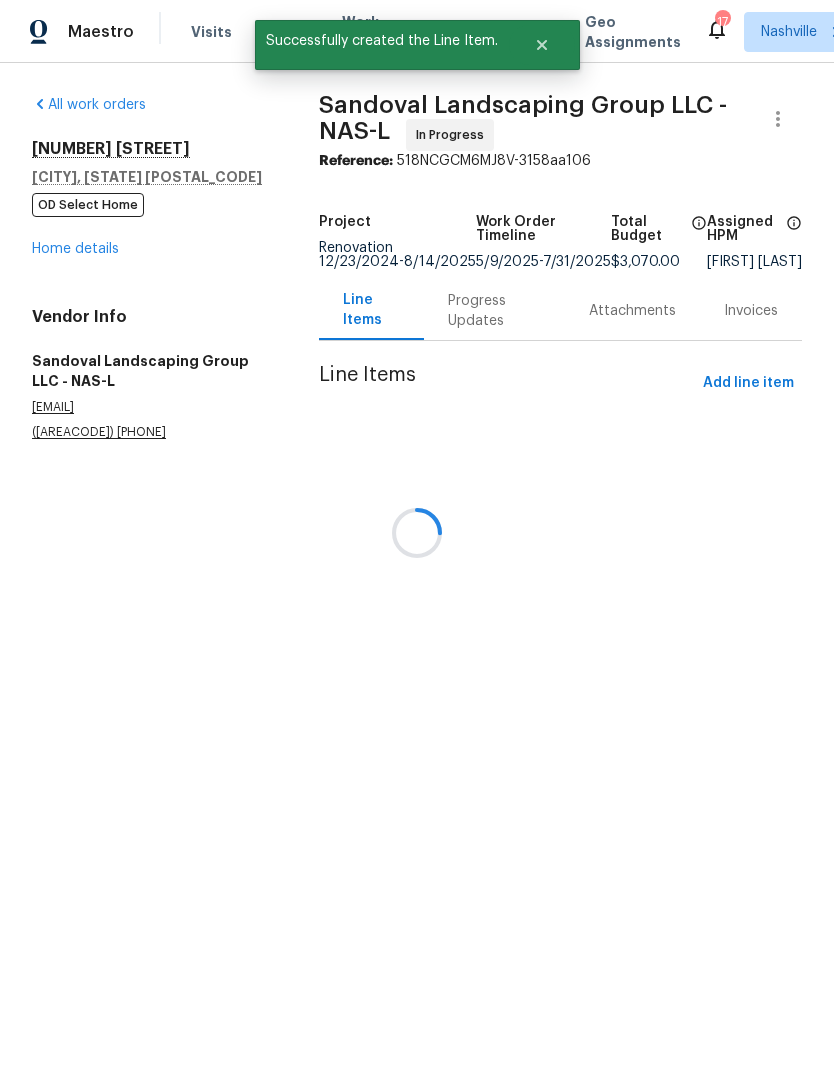 scroll, scrollTop: 0, scrollLeft: 0, axis: both 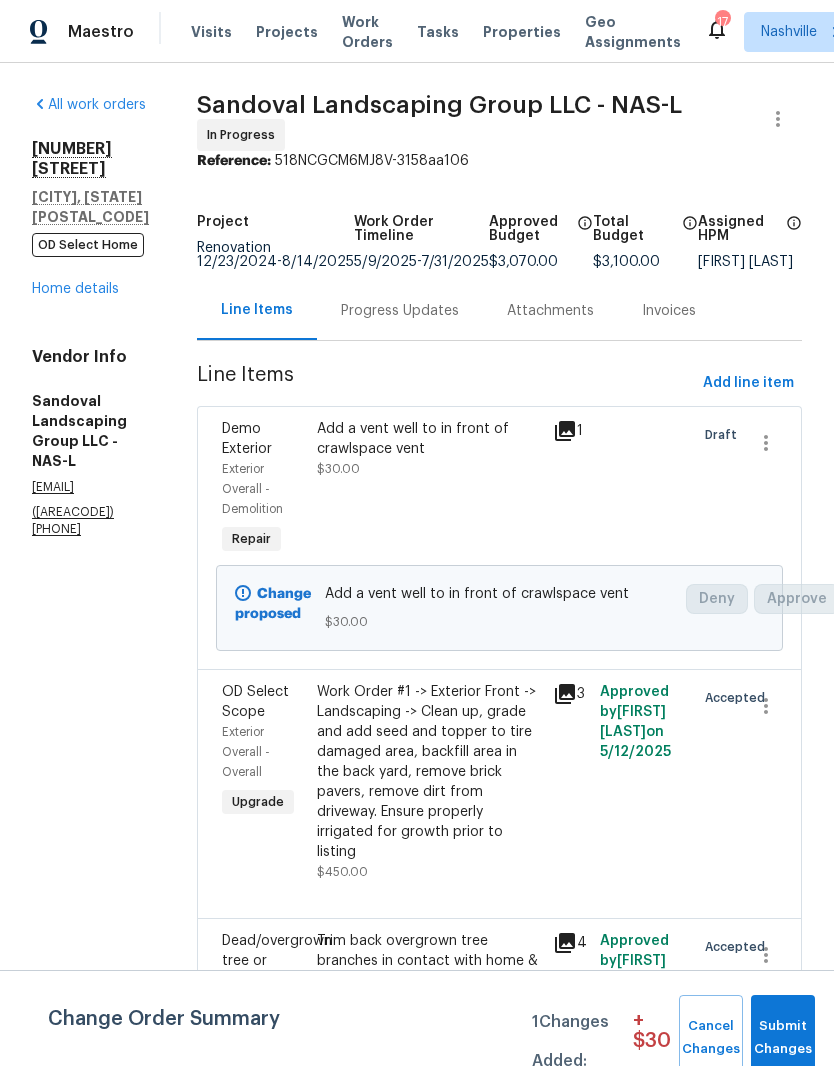click on "Add a vent well to in front of crawlspace vent" at bounding box center (429, 439) 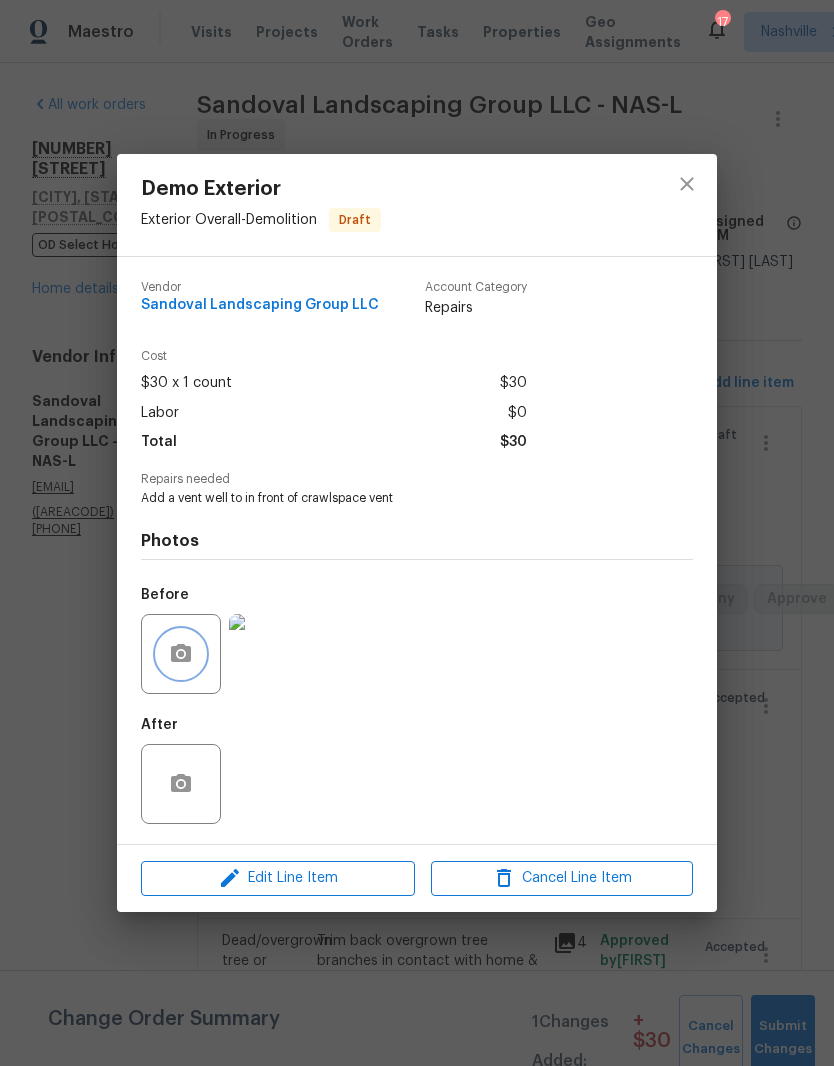 click at bounding box center (181, 654) 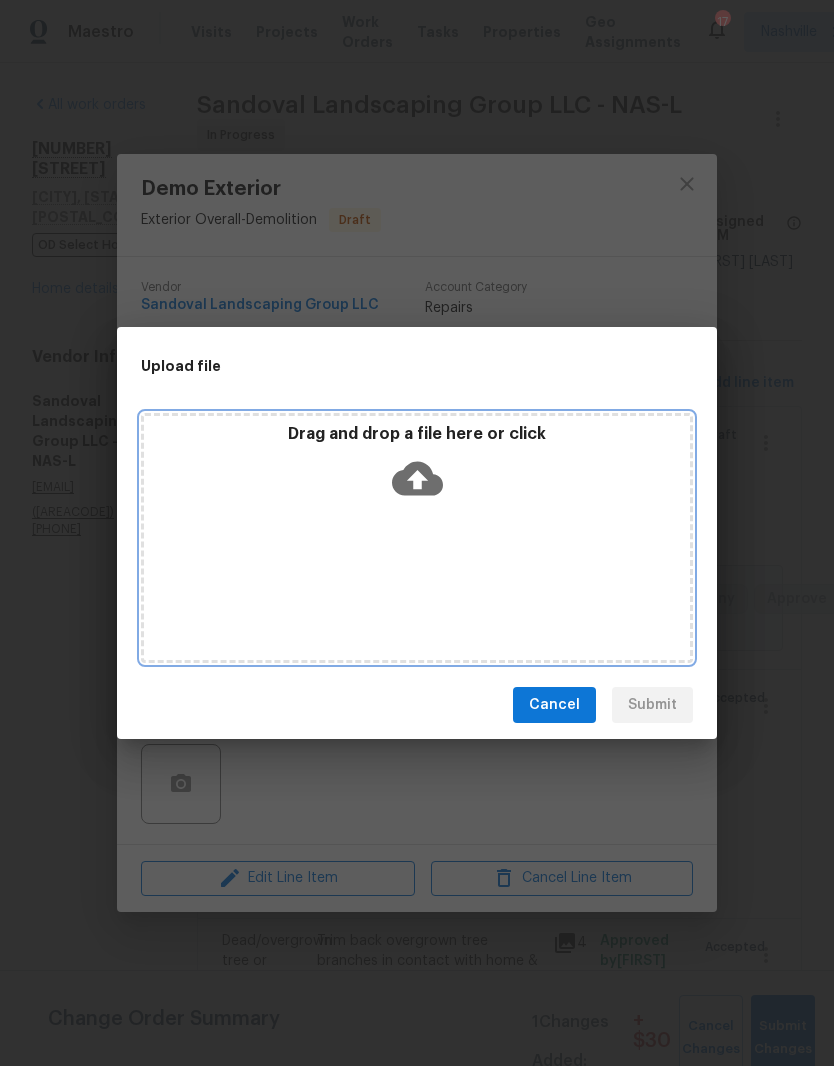 click on "Drag and drop a file here or click" at bounding box center (417, 467) 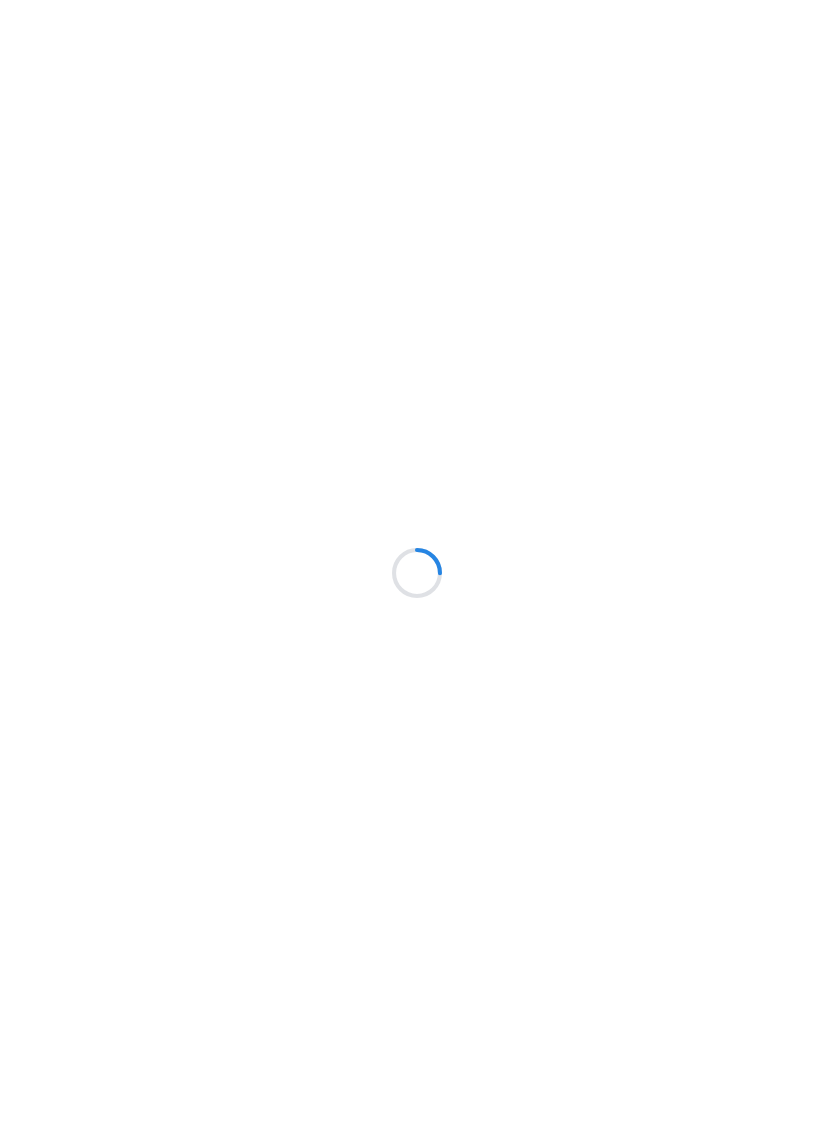 scroll, scrollTop: 0, scrollLeft: 0, axis: both 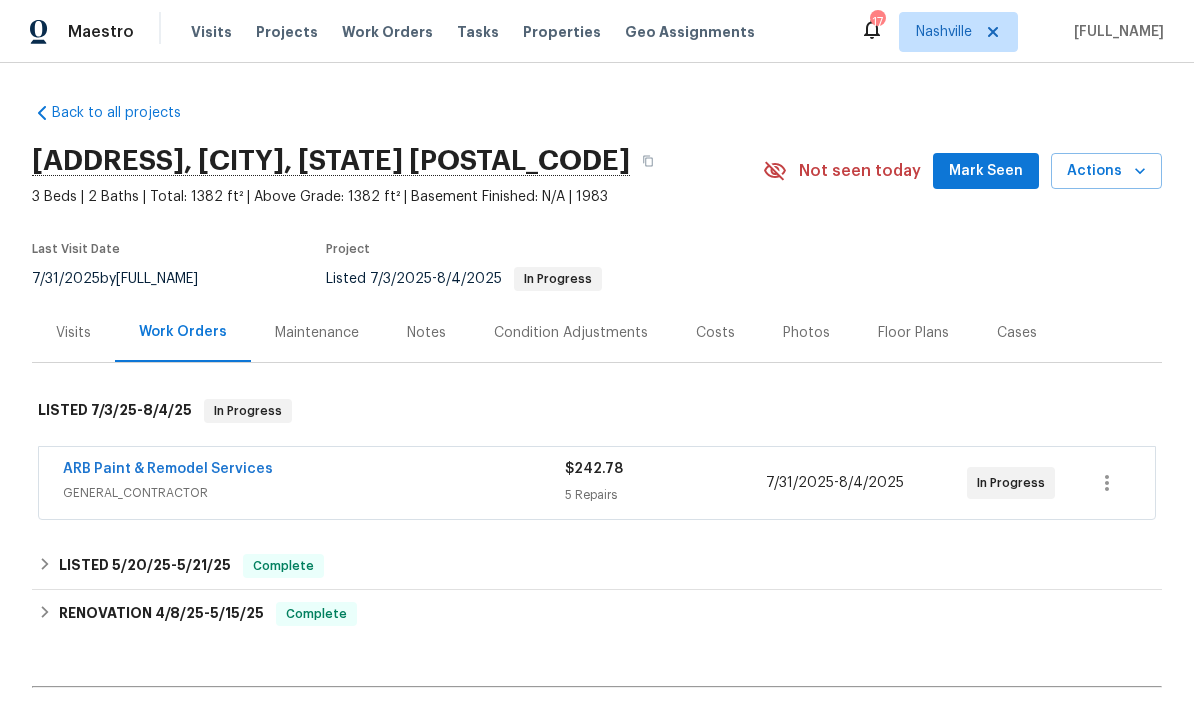 click on "ARB Paint & Remodel Services" at bounding box center (168, 469) 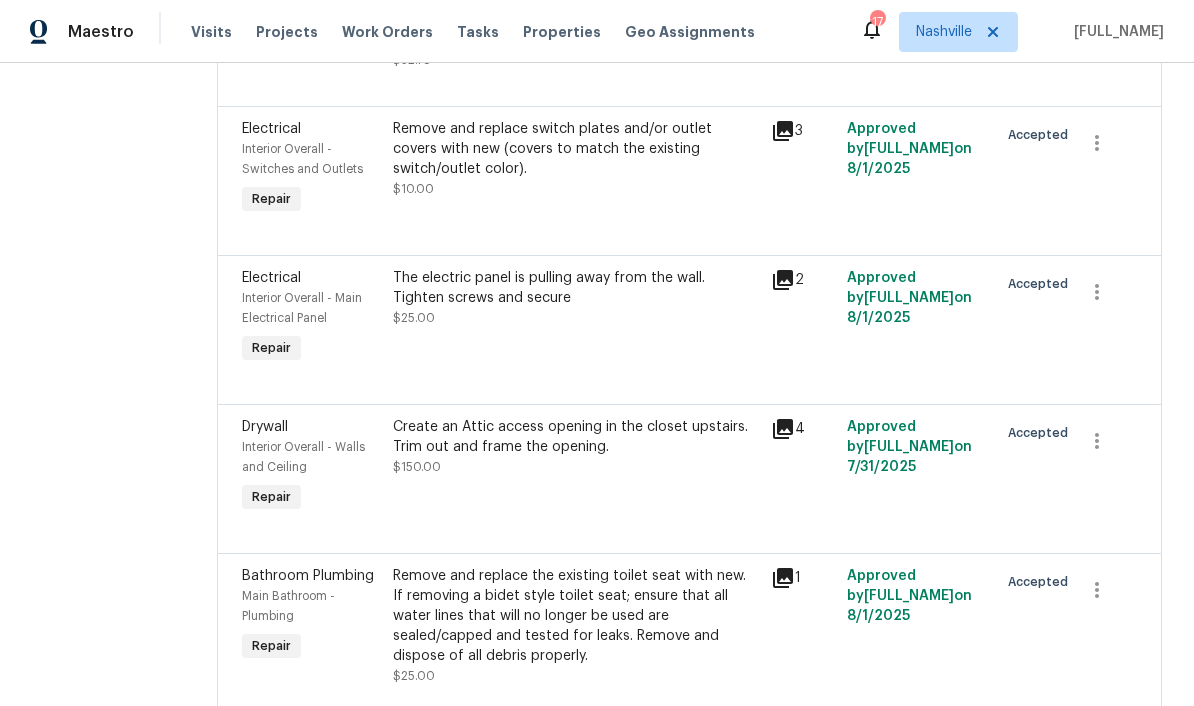scroll, scrollTop: 406, scrollLeft: 0, axis: vertical 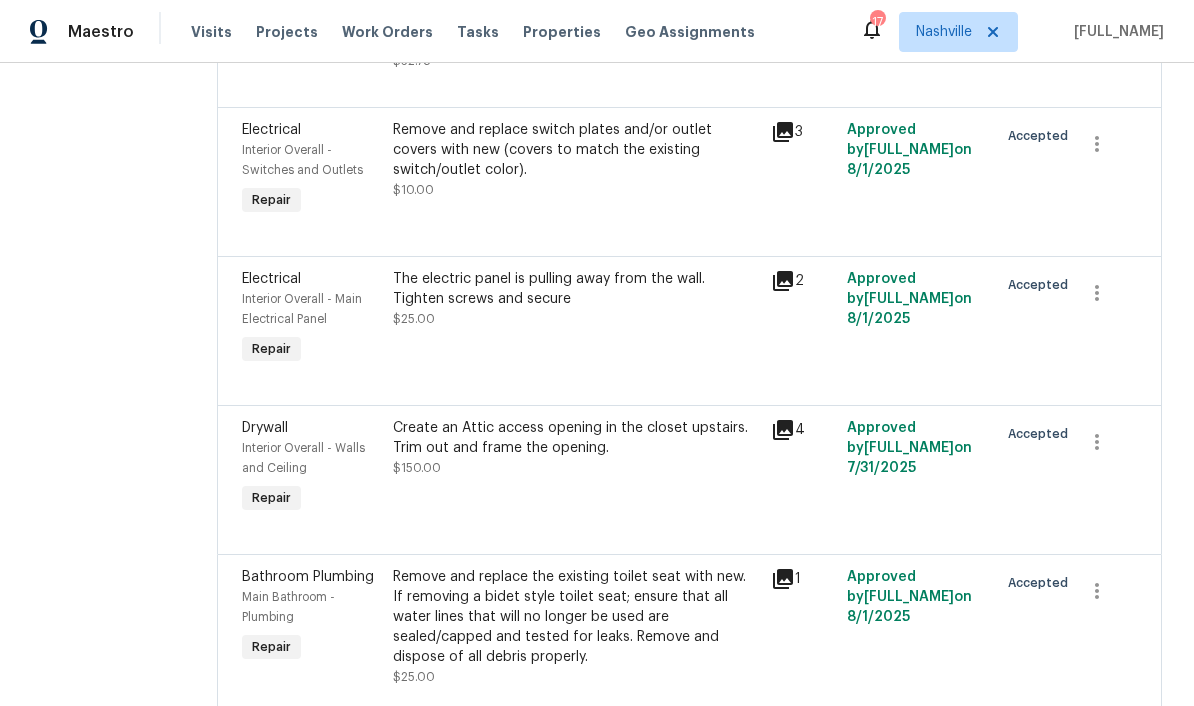click on "Create an Attic access opening in the closet upstairs. Trim out and frame the opening." at bounding box center (576, 438) 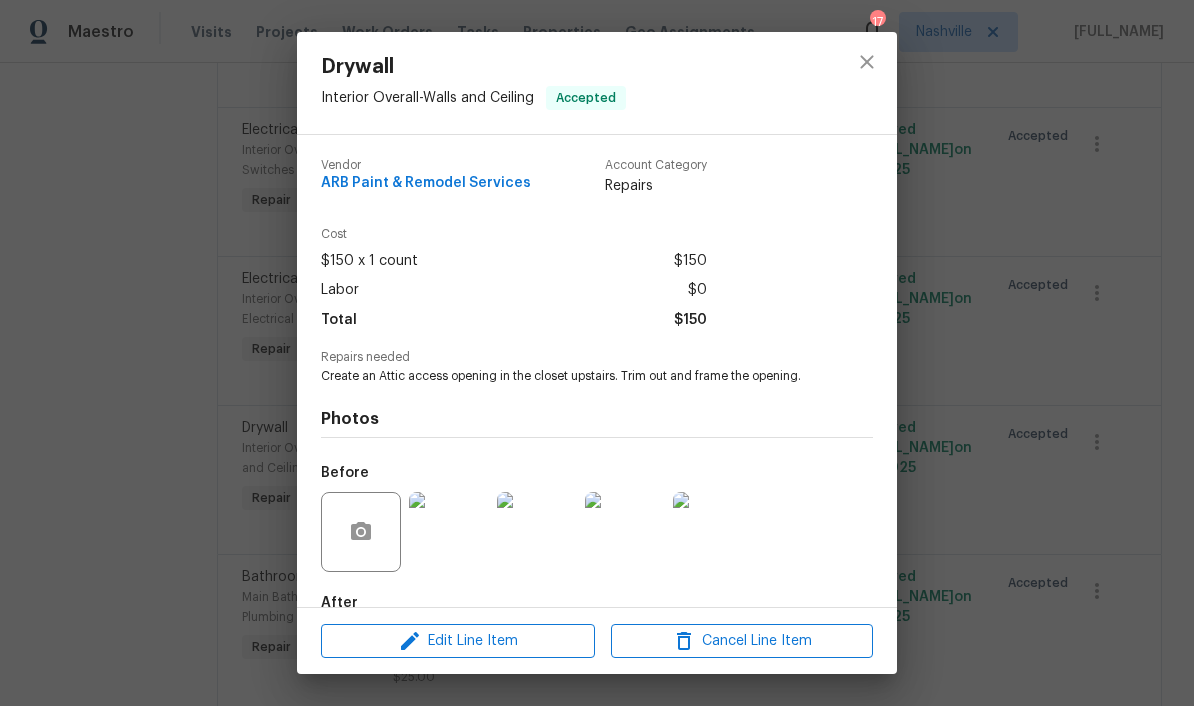 scroll, scrollTop: 0, scrollLeft: 0, axis: both 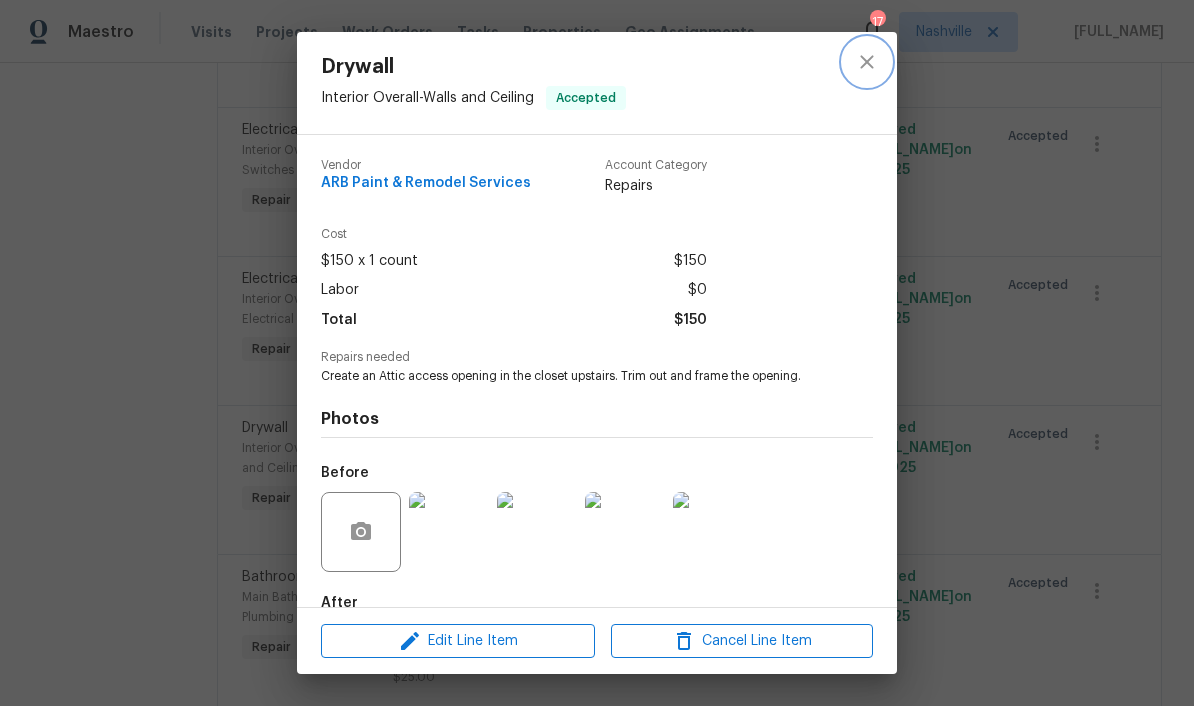 click 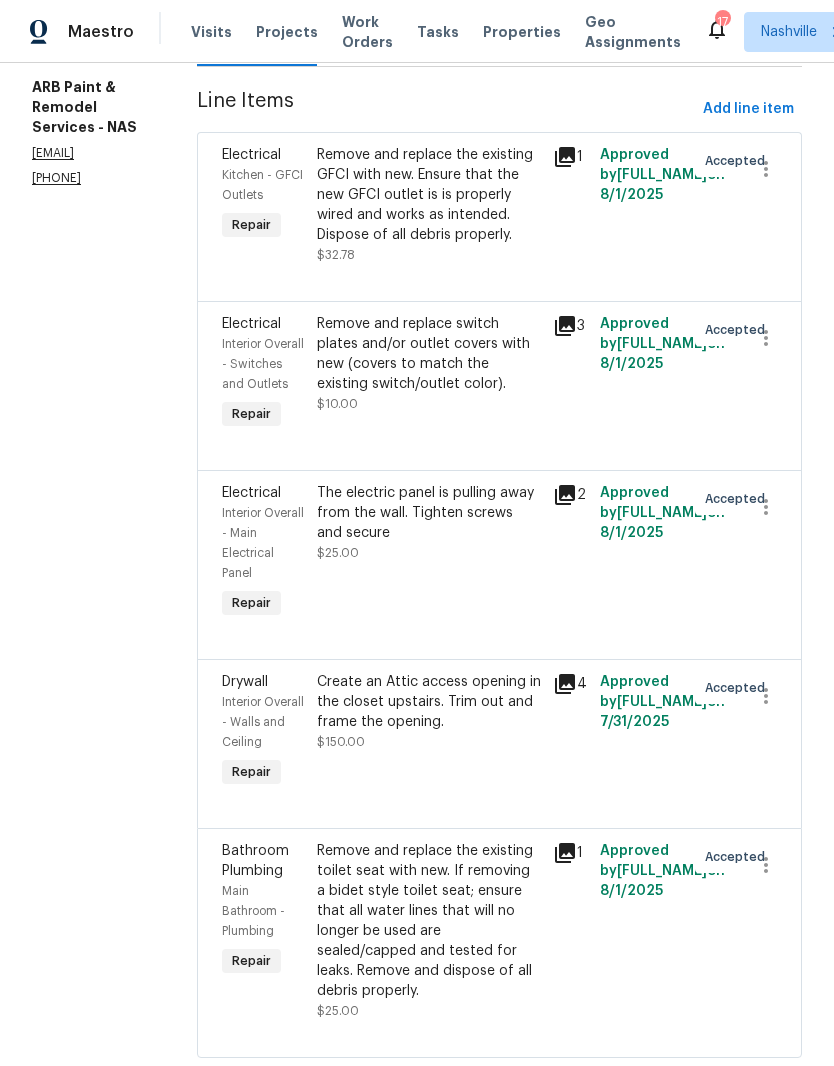 scroll, scrollTop: 265, scrollLeft: 0, axis: vertical 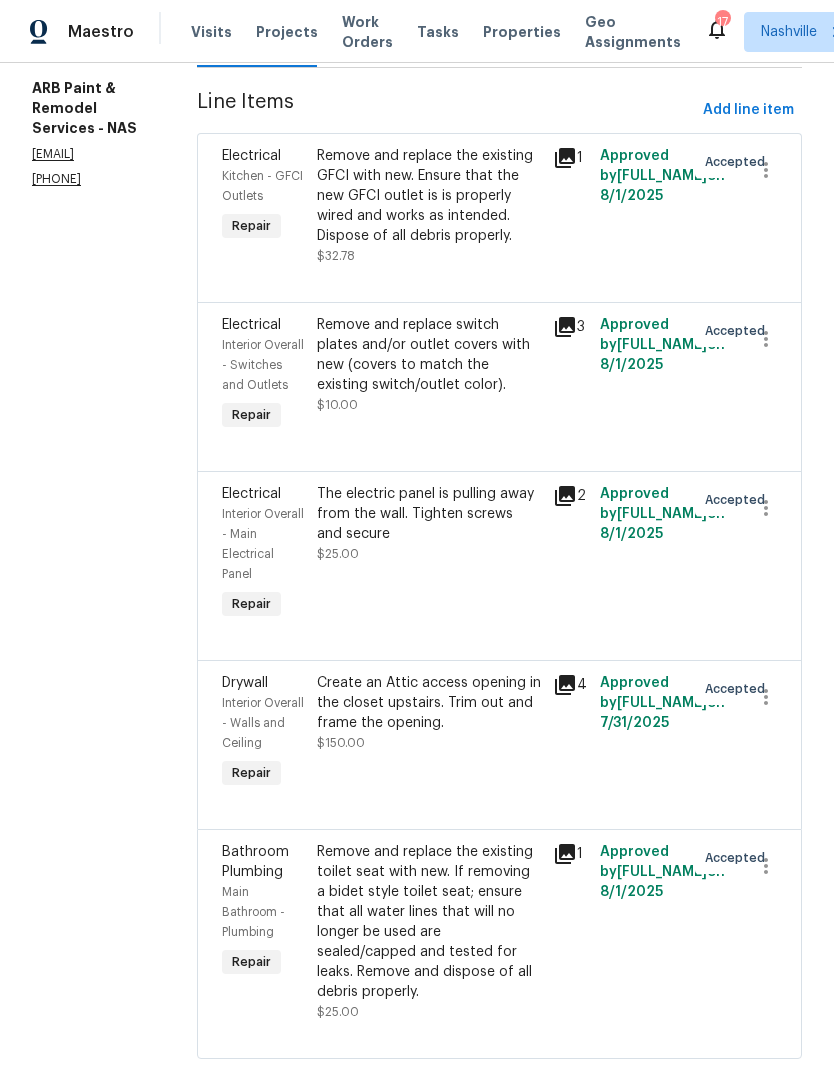 click on "Remove and replace the existing toilet seat with new. If removing a bidet style toilet seat; ensure that all water lines that will no longer be used are sealed/capped and tested for leaks. Remove and dispose of all debris properly." at bounding box center [429, 922] 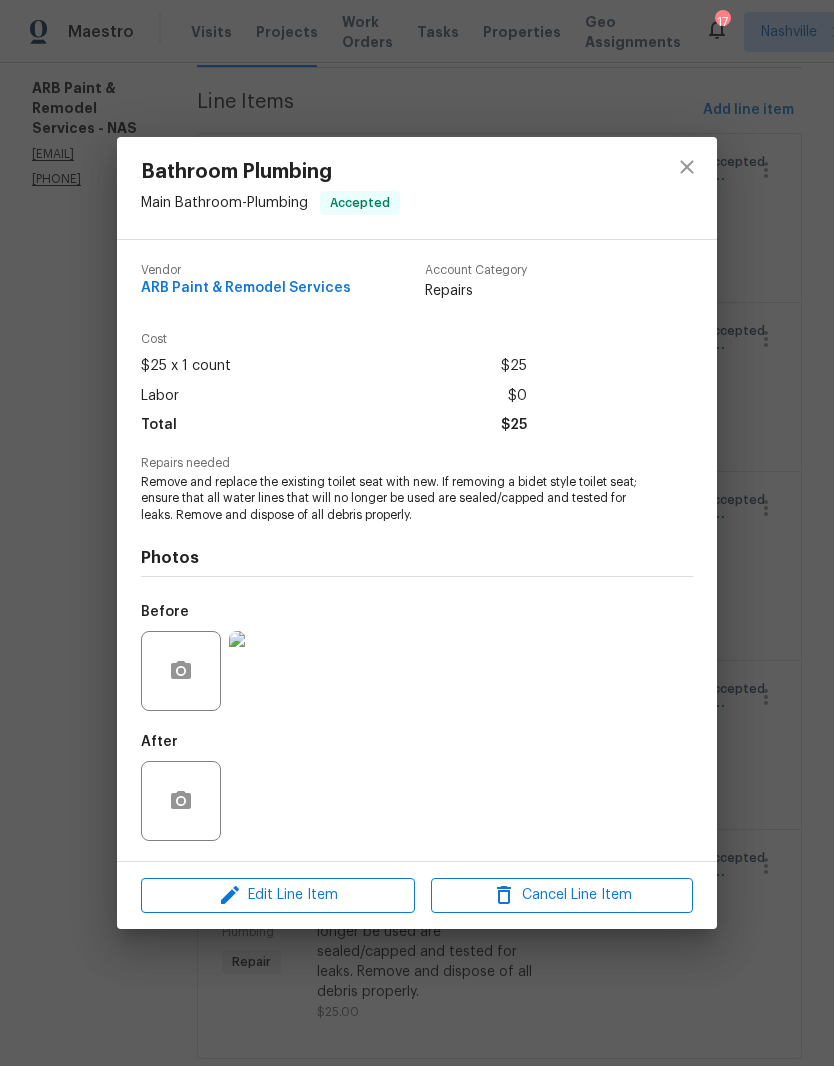 click at bounding box center (269, 671) 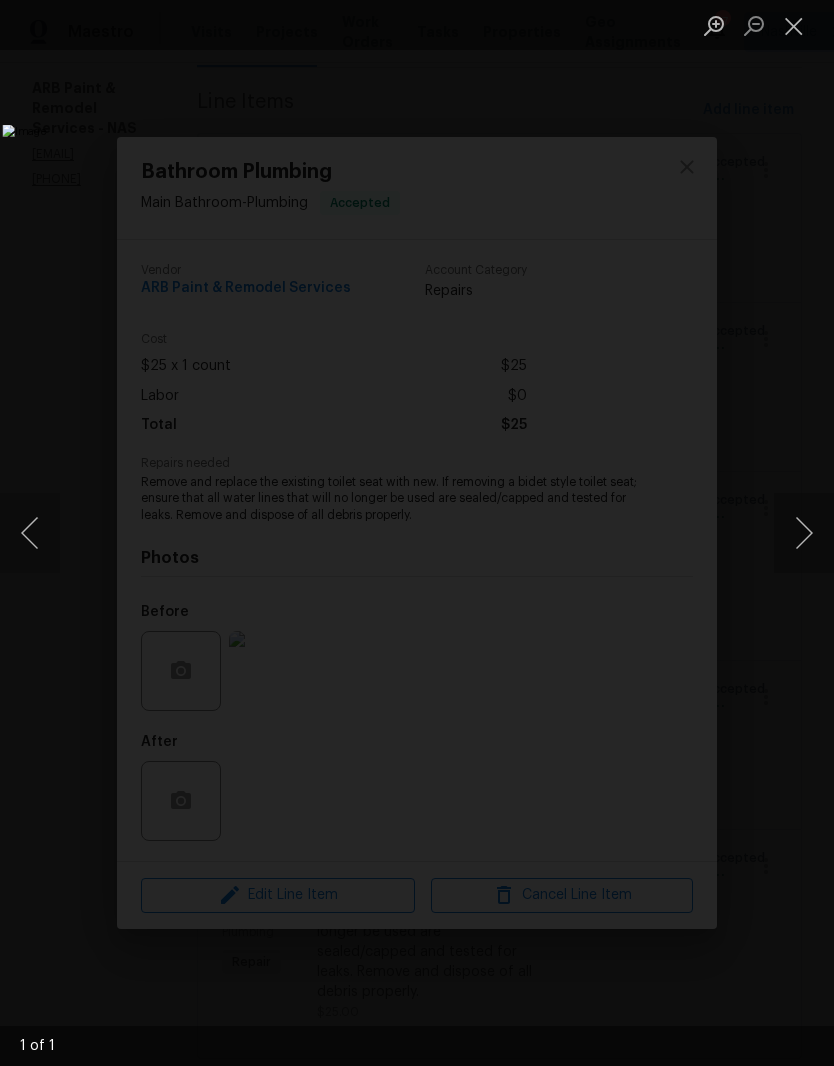 click at bounding box center (794, 25) 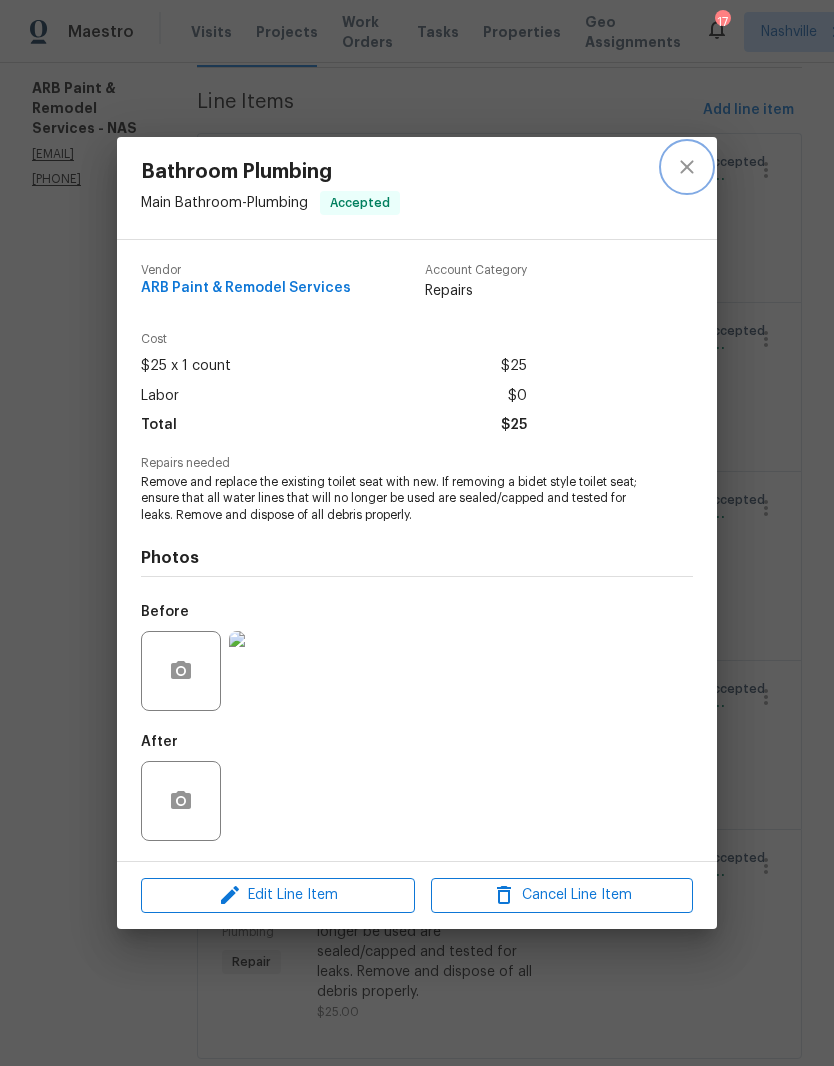 click 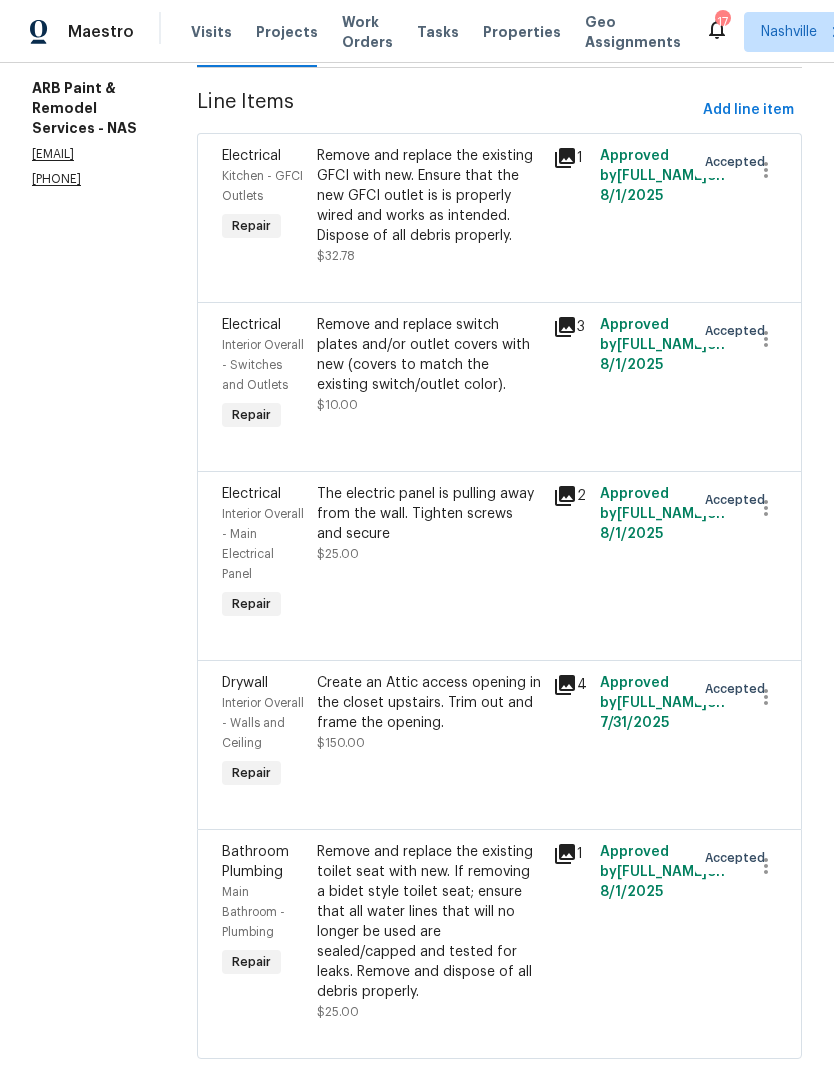 scroll, scrollTop: 82, scrollLeft: 0, axis: vertical 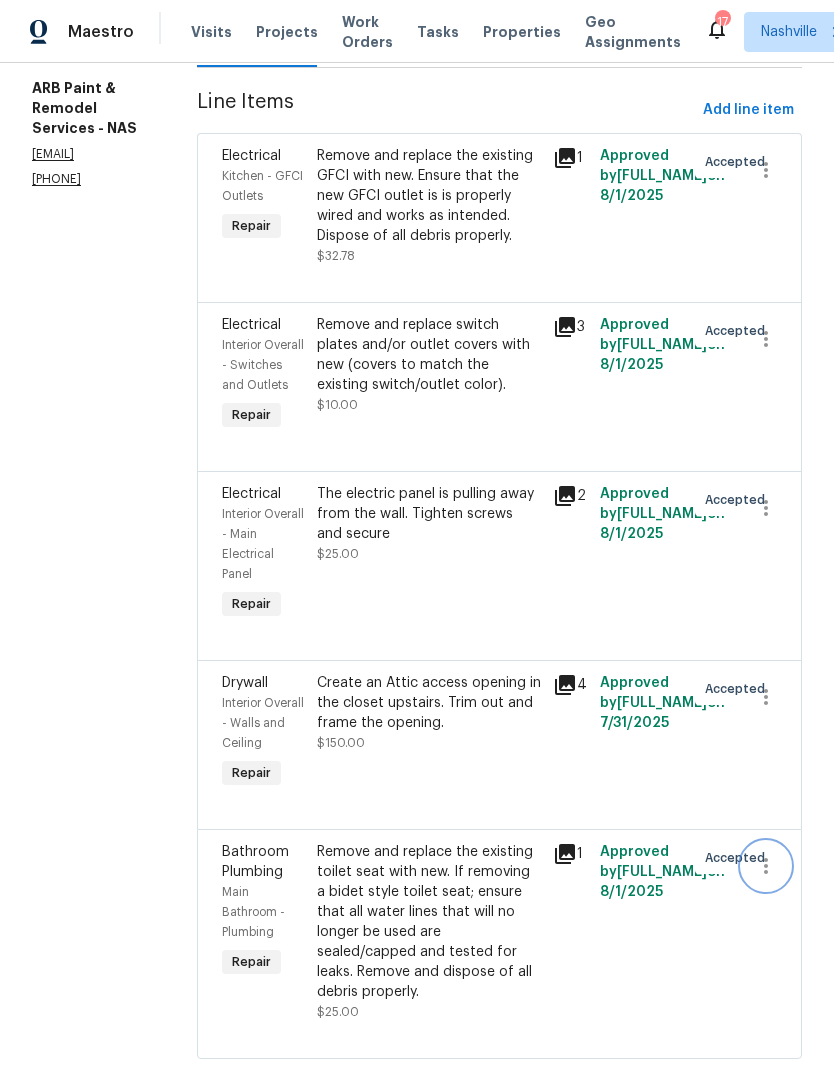 click 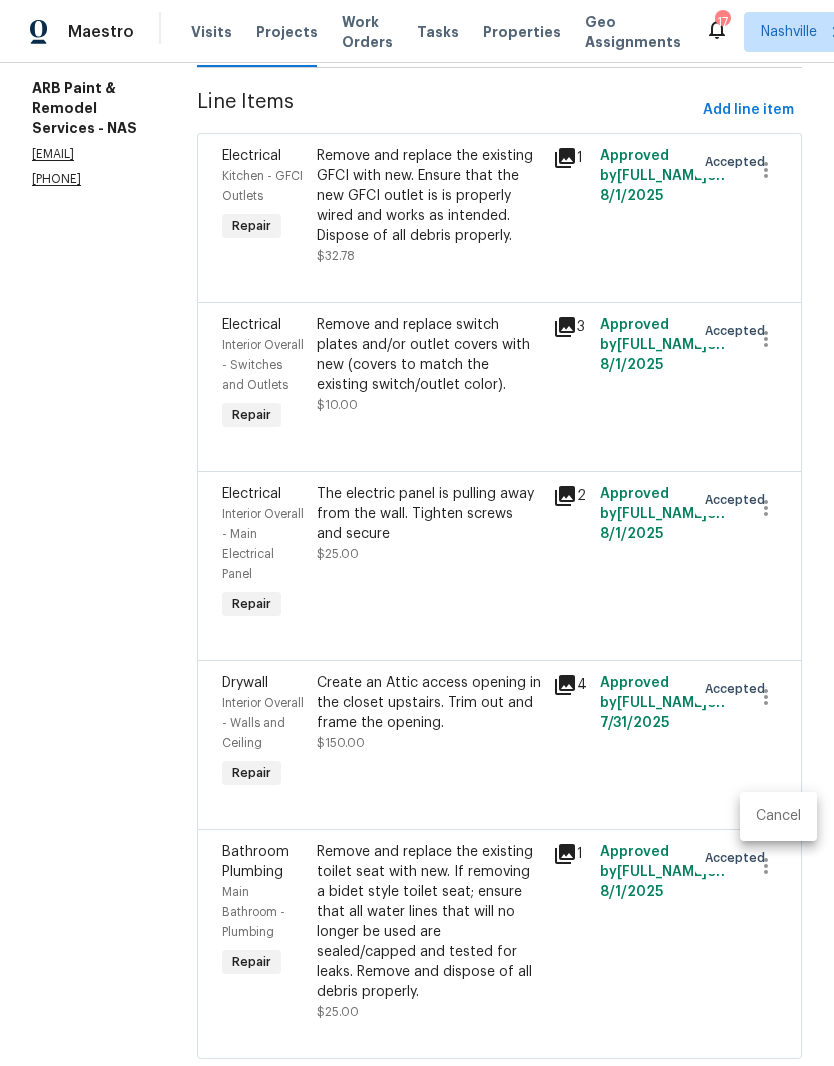 click on "Cancel" at bounding box center [778, 816] 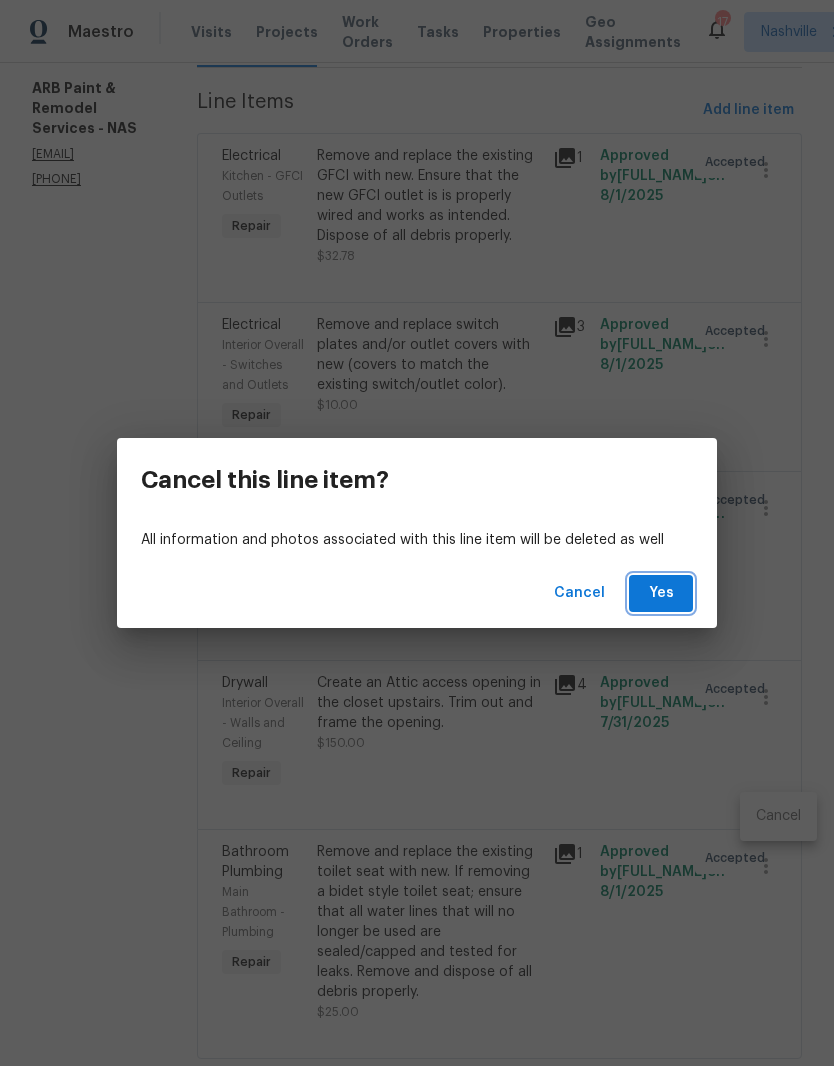 click on "Yes" at bounding box center (661, 593) 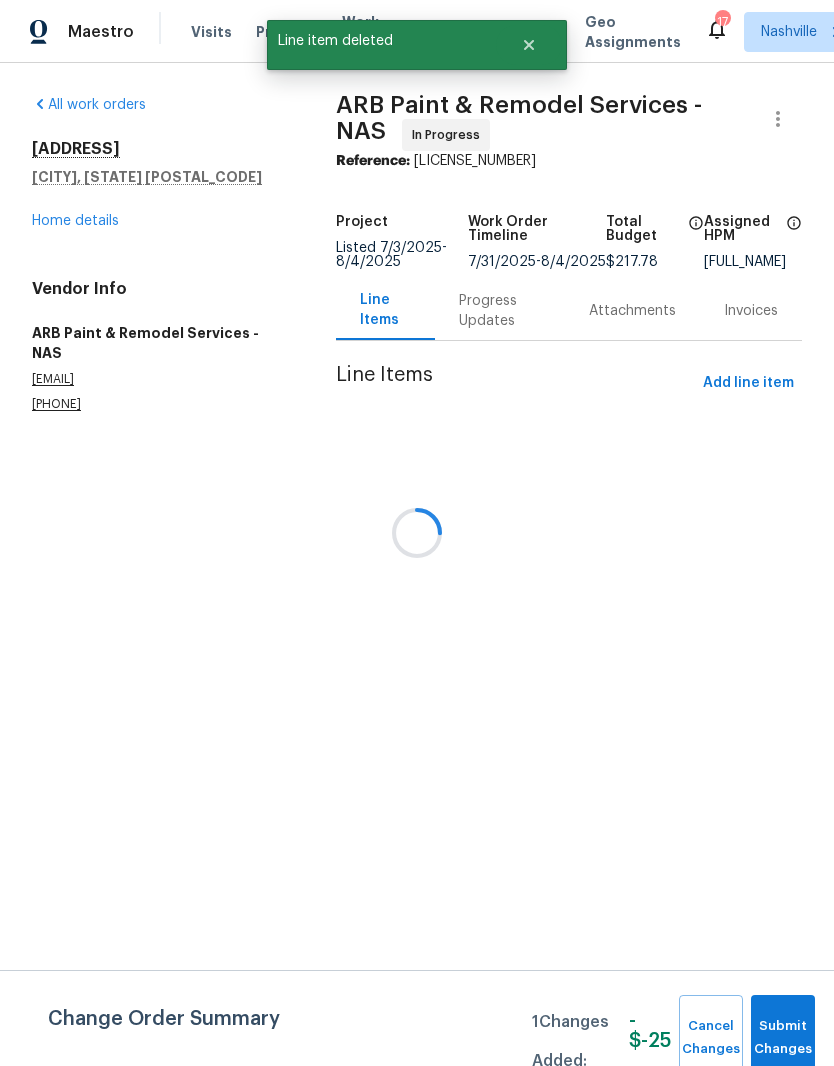 scroll, scrollTop: 0, scrollLeft: 0, axis: both 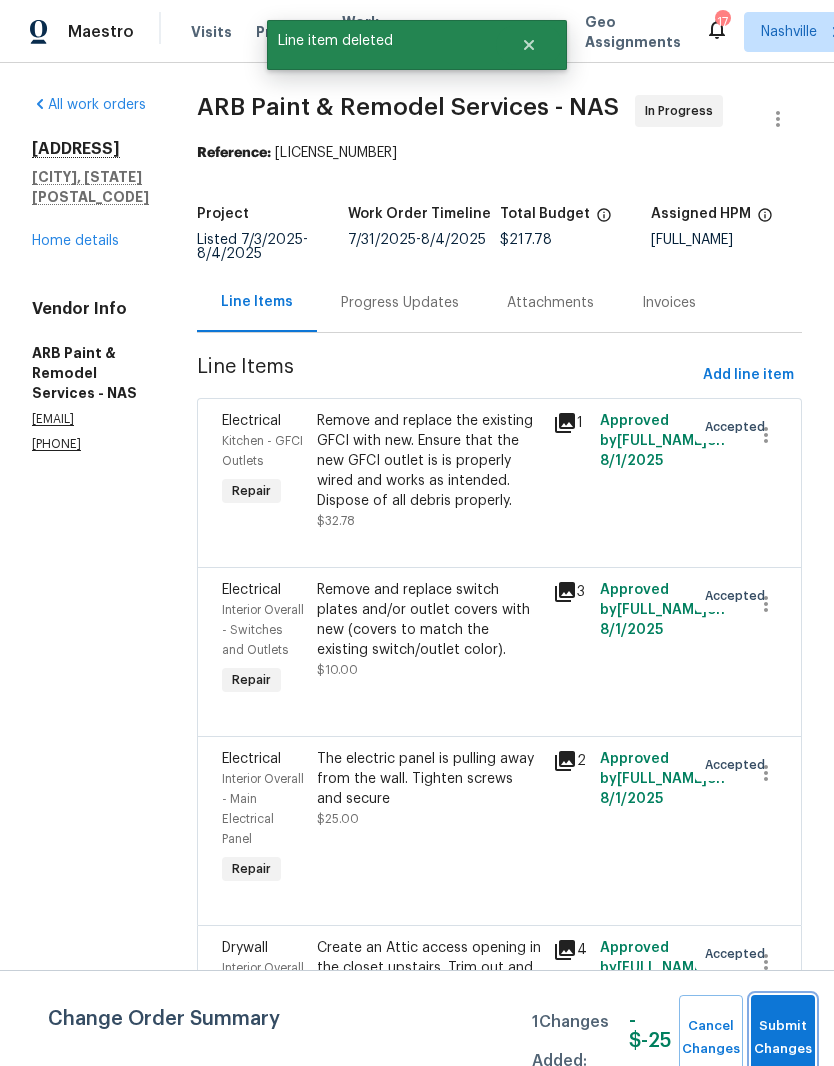 click on "Submit Changes" at bounding box center [783, 1038] 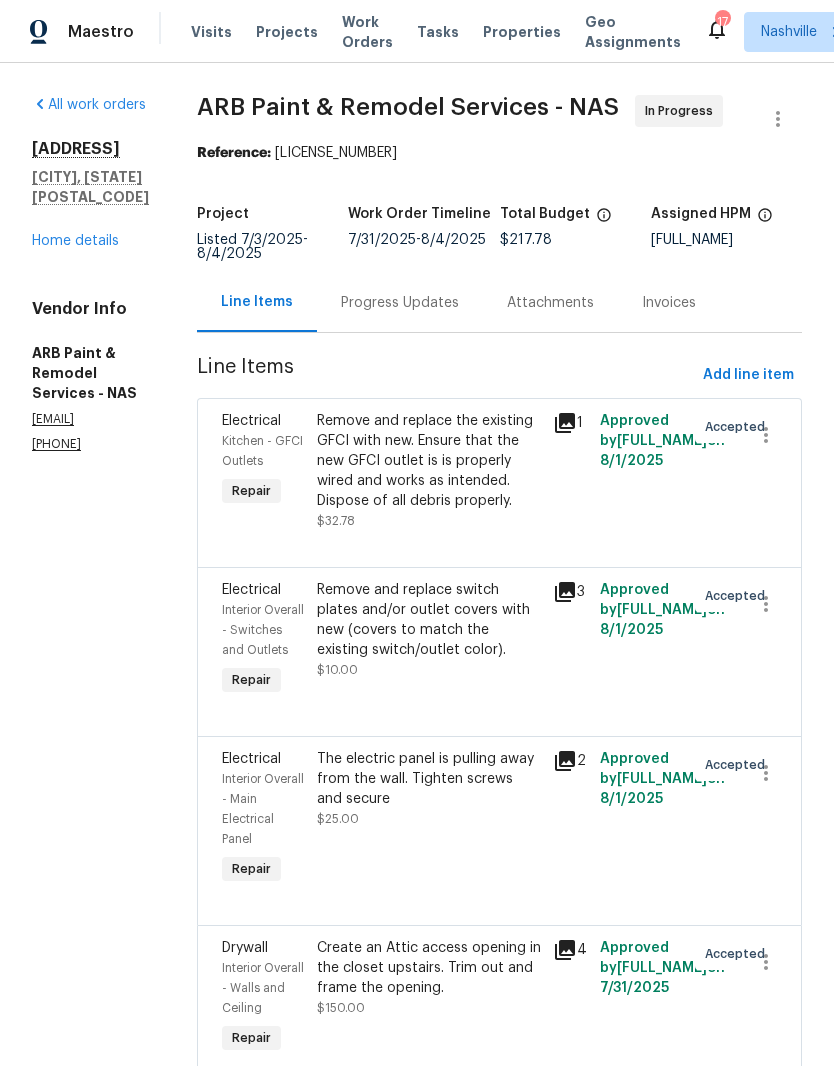 click on "Home details" at bounding box center [75, 241] 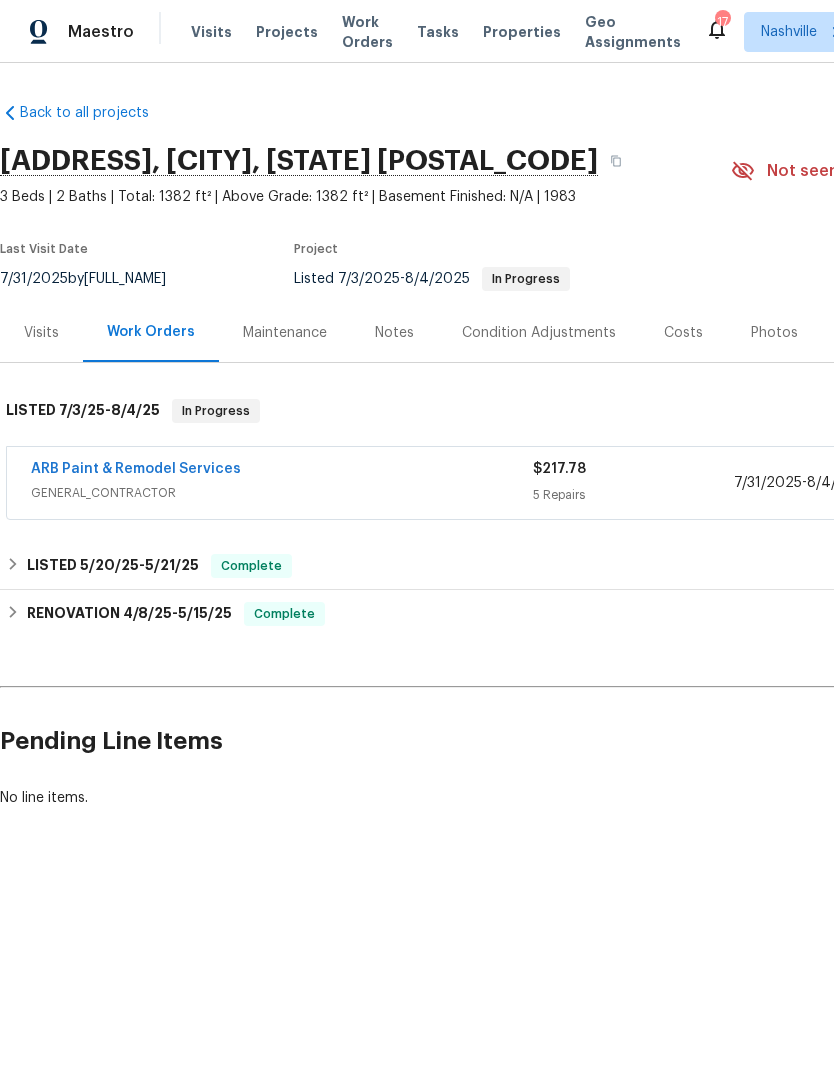 click on "Notes" at bounding box center [394, 333] 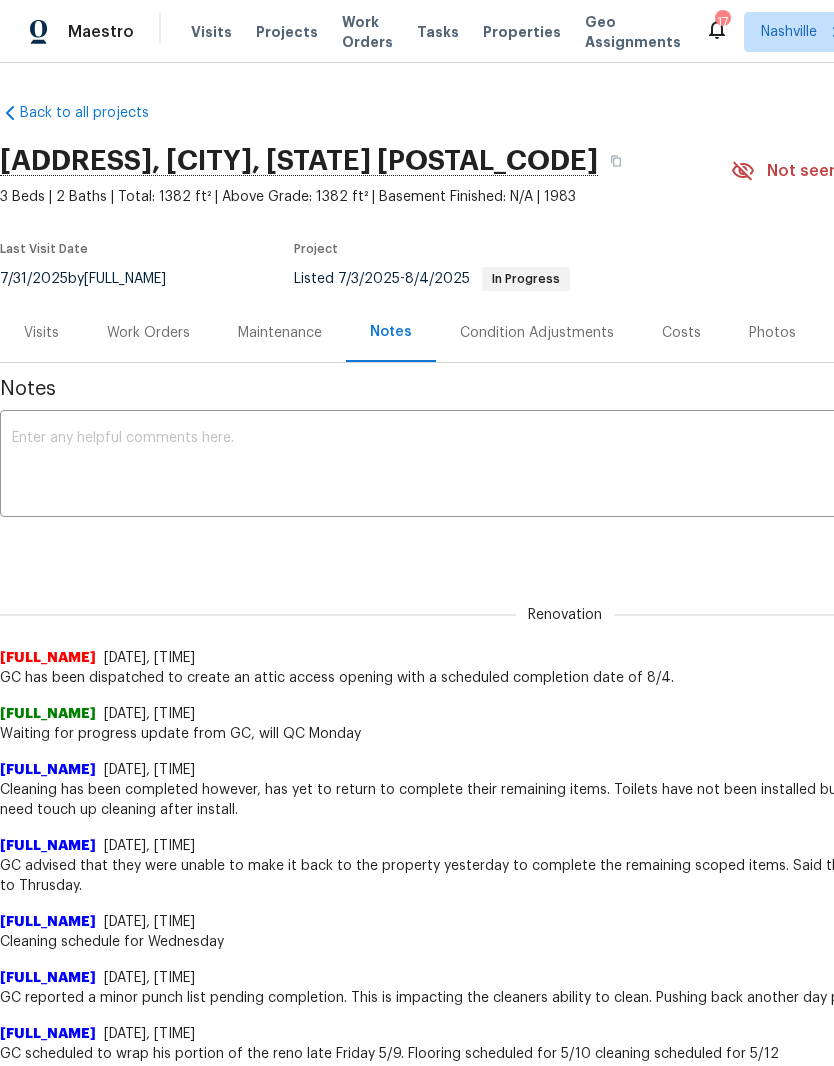 click at bounding box center (565, 466) 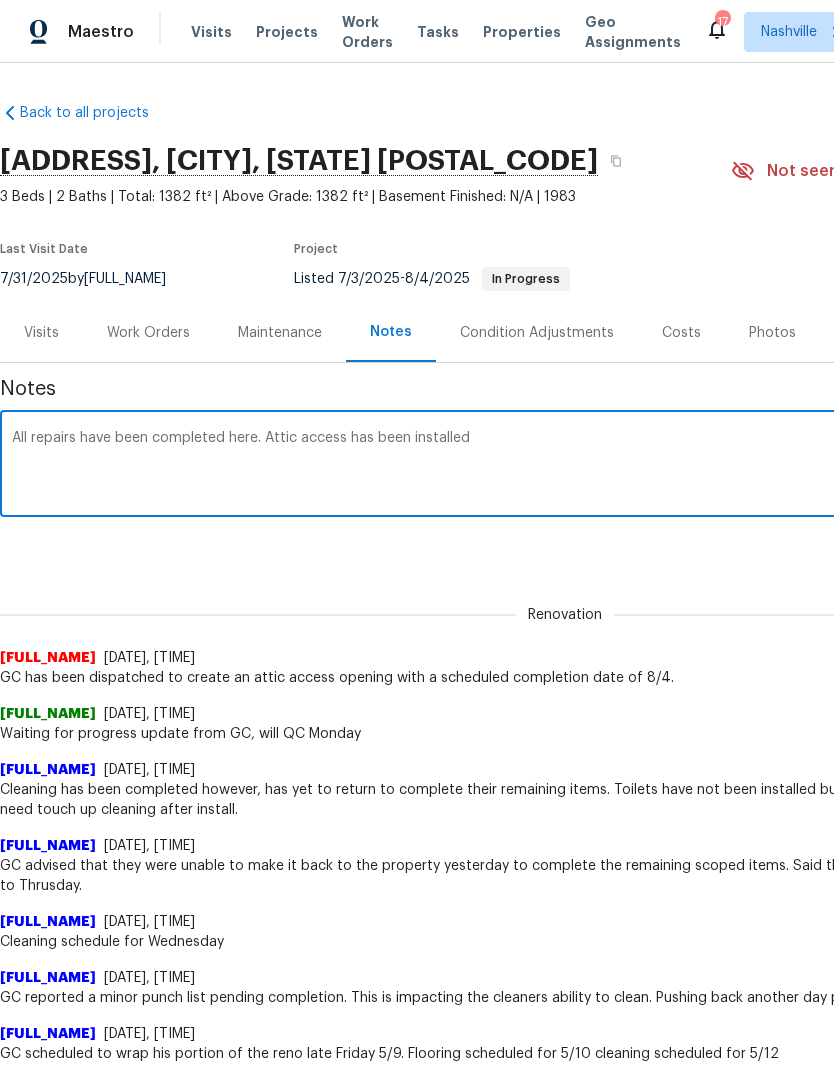 click on "All repairs have been completed here. Attic access has been installed" at bounding box center [565, 466] 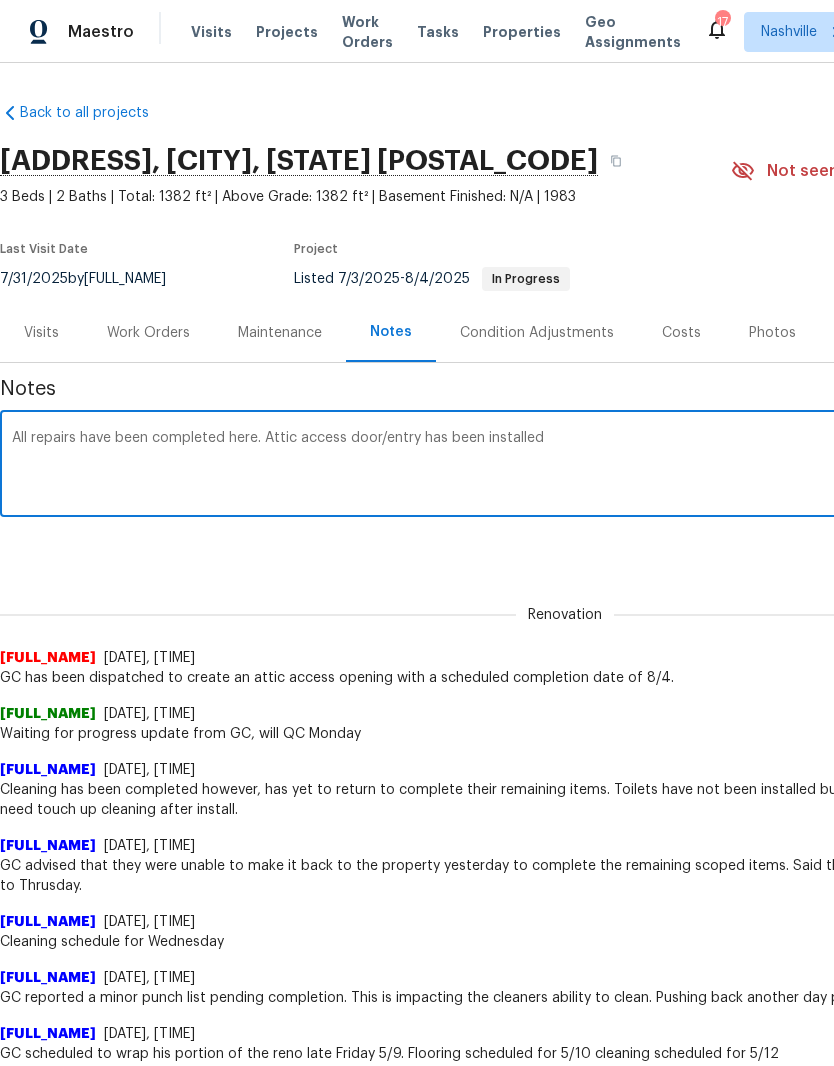 click on "All repairs have been completed here. Attic access door/entry has been installed" at bounding box center (565, 466) 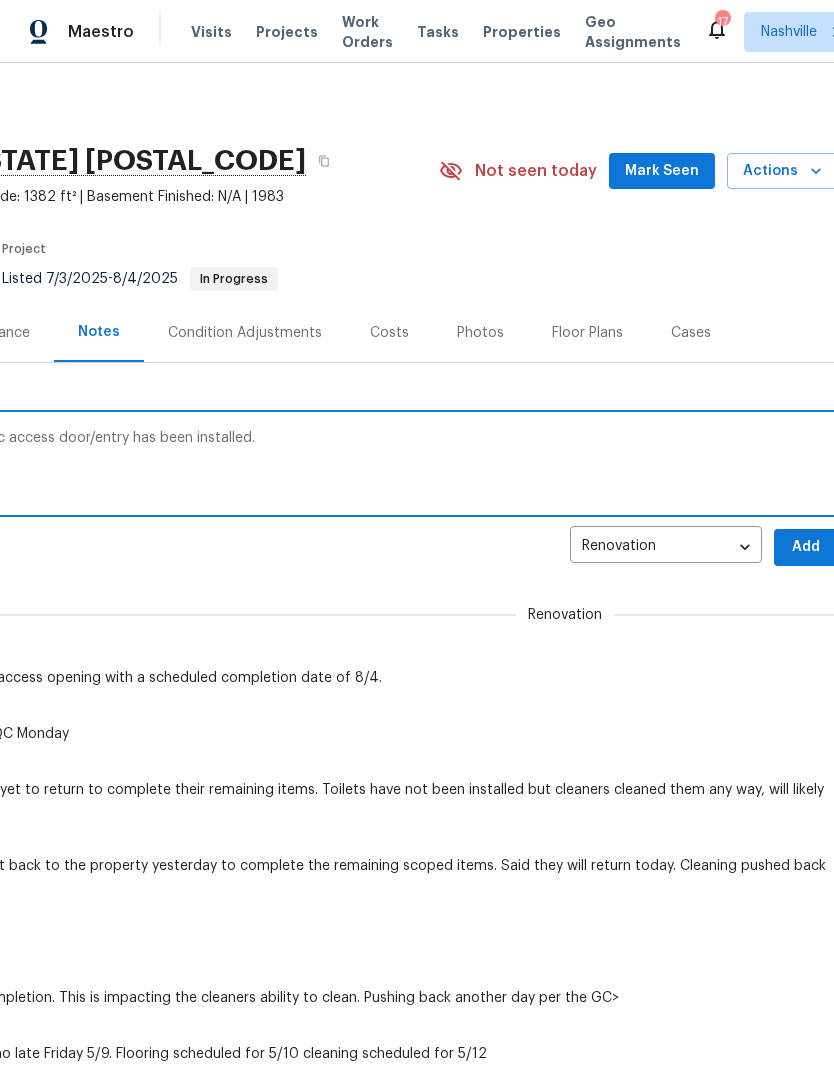 scroll, scrollTop: 0, scrollLeft: 292, axis: horizontal 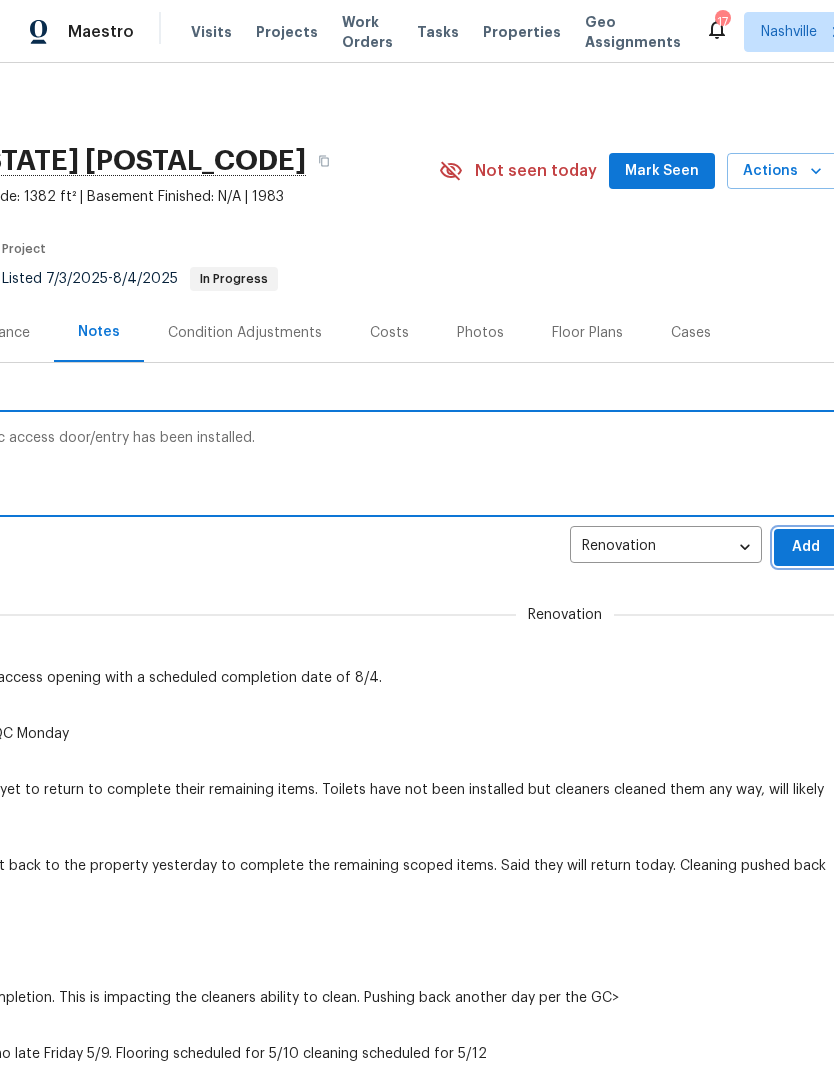 click on "Add" at bounding box center [806, 547] 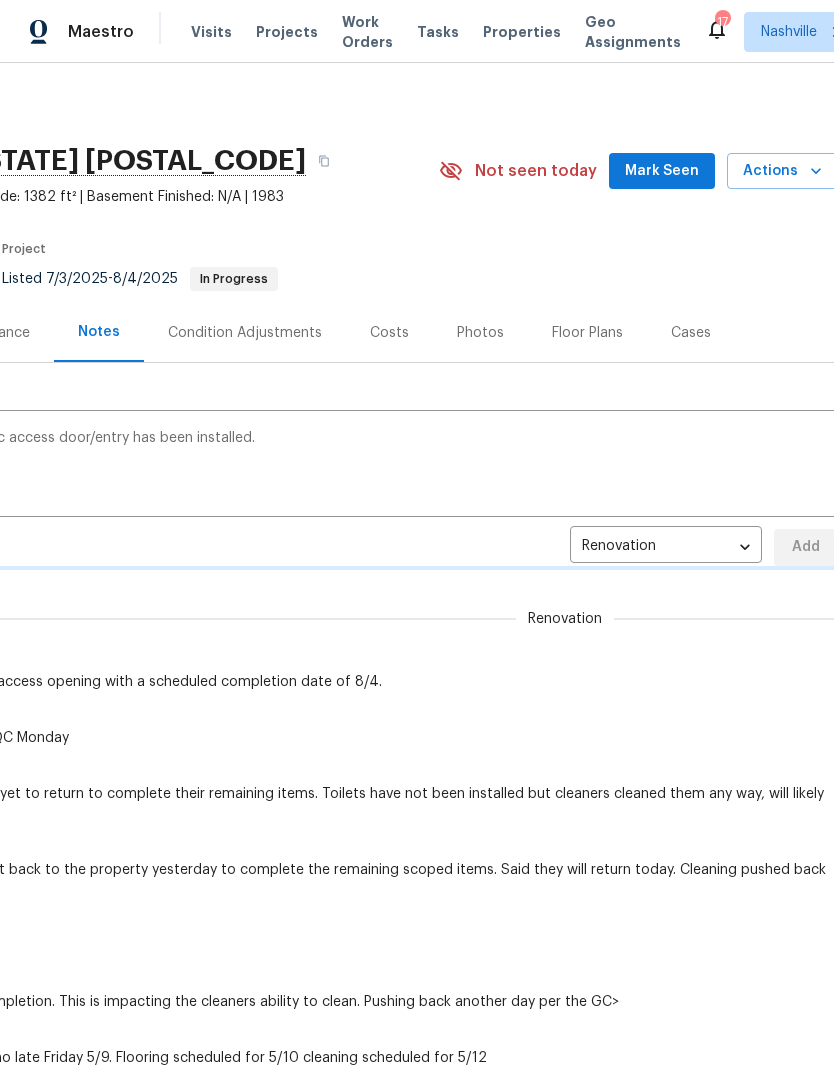 type 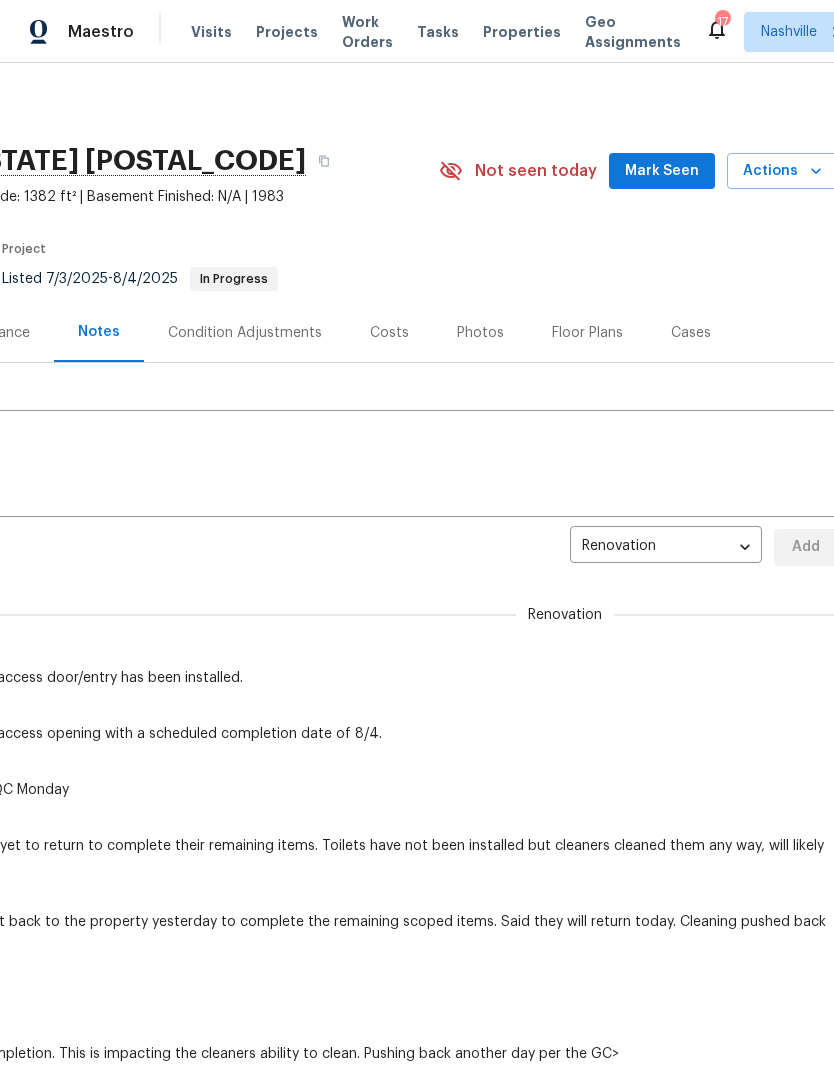 click on "Mark Seen" at bounding box center (662, 171) 